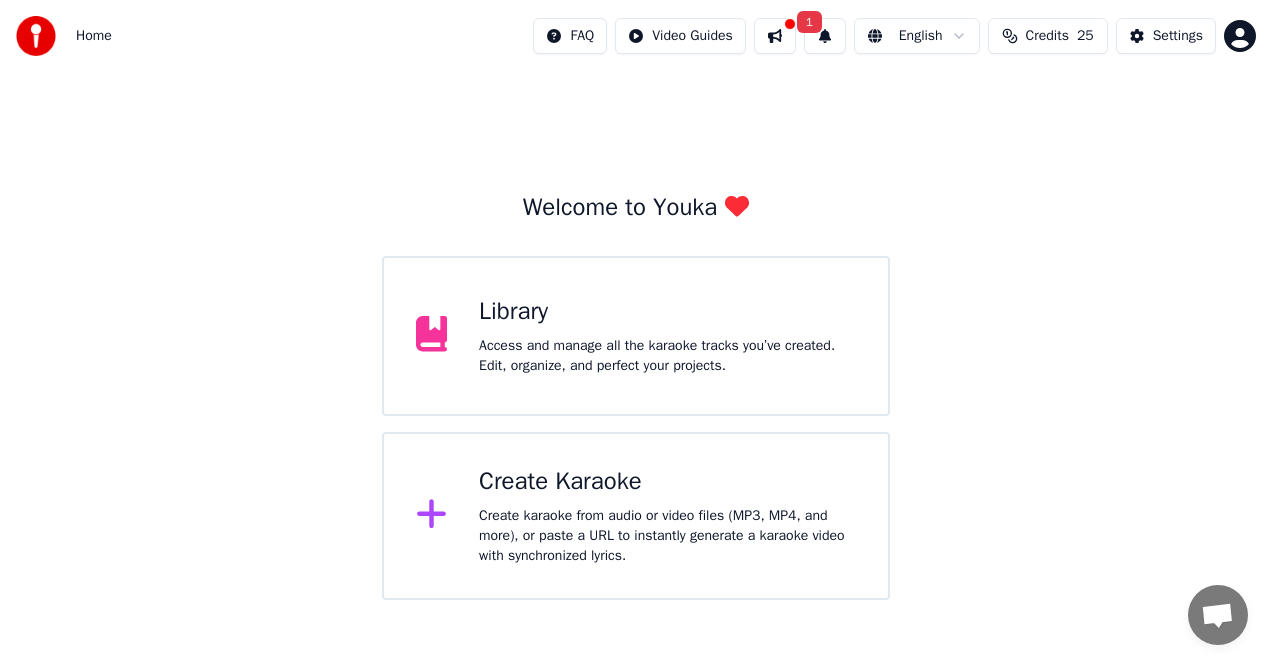 scroll, scrollTop: 0, scrollLeft: 0, axis: both 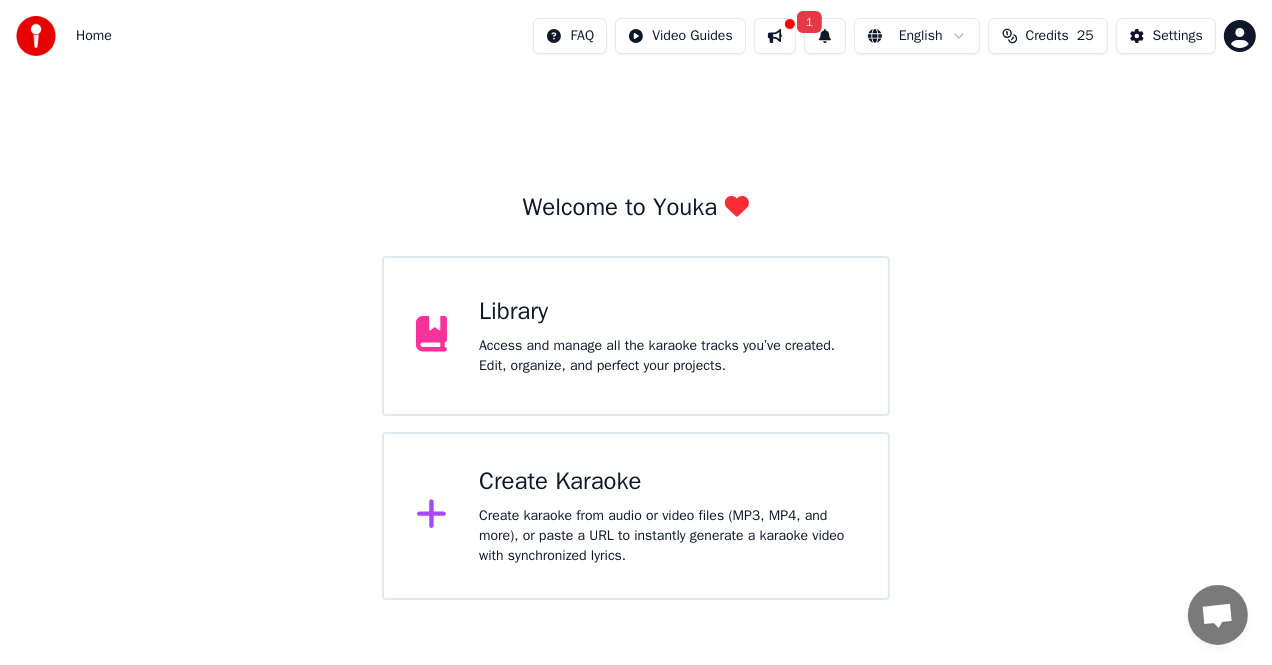 click on "Create Karaoke" at bounding box center [667, 482] 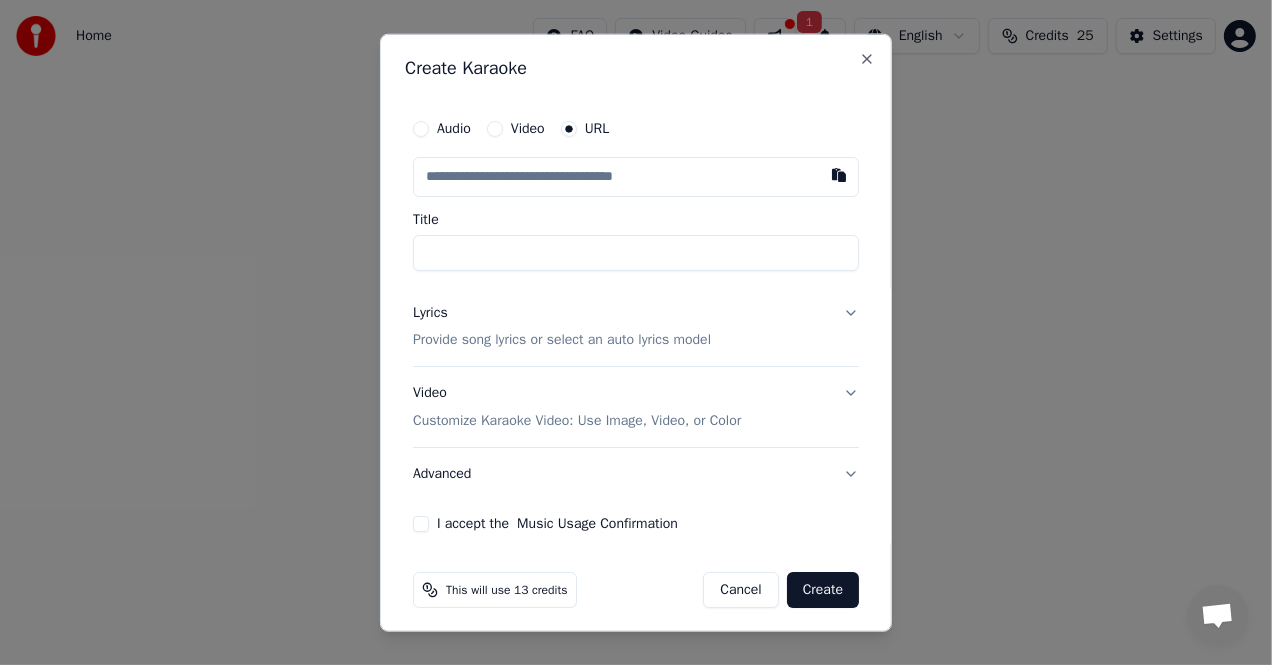 click on "URL" at bounding box center [597, 128] 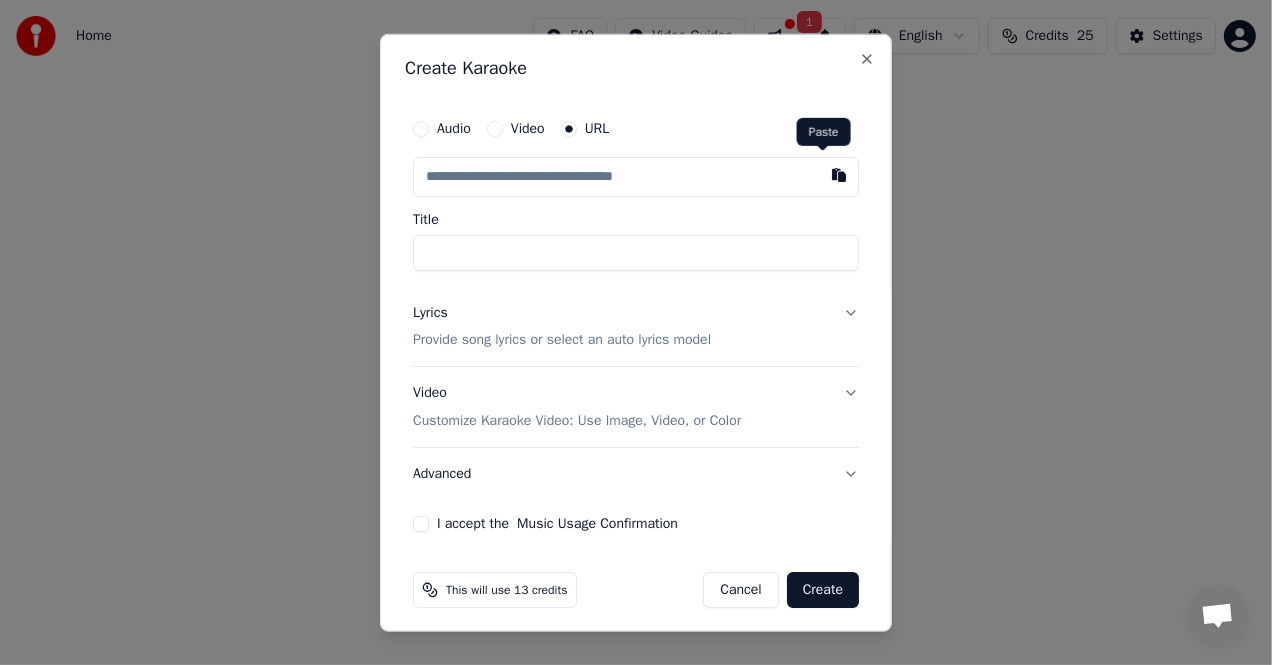 click at bounding box center [839, 174] 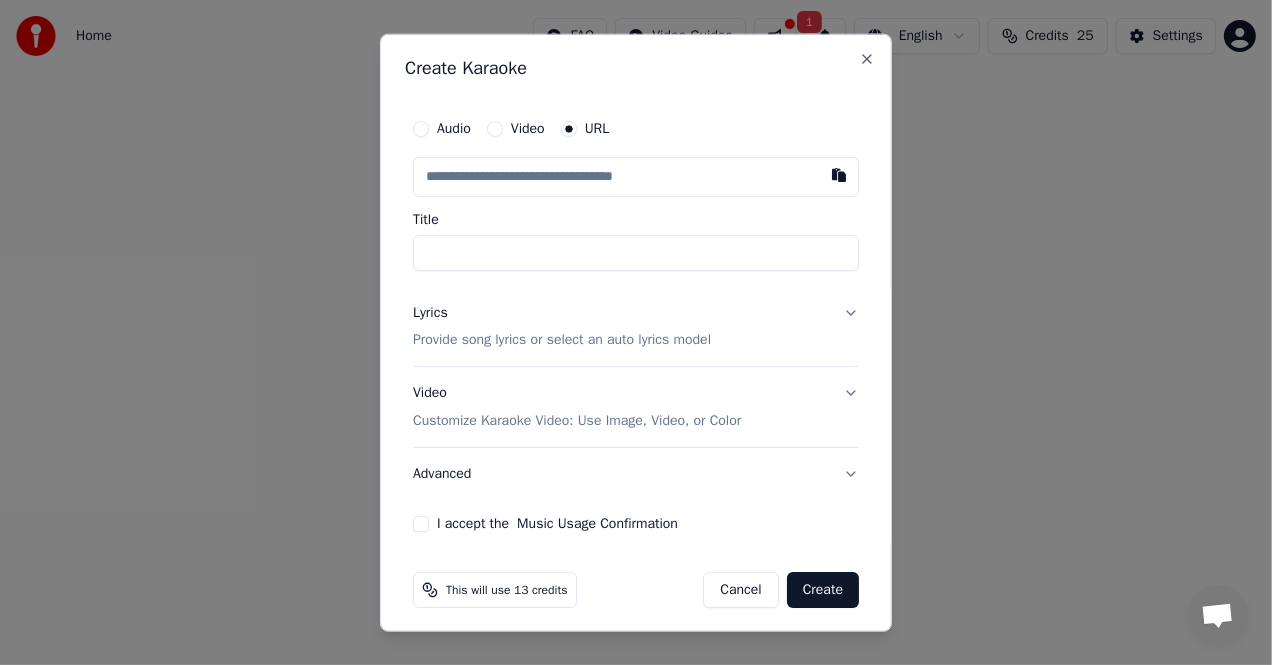 click at bounding box center [839, 174] 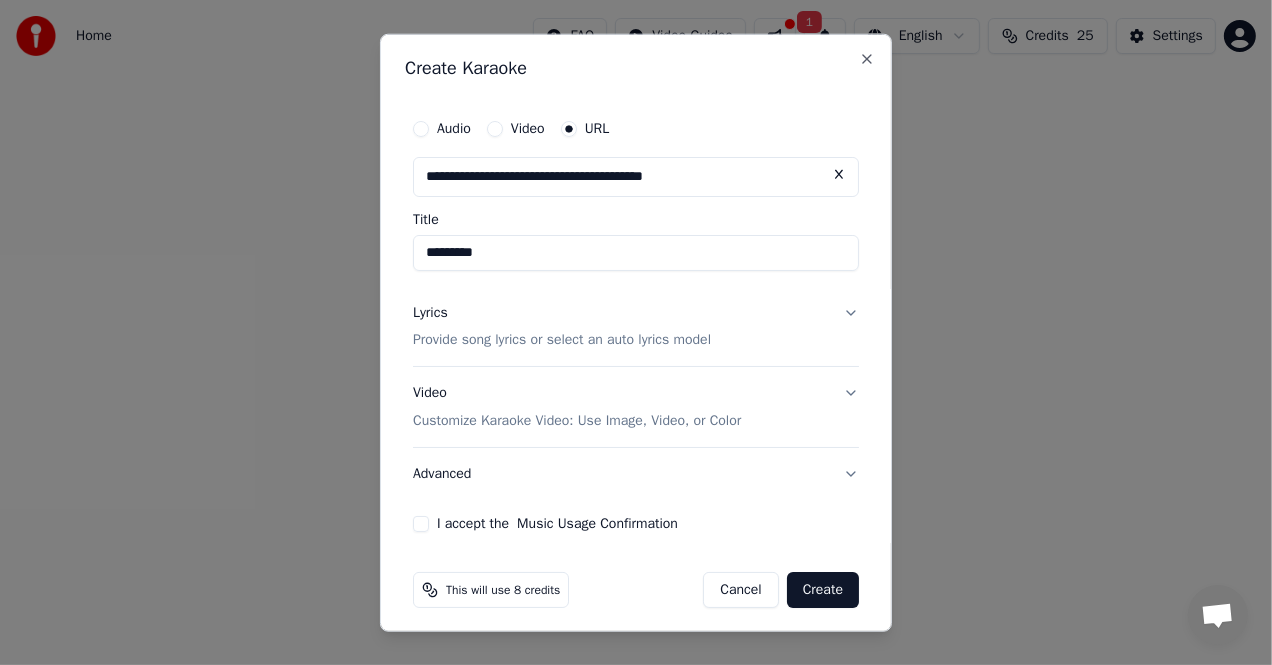 click on "Provide song lyrics or select an auto lyrics model" at bounding box center [562, 340] 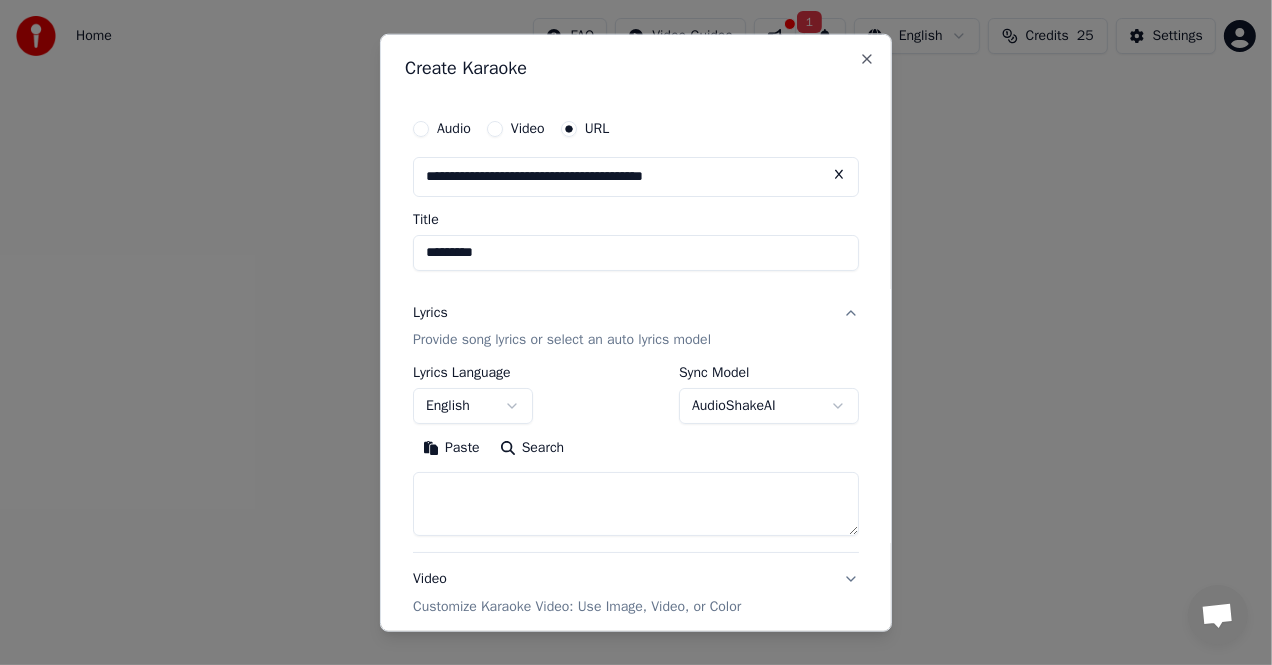 click on "Paste" at bounding box center (451, 448) 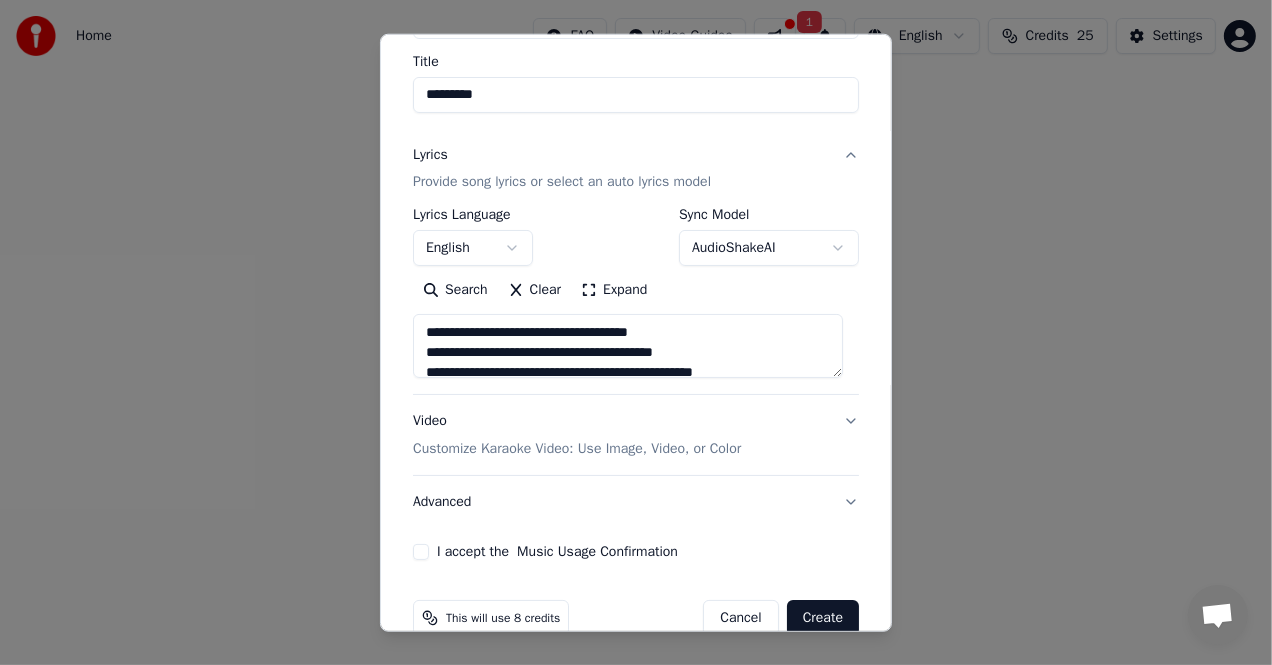 scroll, scrollTop: 193, scrollLeft: 0, axis: vertical 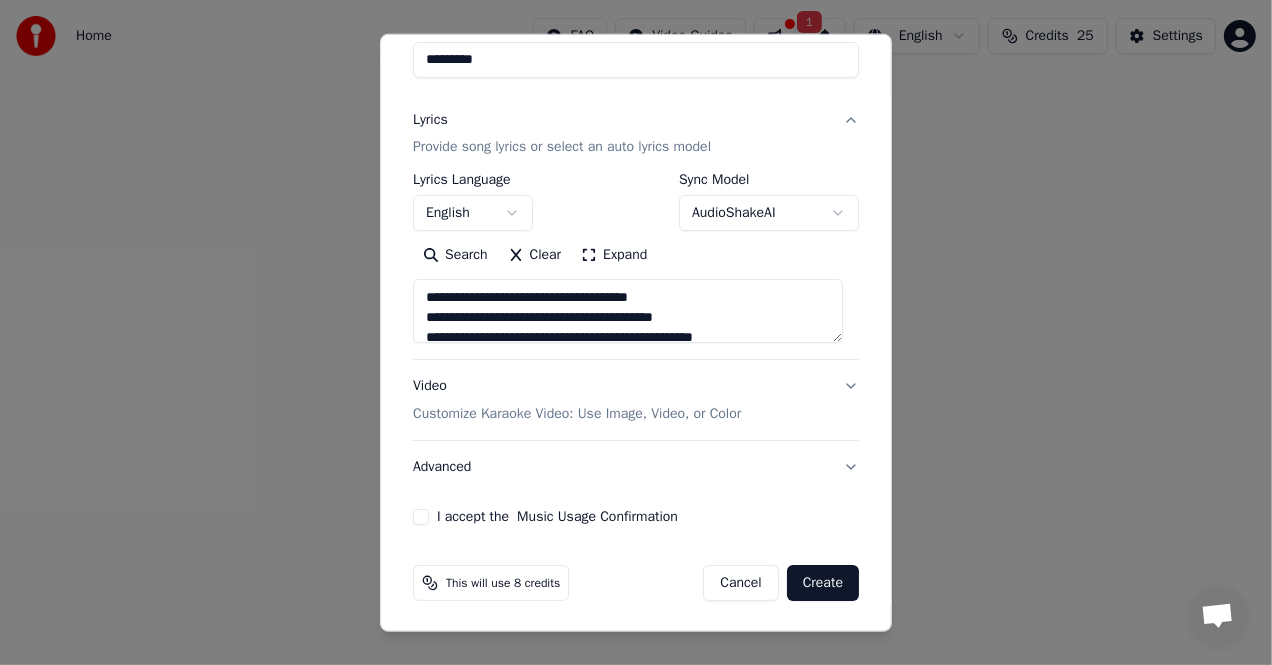 click on "Customize Karaoke Video: Use Image, Video, or Color" at bounding box center (577, 414) 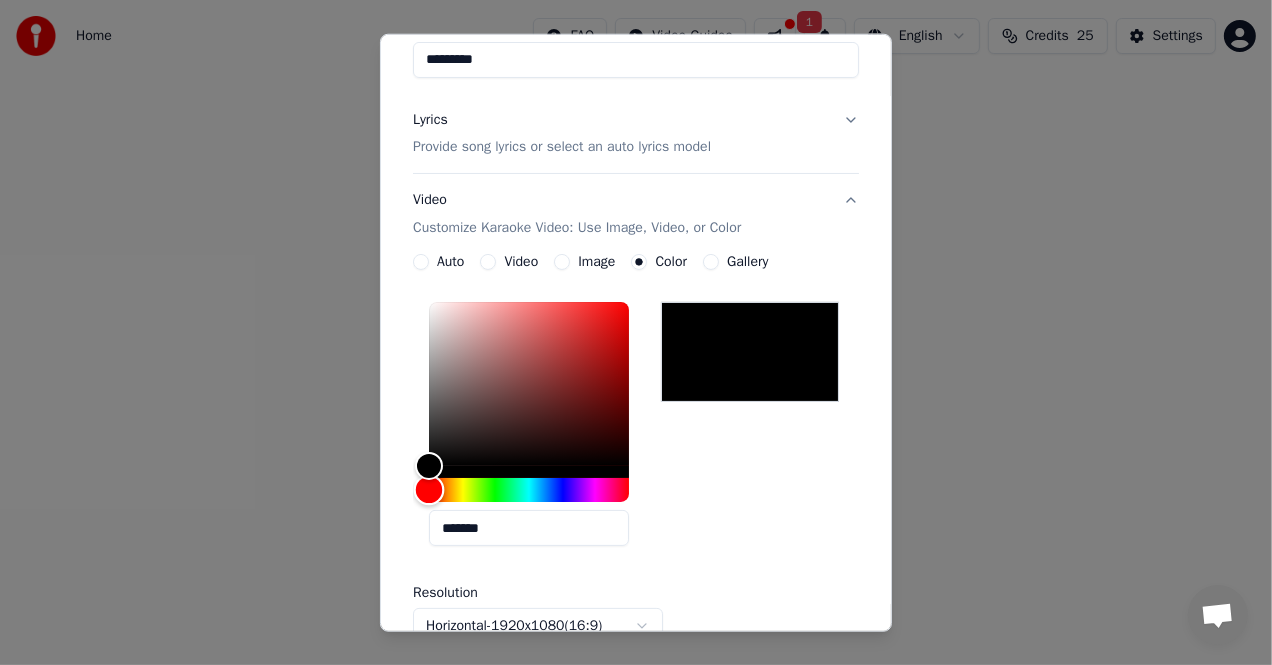 click at bounding box center (529, 490) 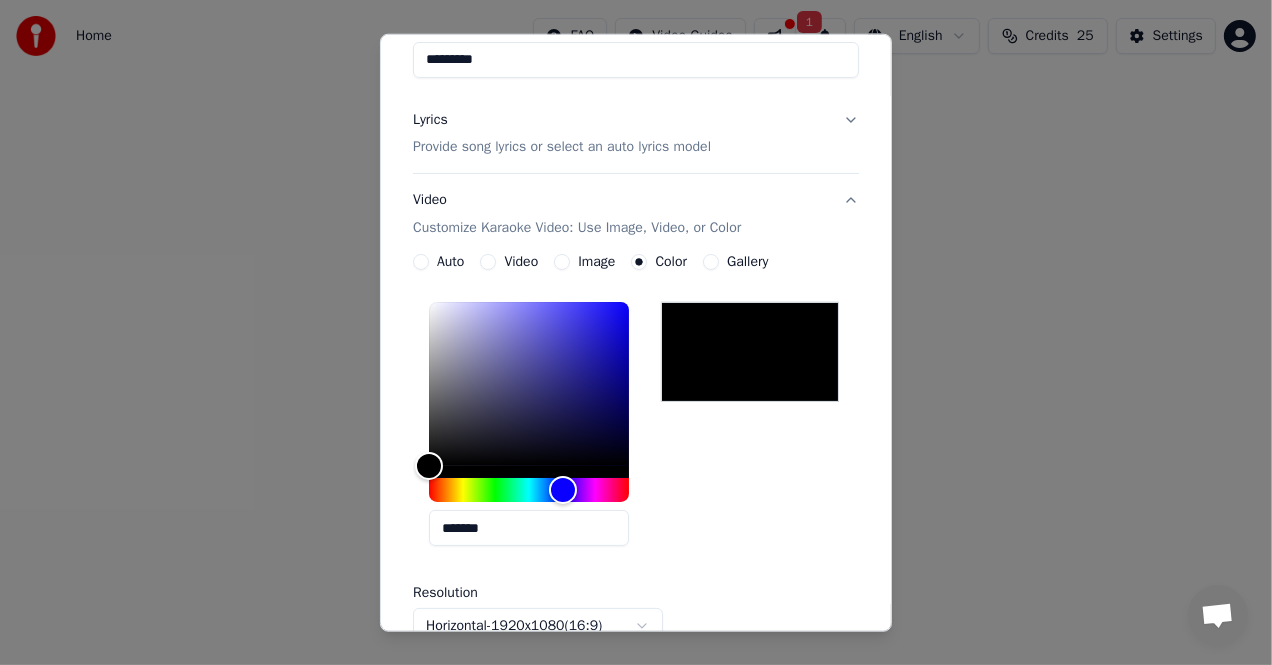 click on "Auto" at bounding box center [450, 262] 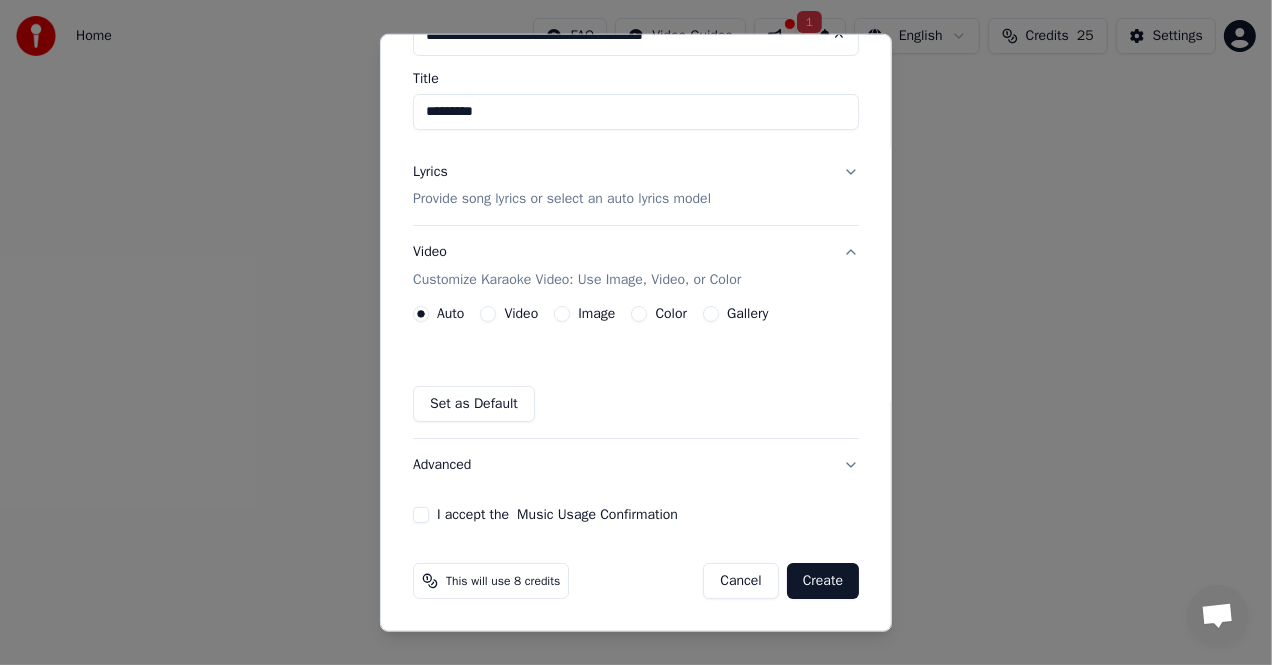scroll, scrollTop: 139, scrollLeft: 0, axis: vertical 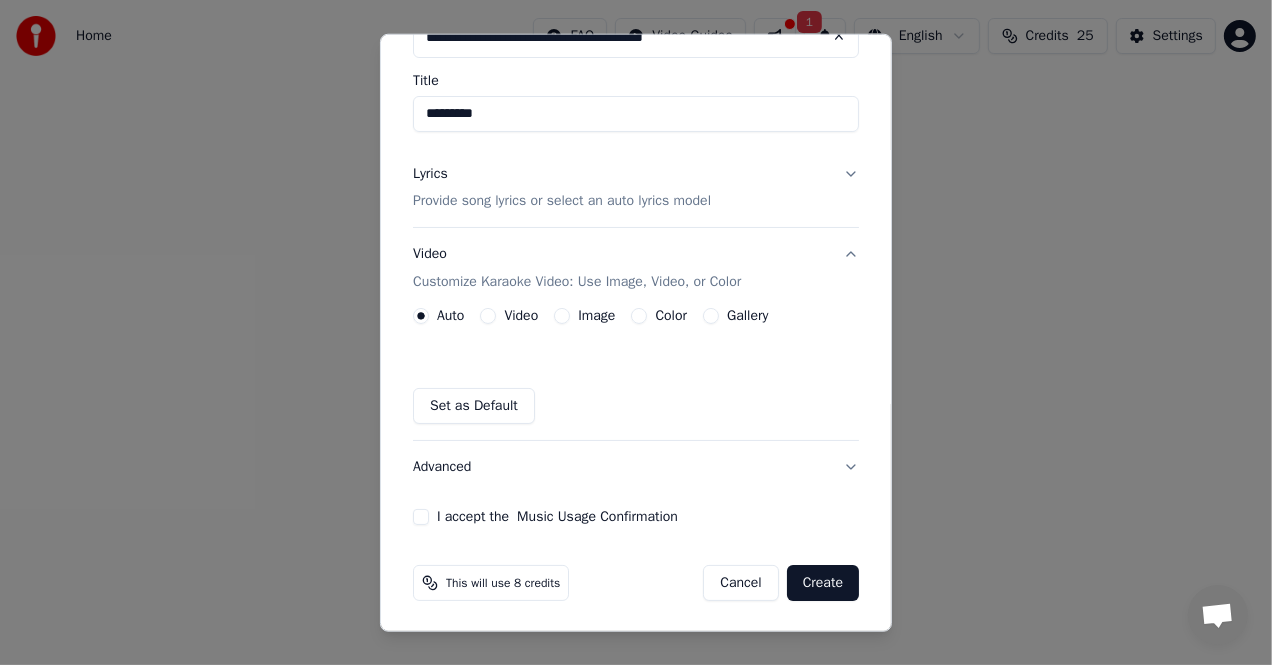 click on "Video" at bounding box center [521, 316] 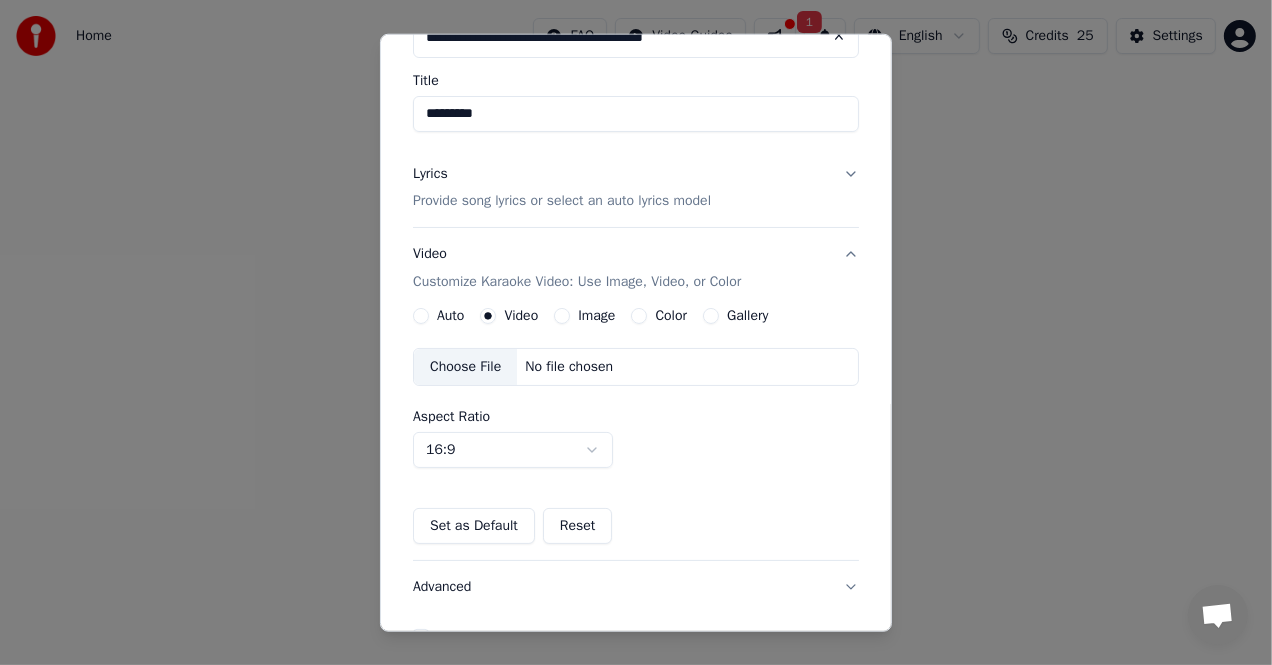 click on "Image" at bounding box center (596, 316) 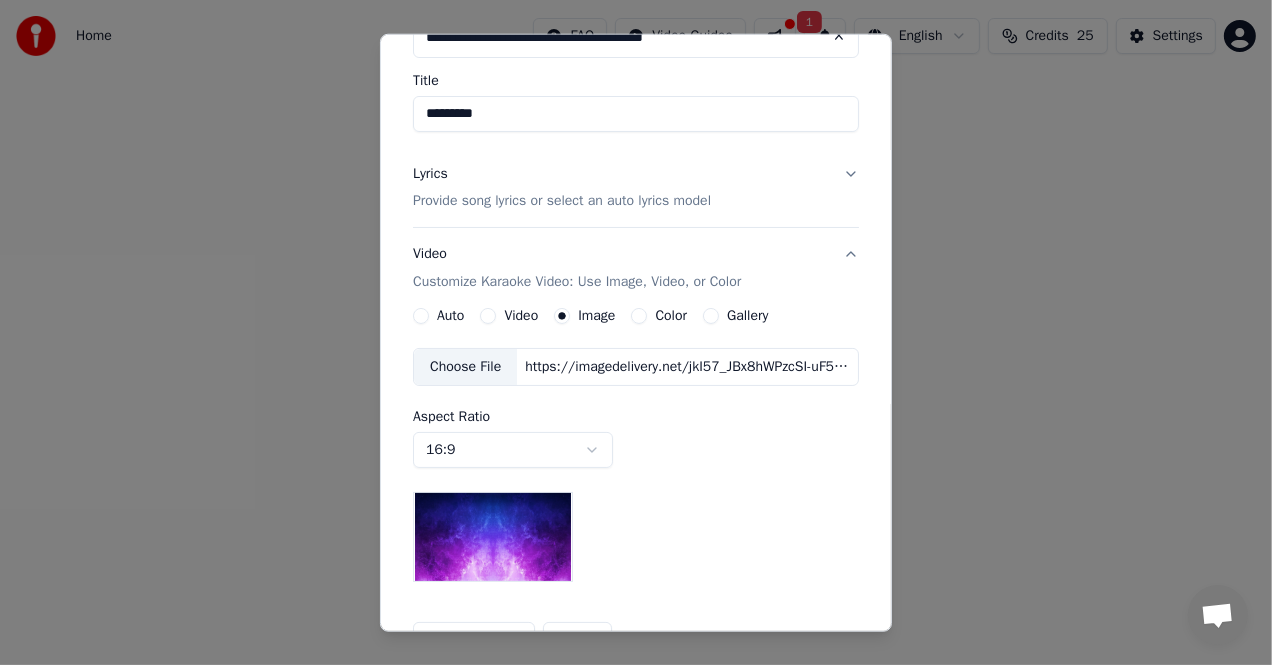 scroll, scrollTop: 239, scrollLeft: 0, axis: vertical 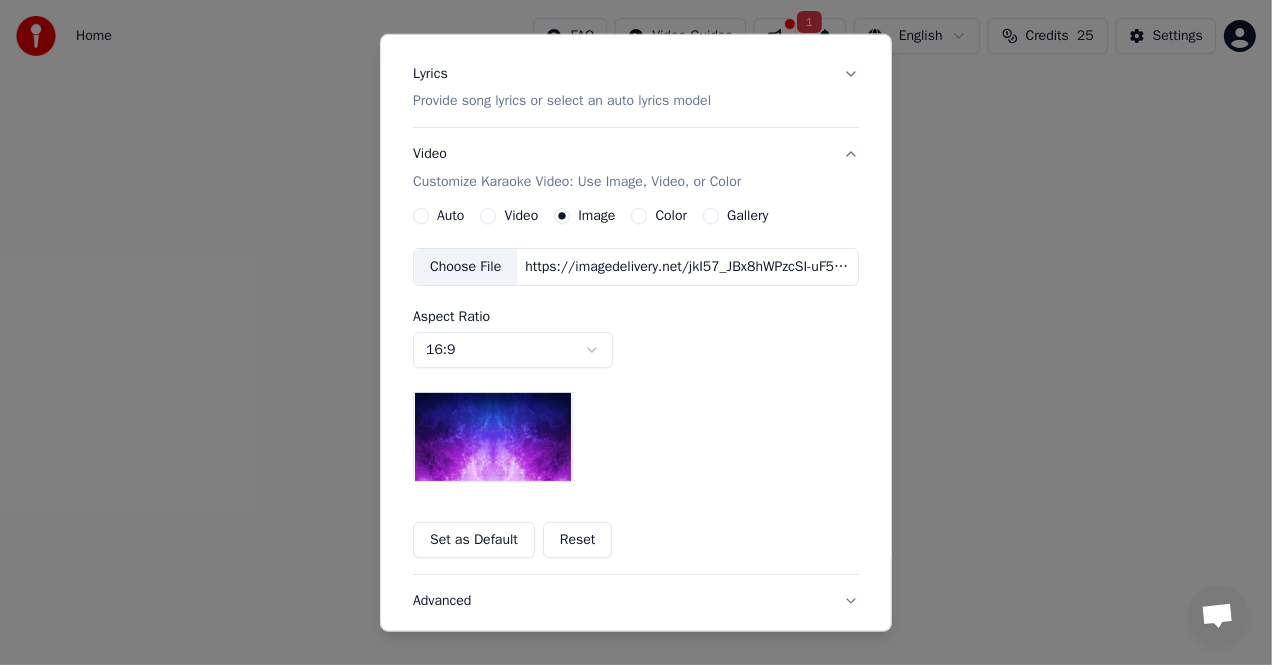 click on "Gallery" at bounding box center [747, 216] 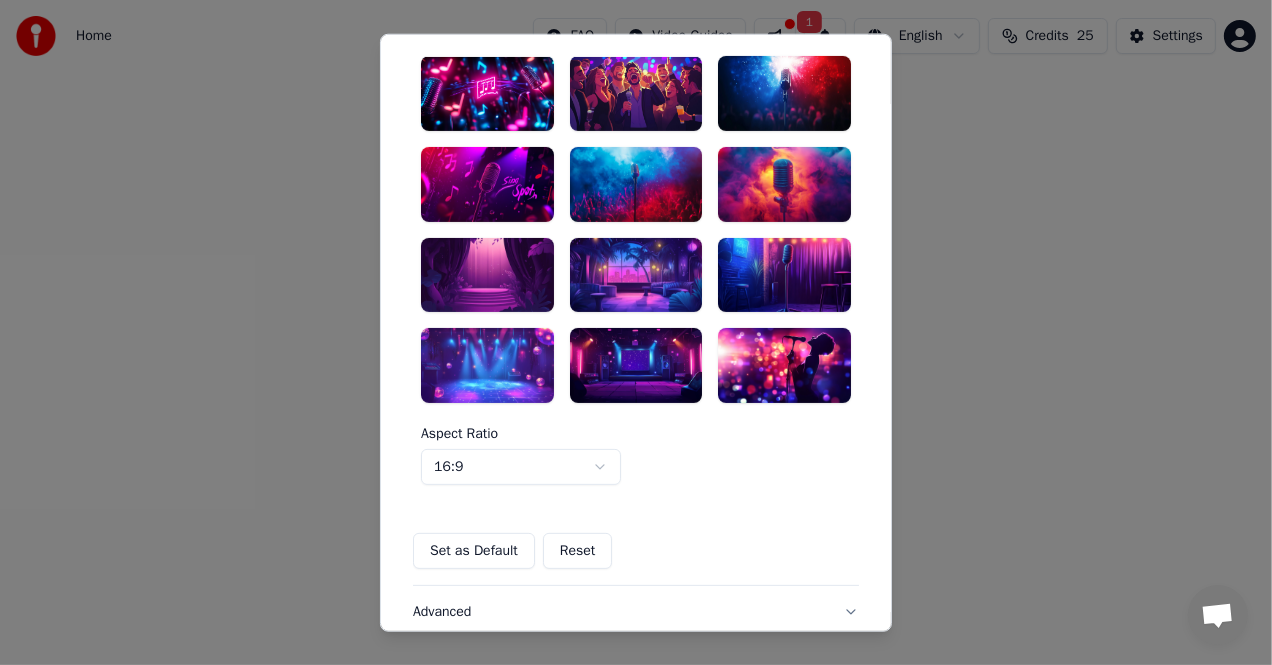 scroll, scrollTop: 339, scrollLeft: 0, axis: vertical 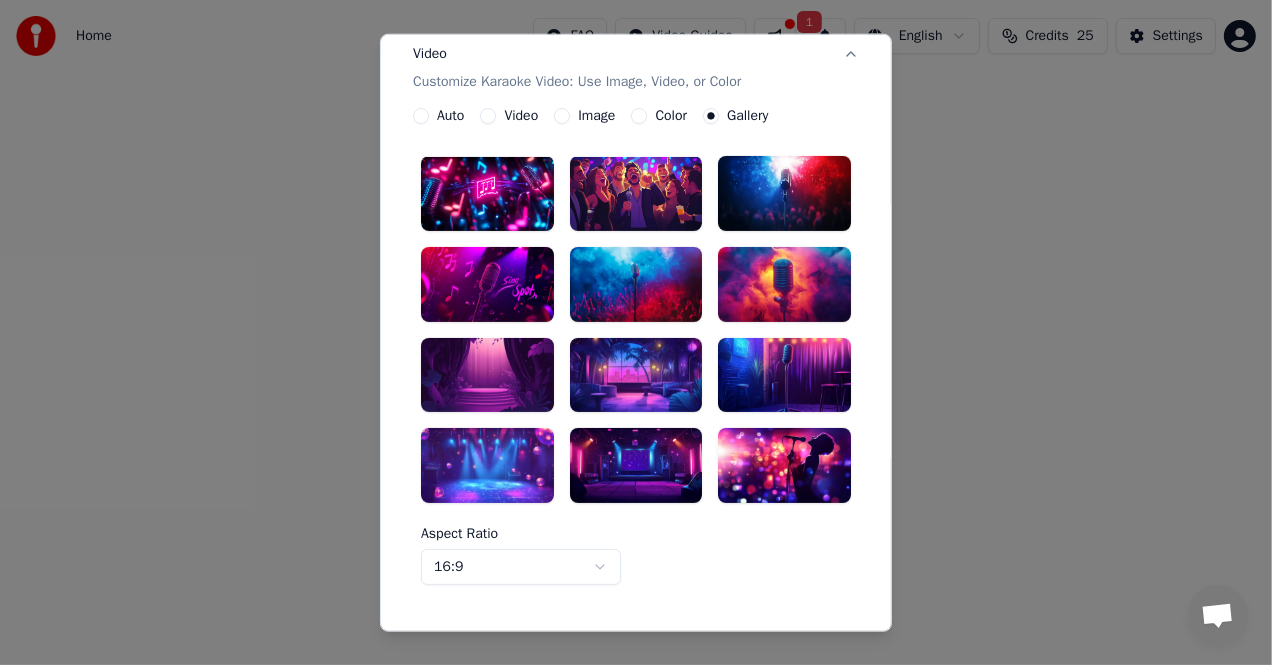 click at bounding box center [636, 284] 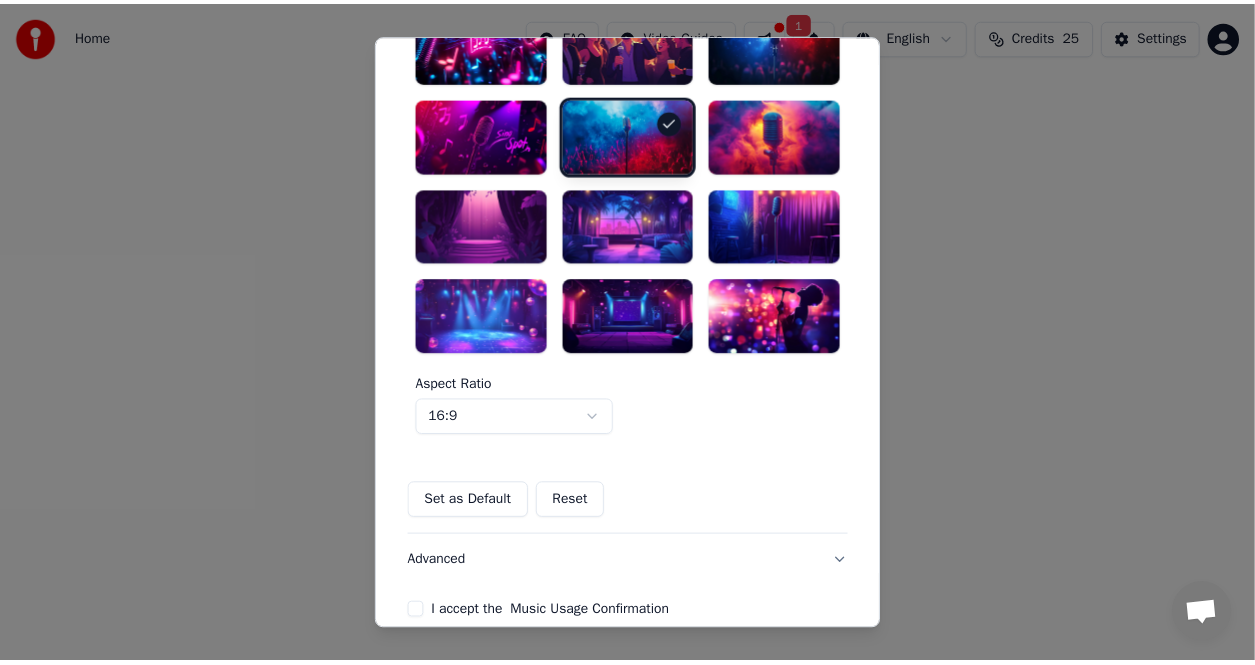 scroll, scrollTop: 571, scrollLeft: 0, axis: vertical 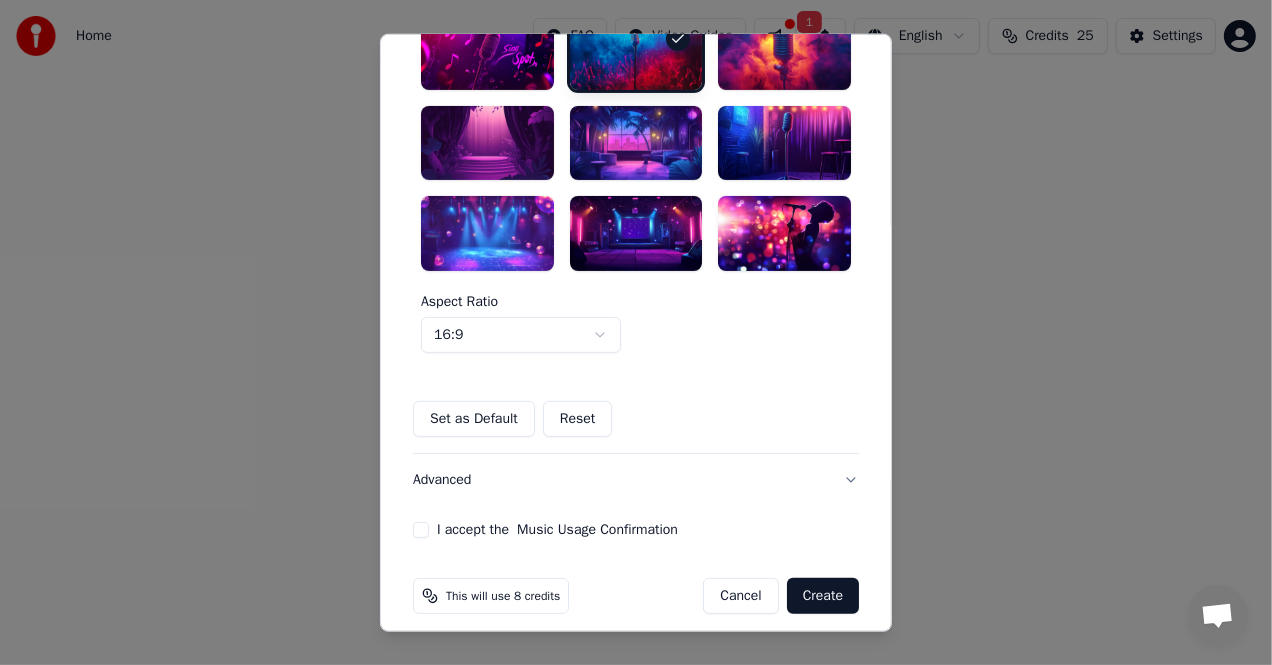 click on "I accept the   Music Usage Confirmation" at bounding box center (421, 530) 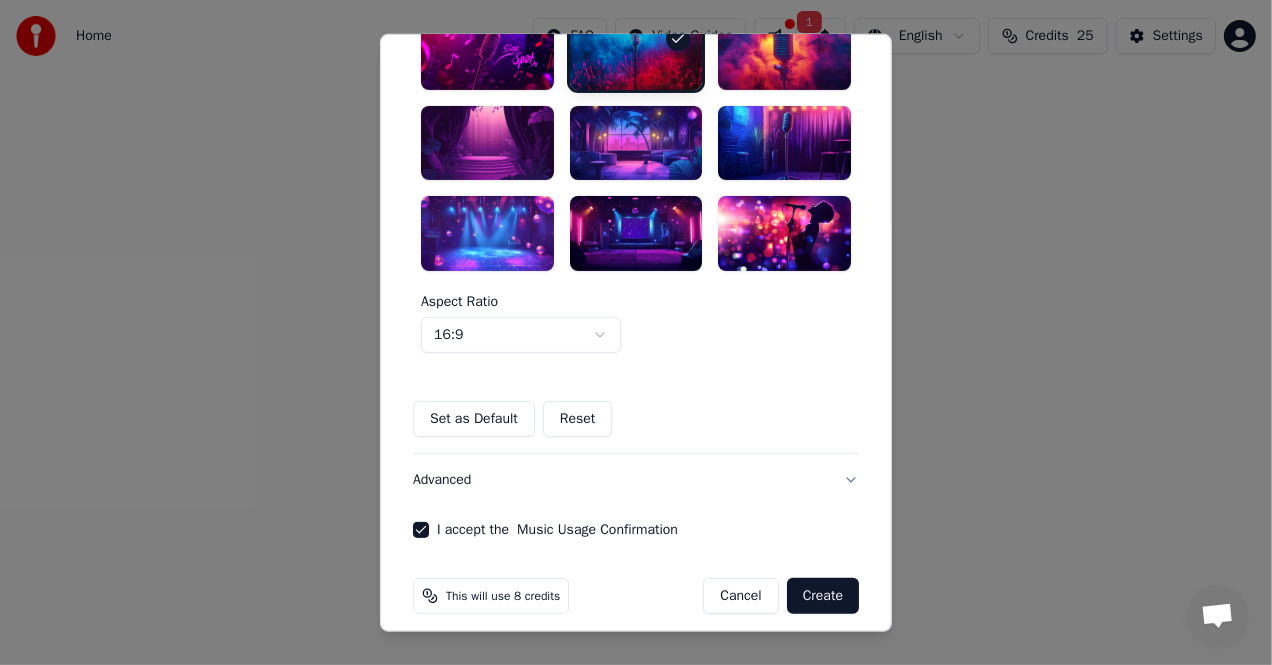 click on "Create" at bounding box center [823, 596] 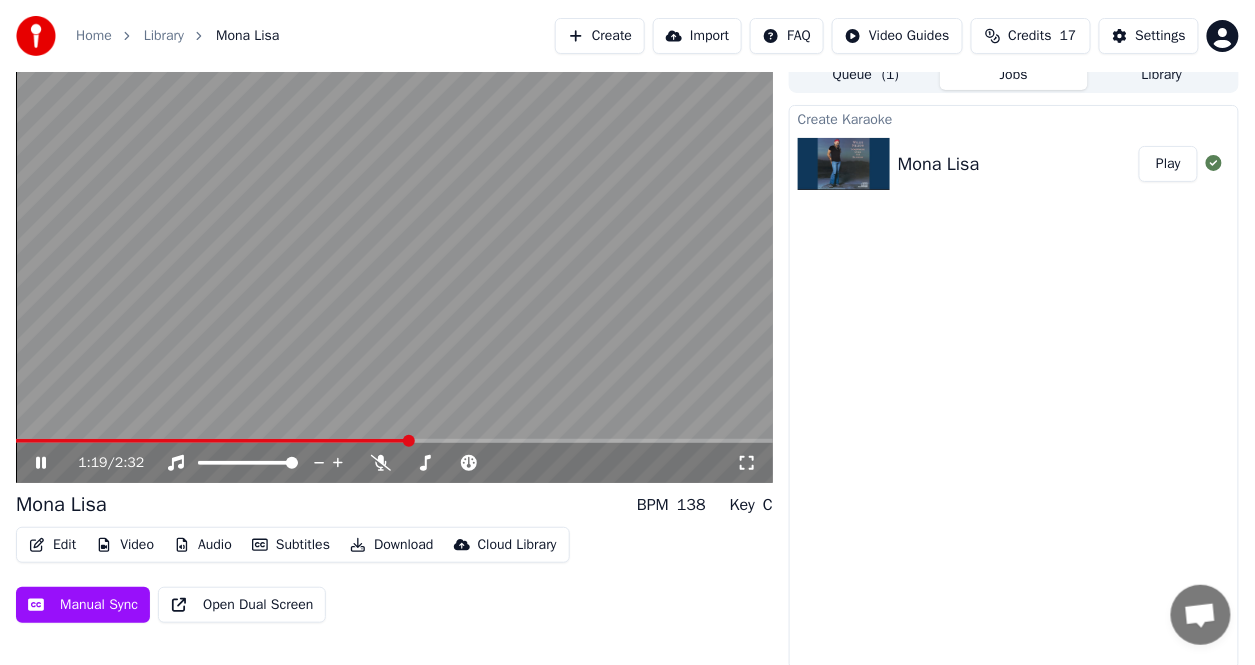 scroll, scrollTop: 19, scrollLeft: 0, axis: vertical 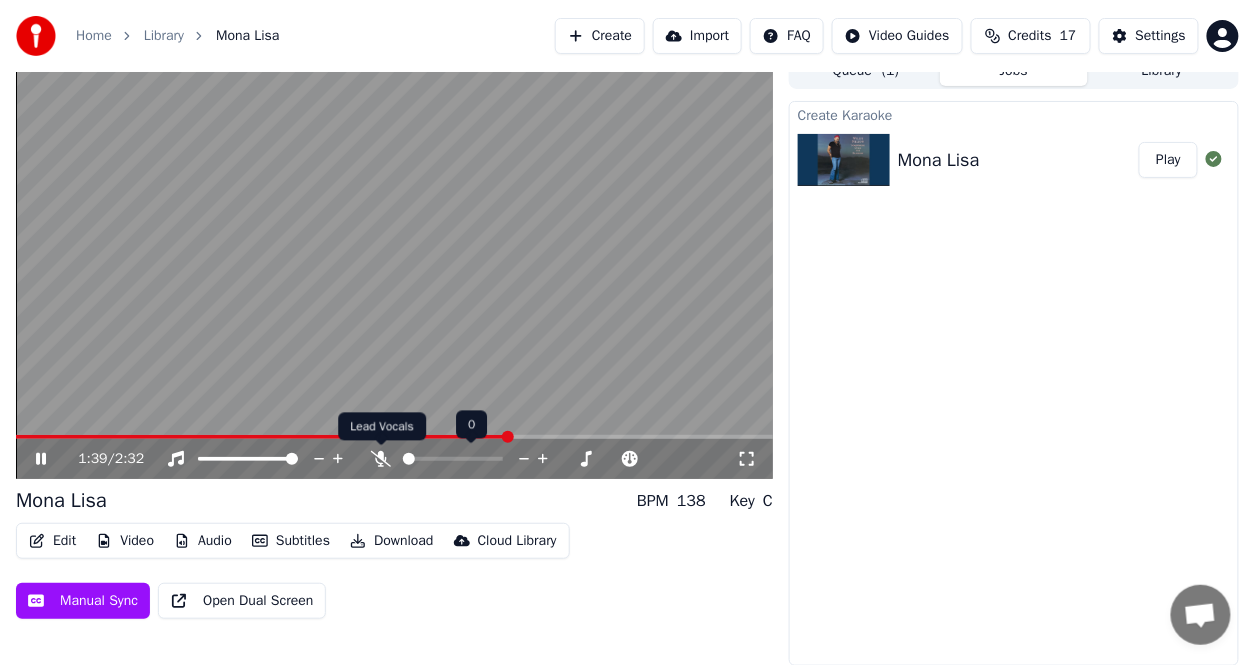 click 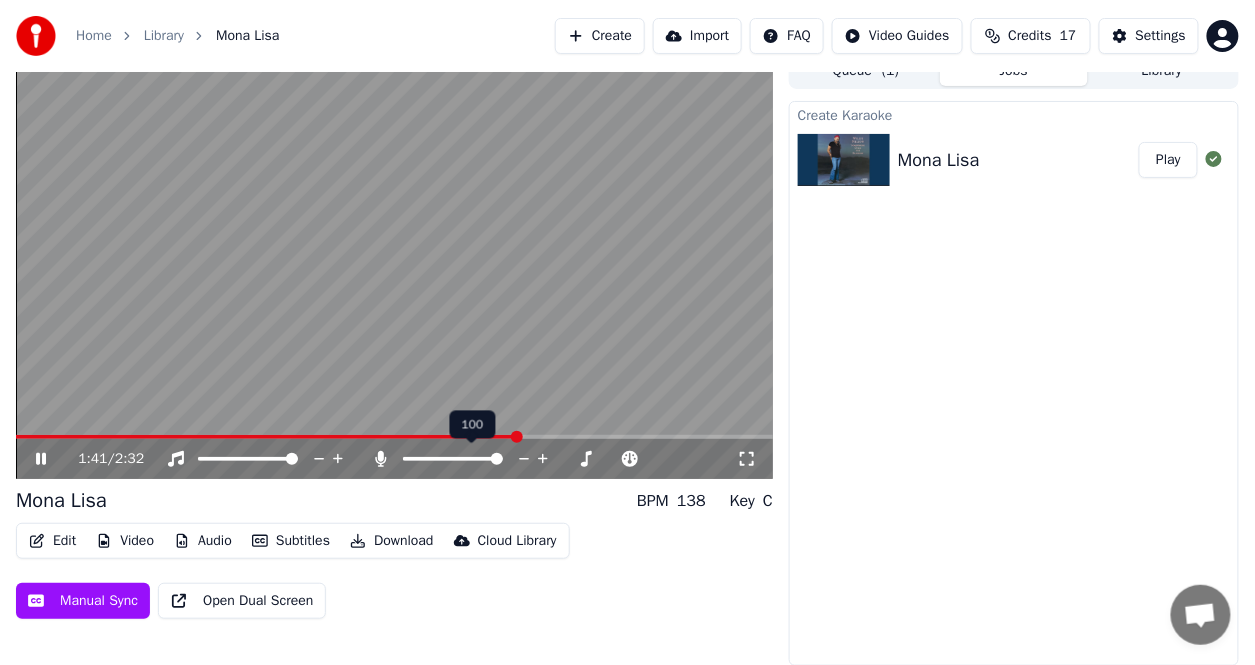 click 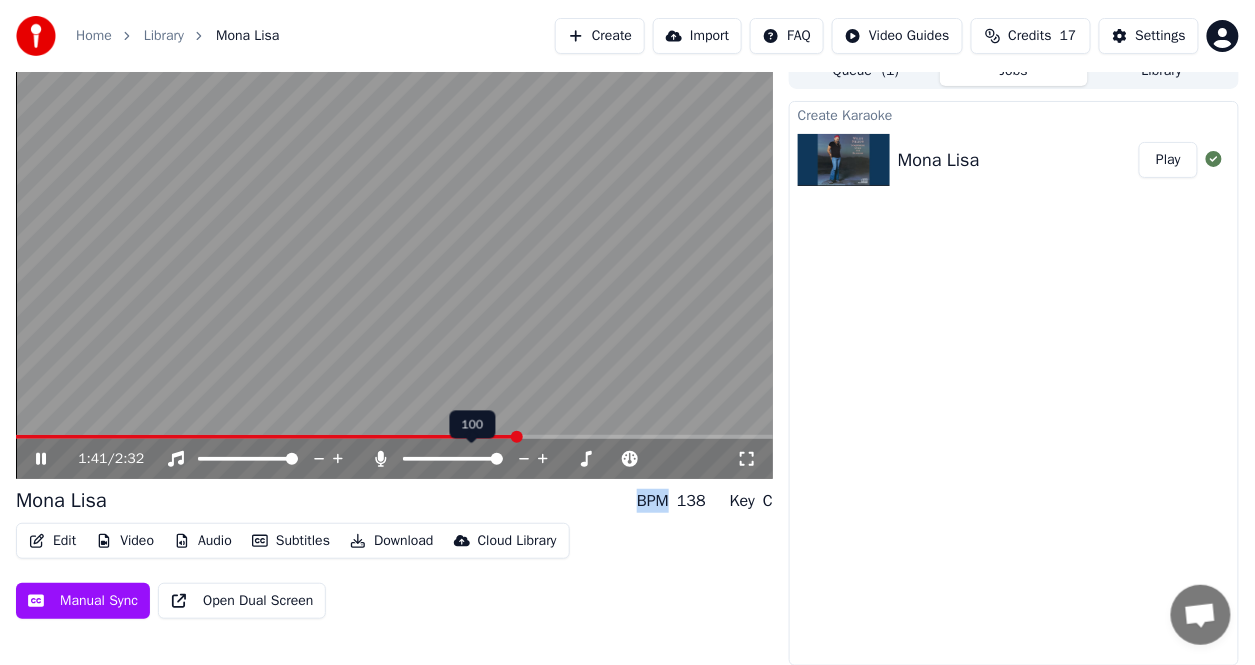 click 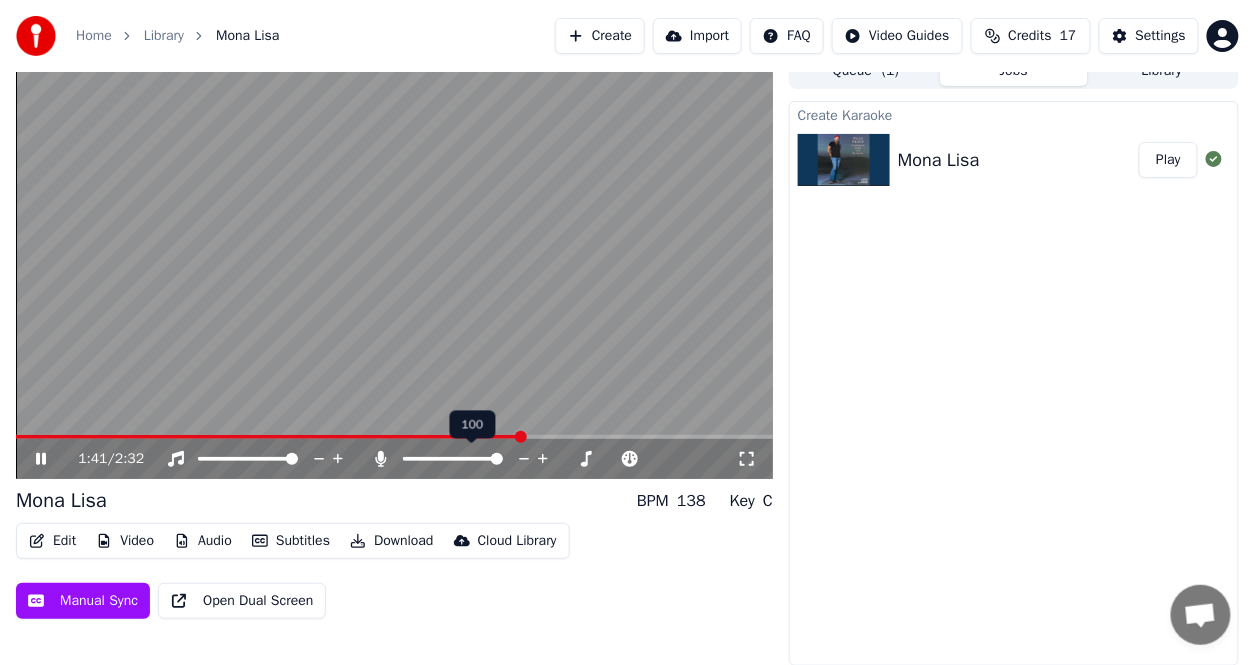 click 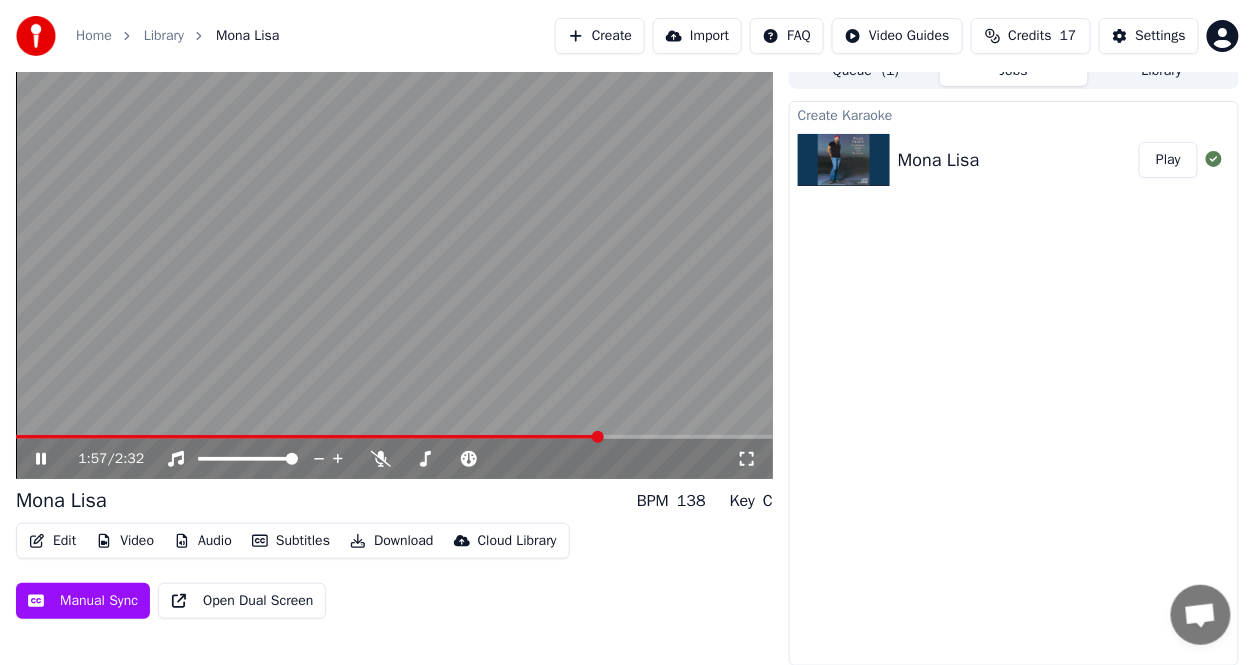 click on "1:57  /  2:32" at bounding box center [407, 459] 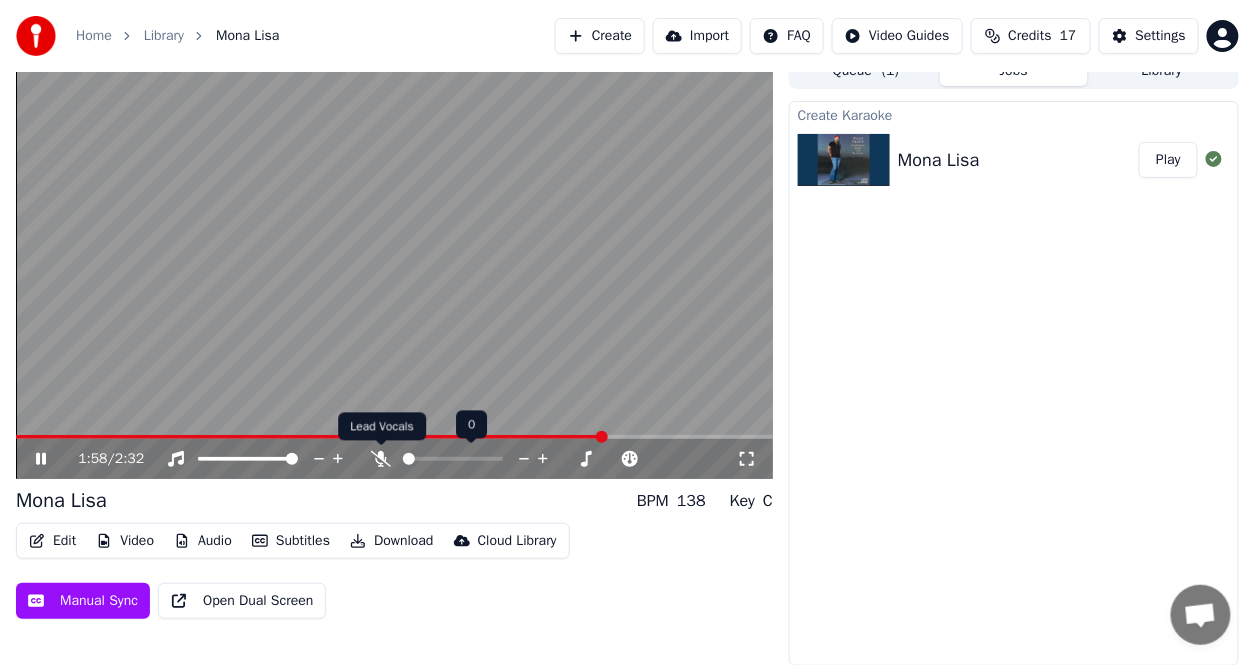 click 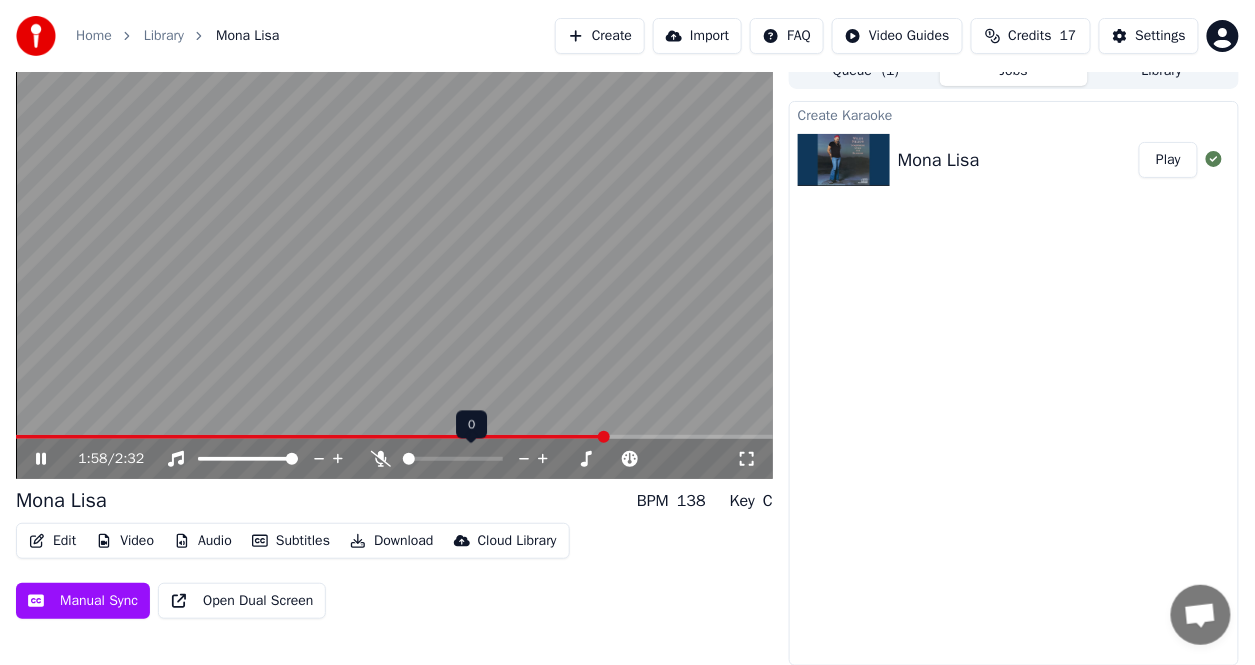 click 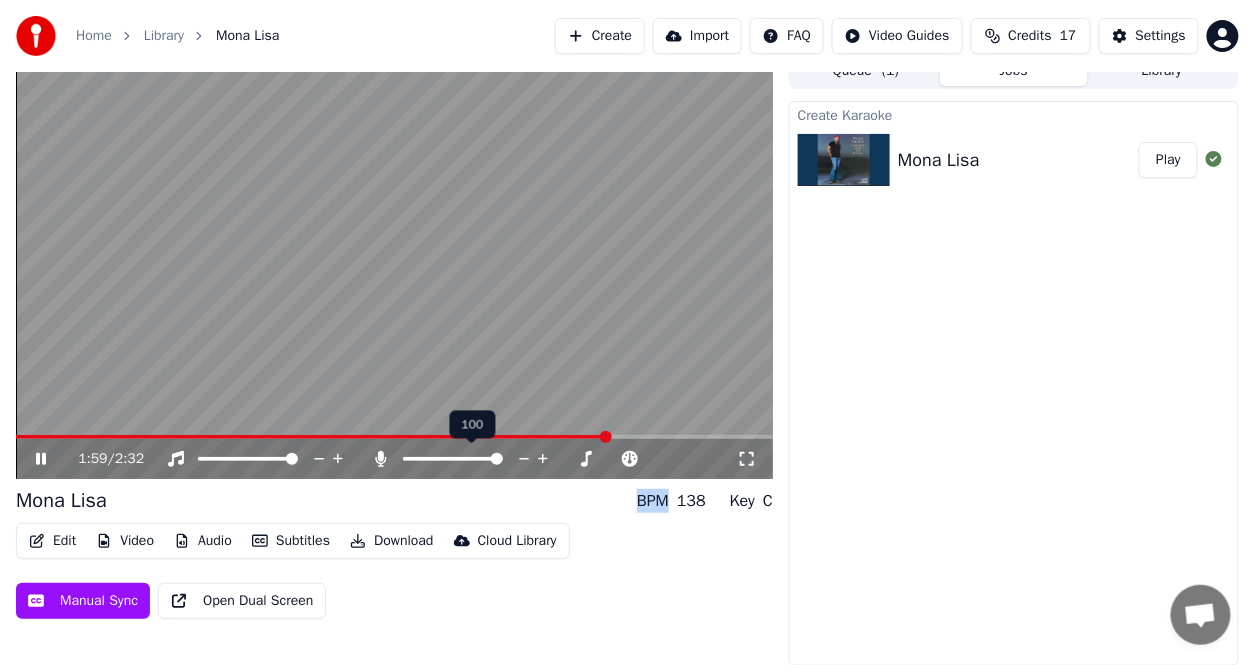 click 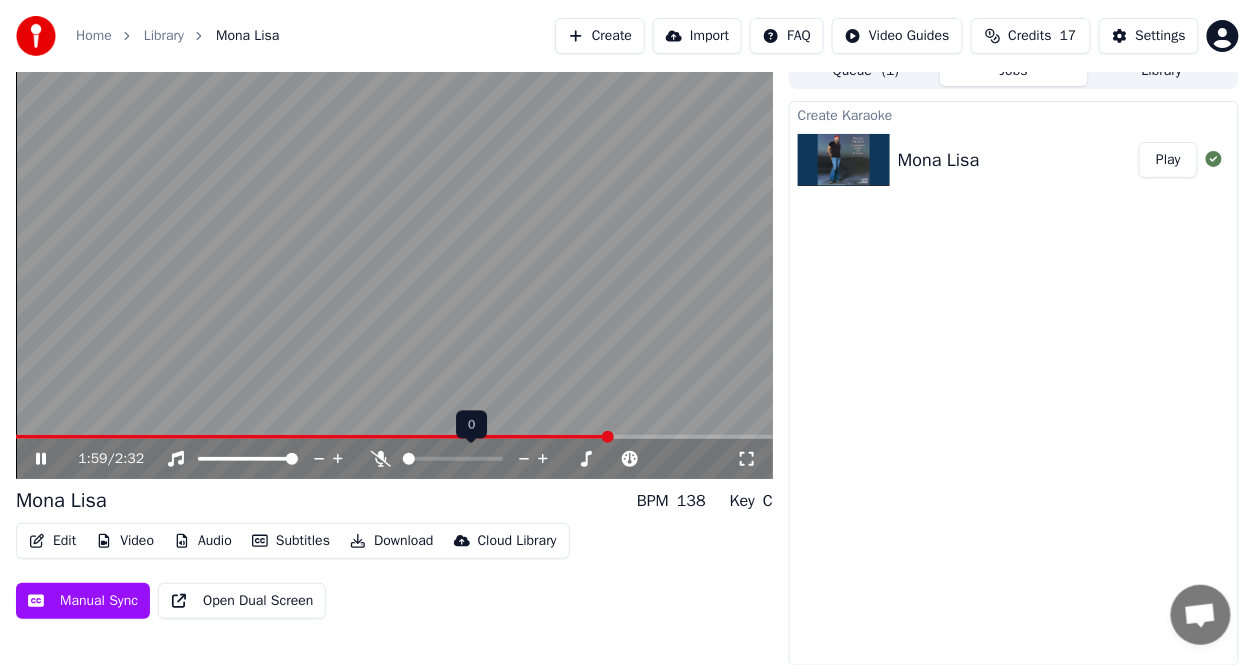 click 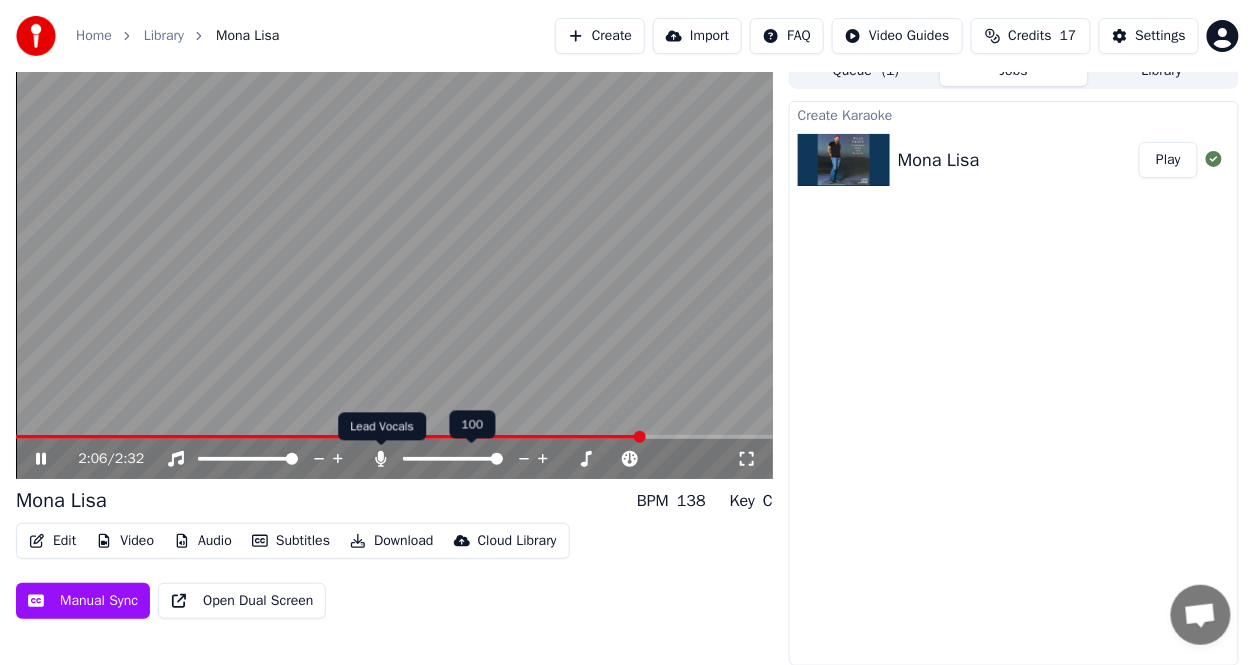 click 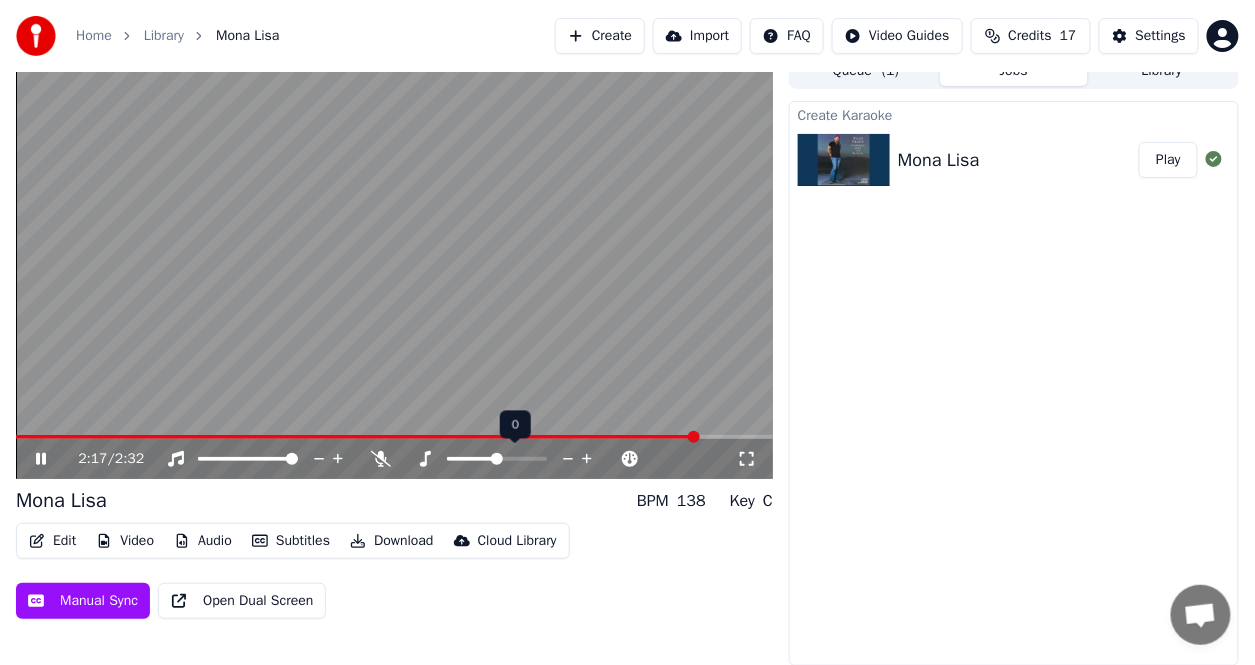 click 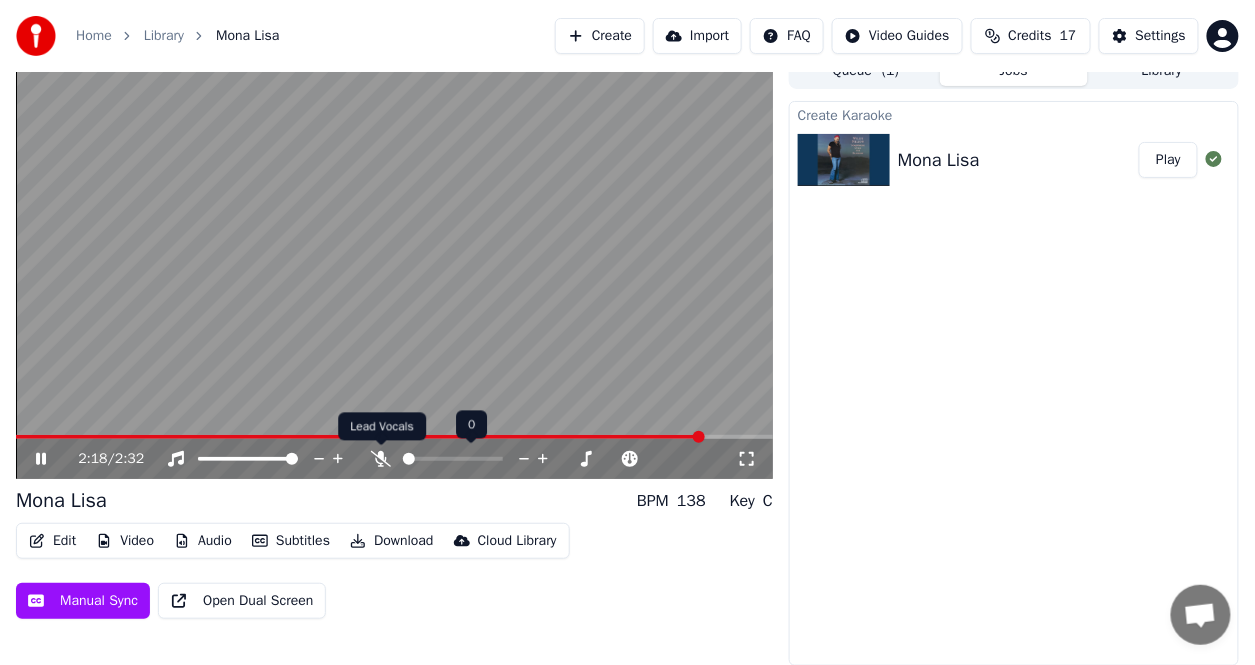 click 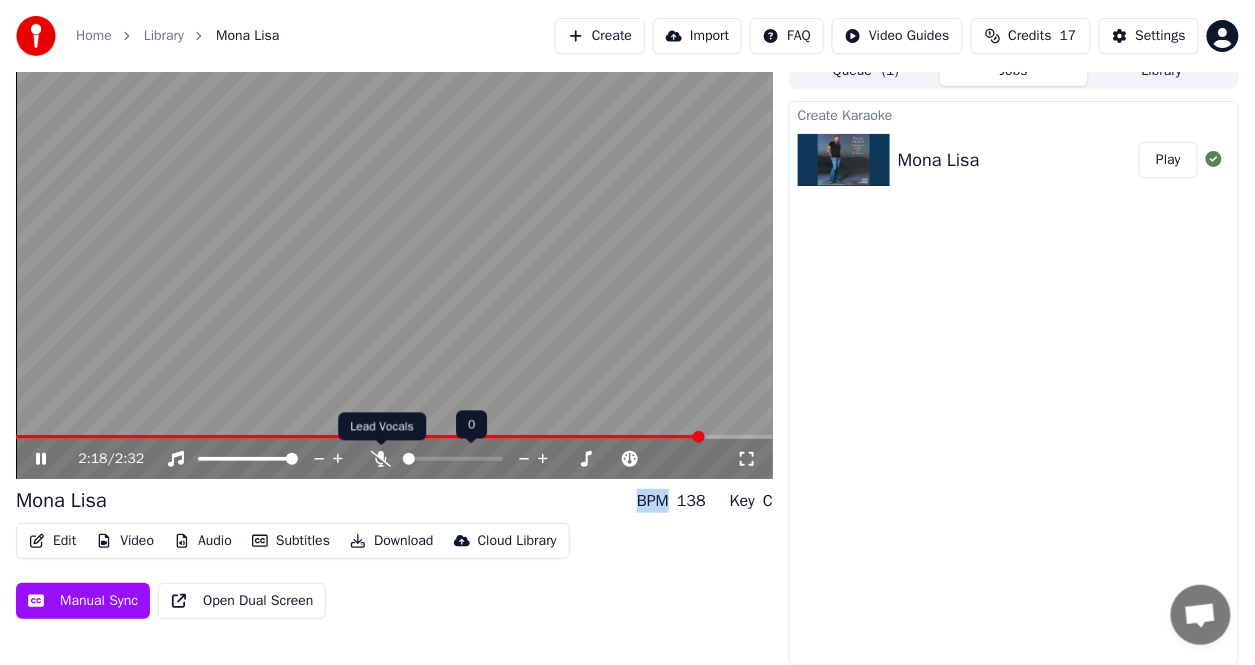 click 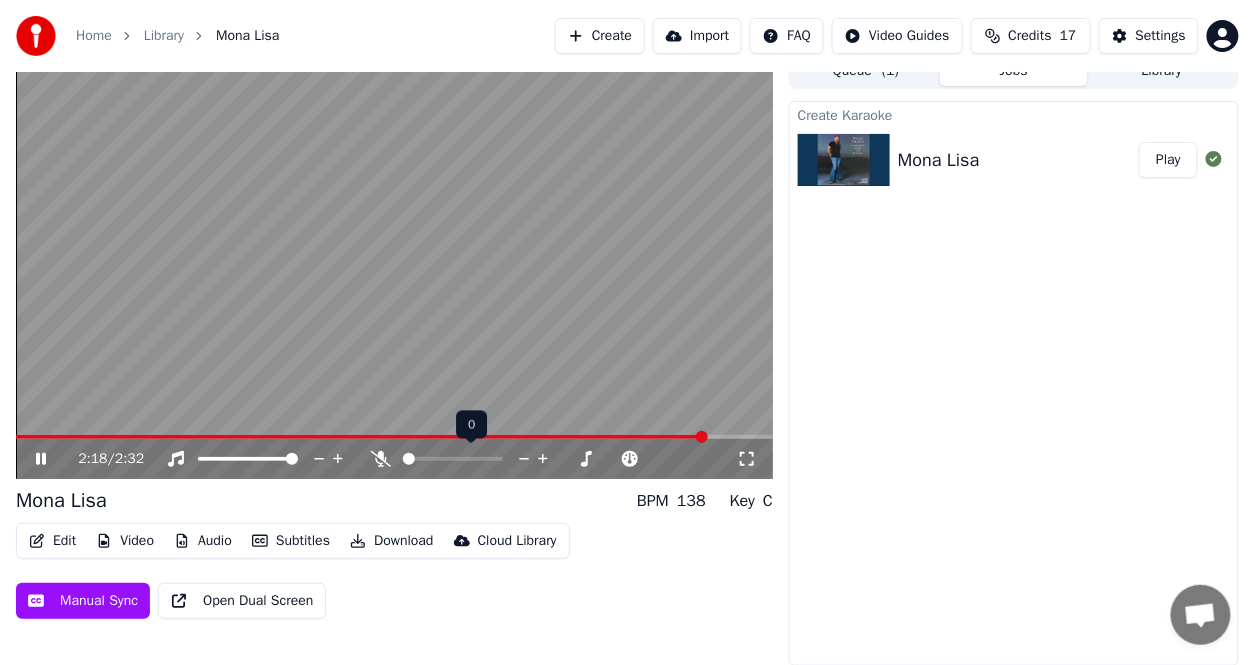 click 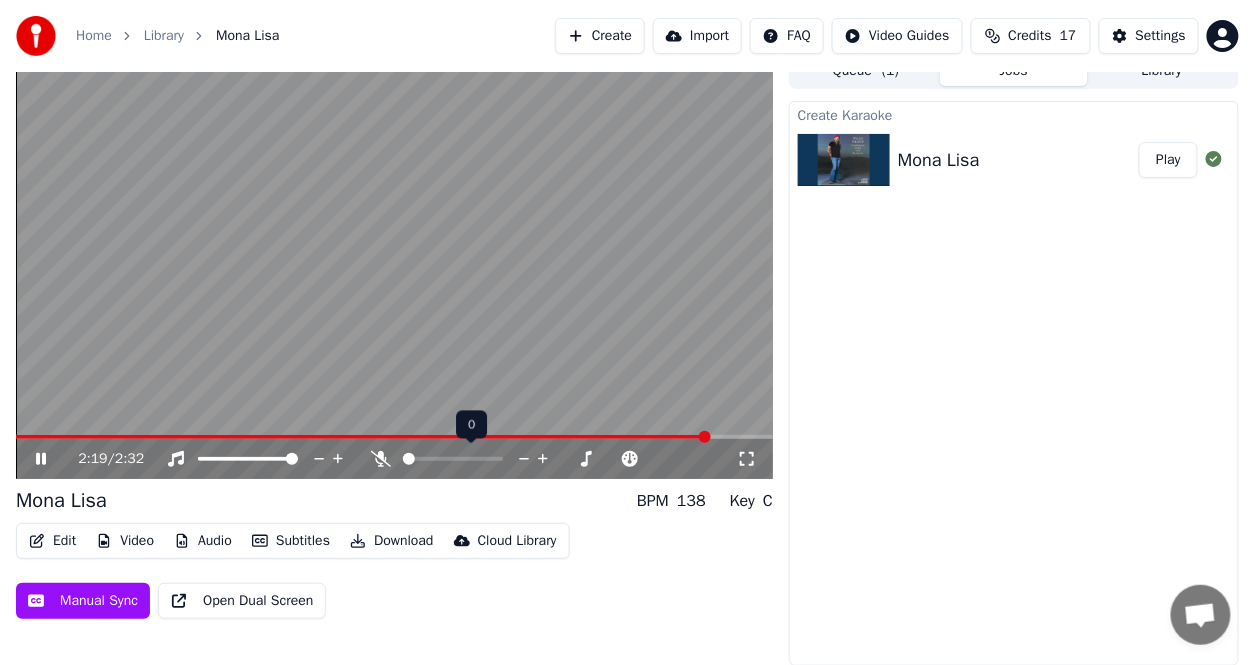 click 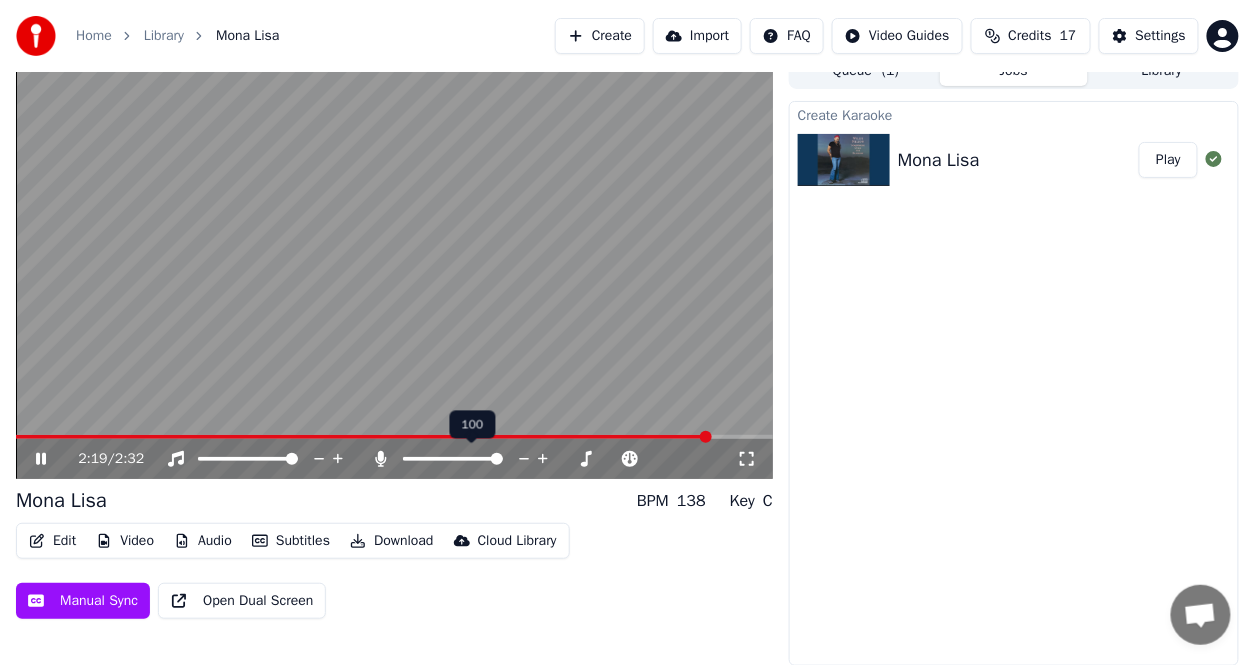 click 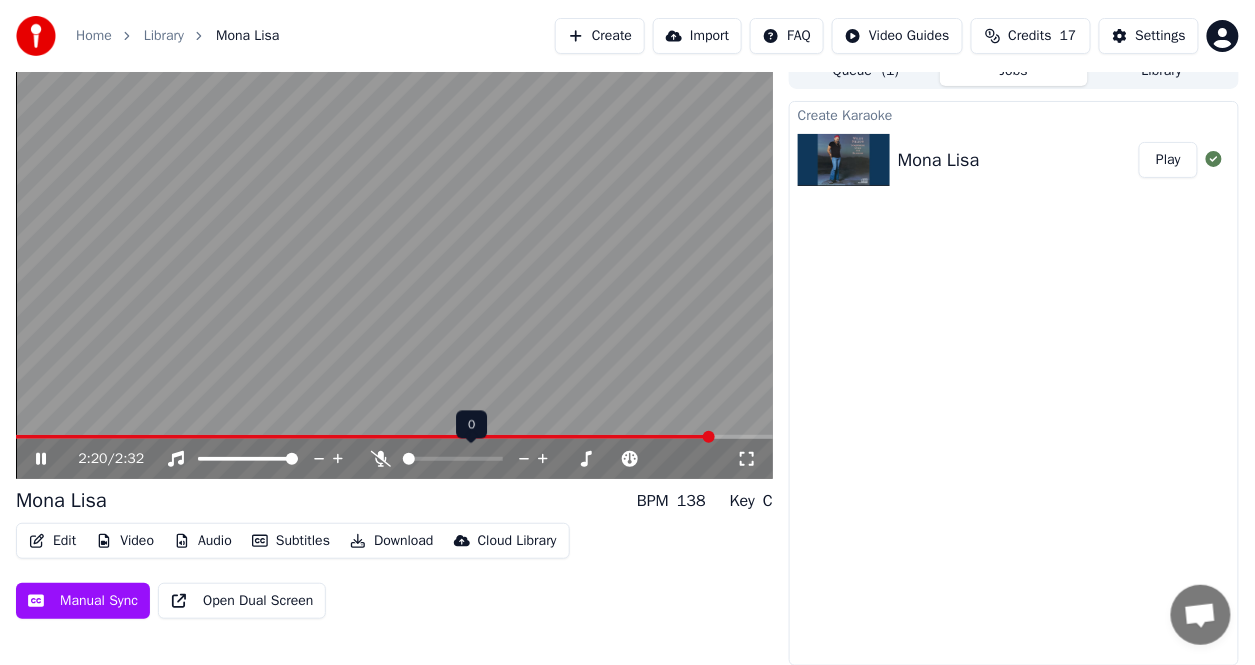 click 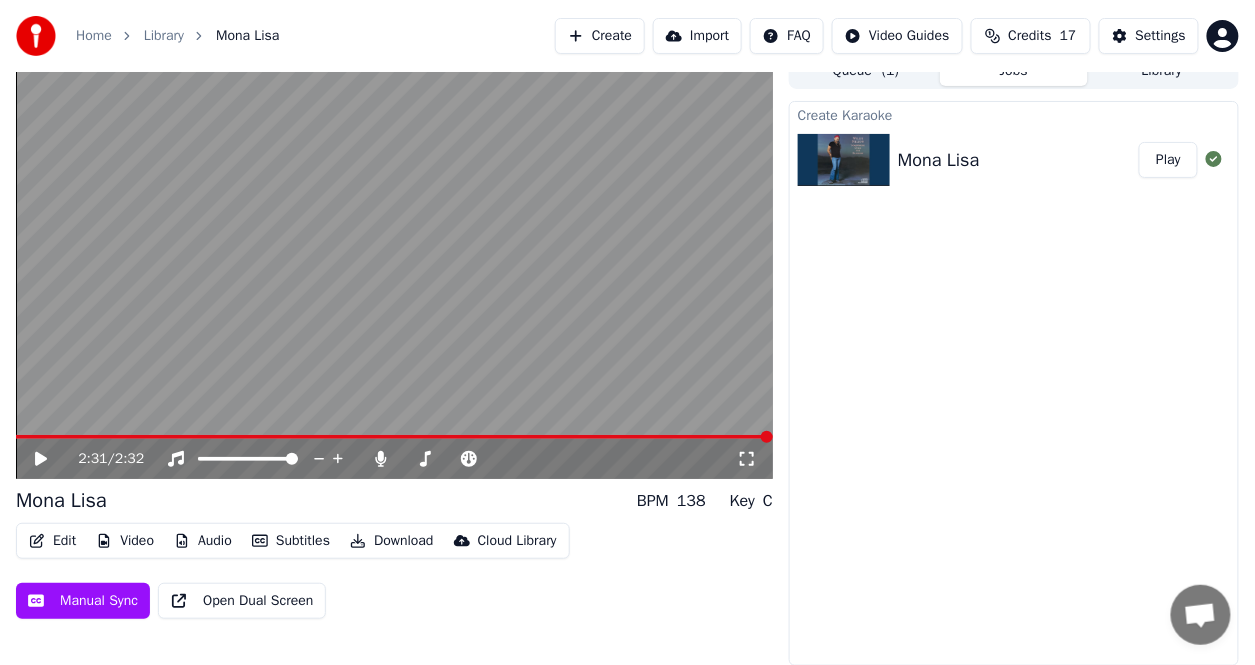 click 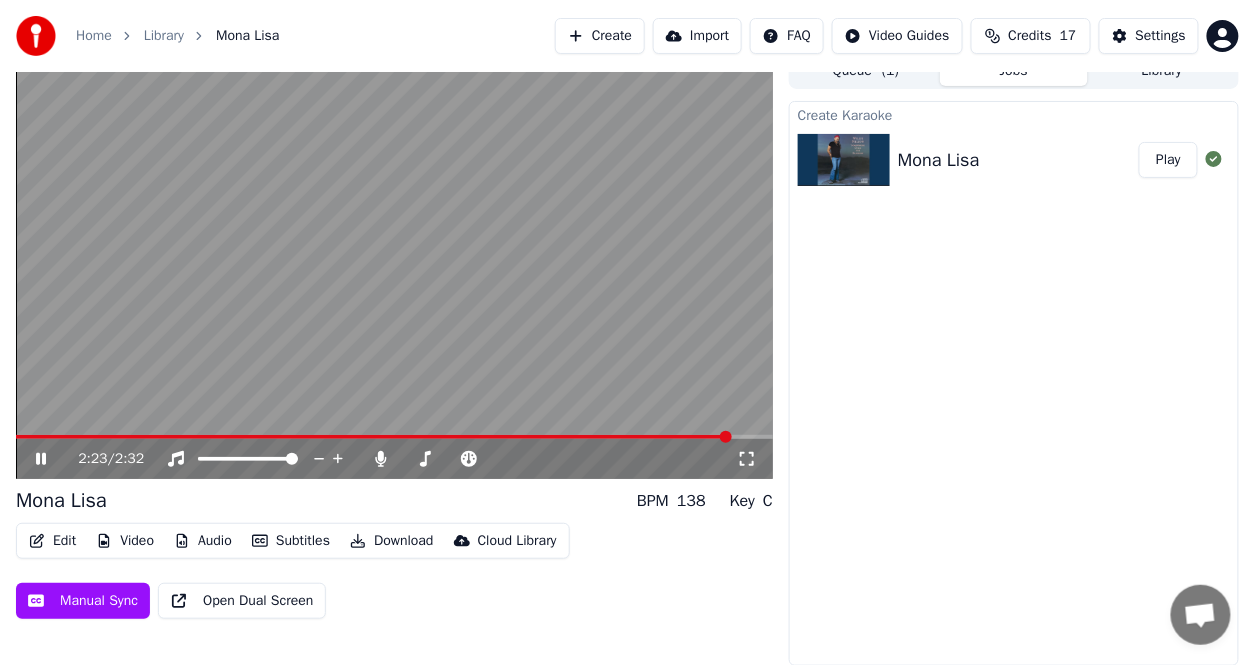 click at bounding box center [373, 437] 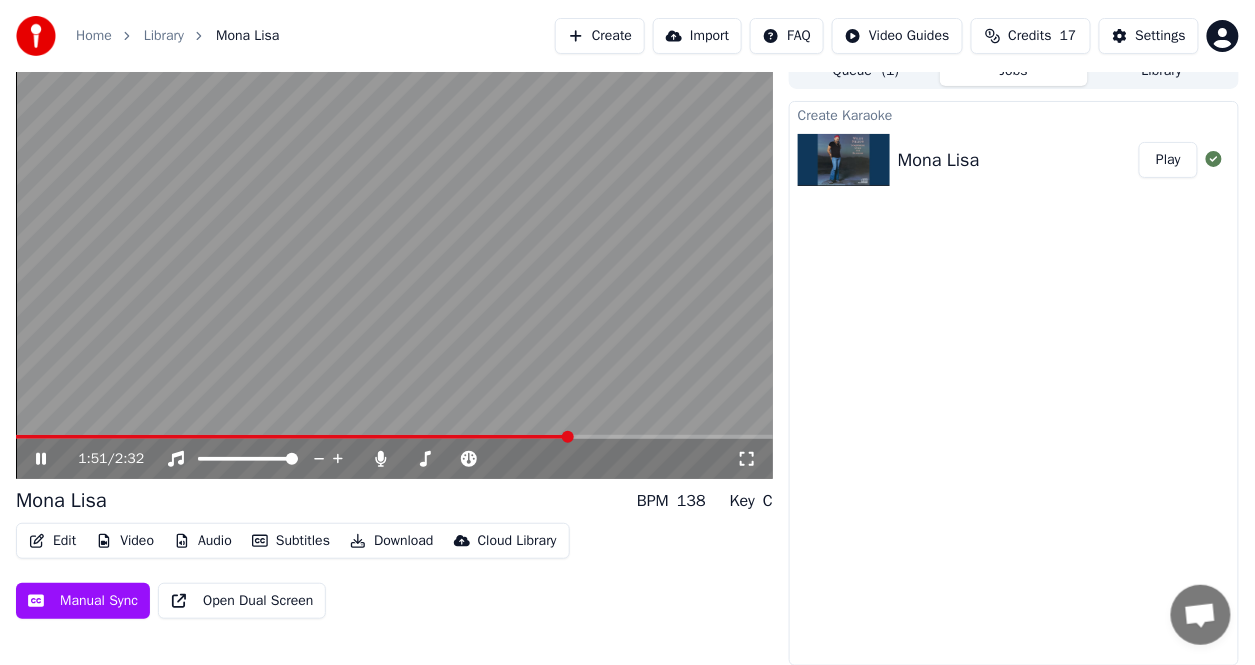 click 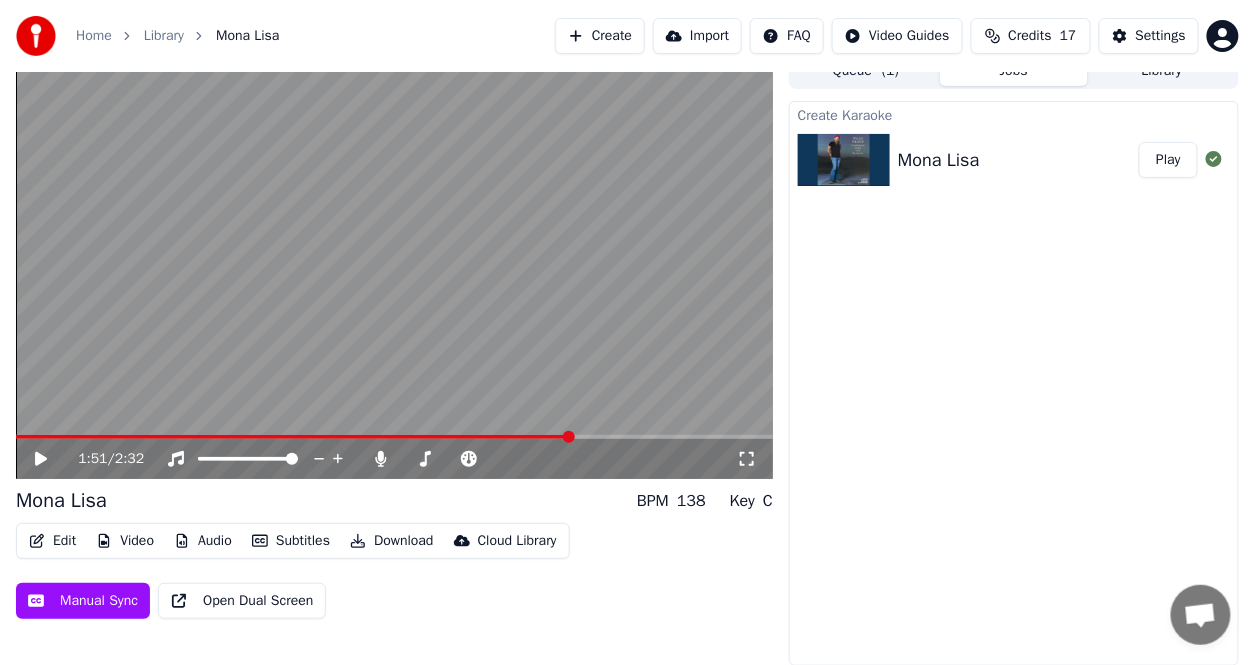 click 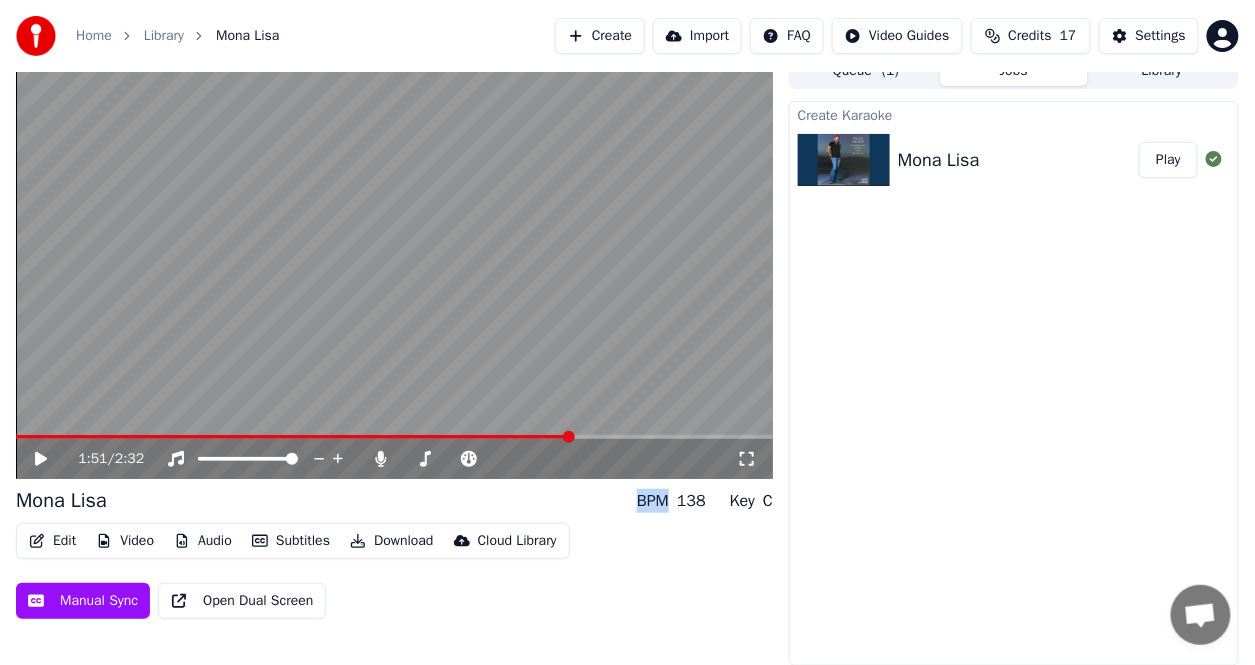 click 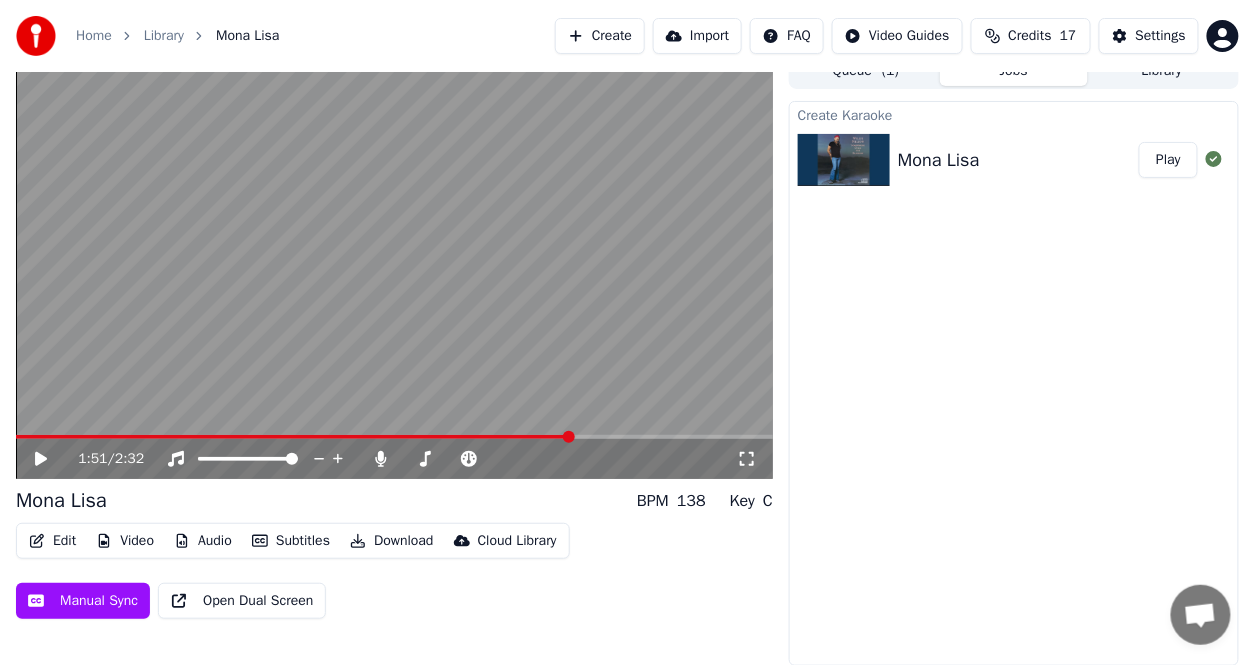 click 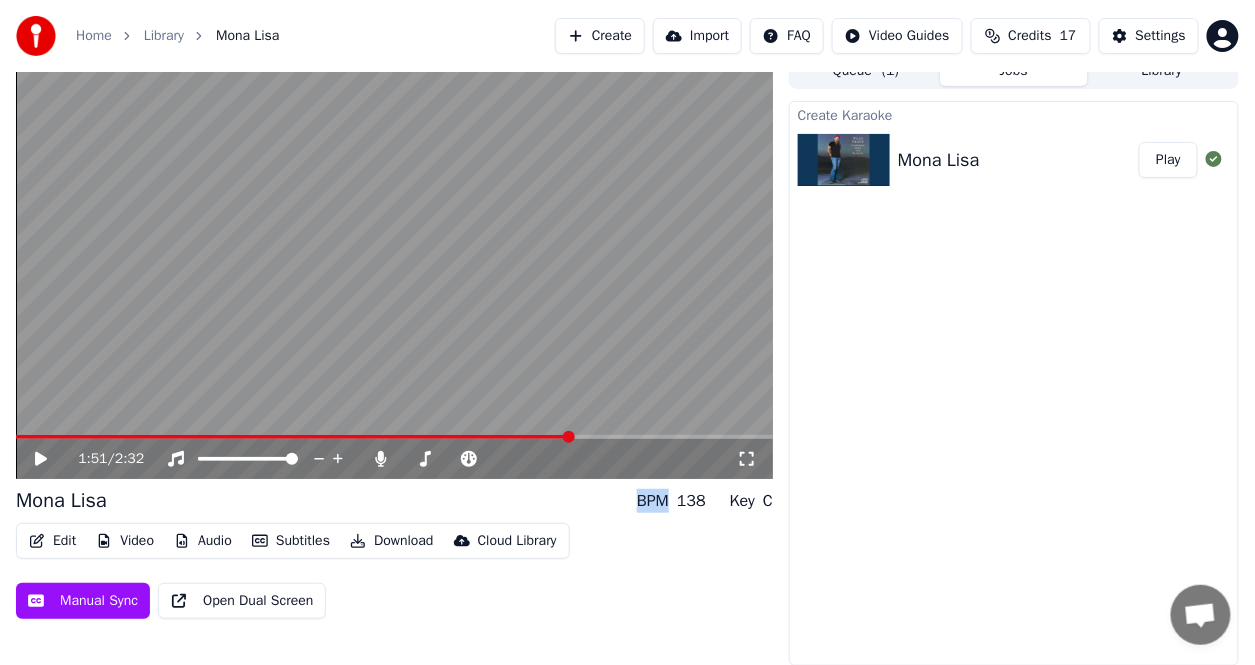 click 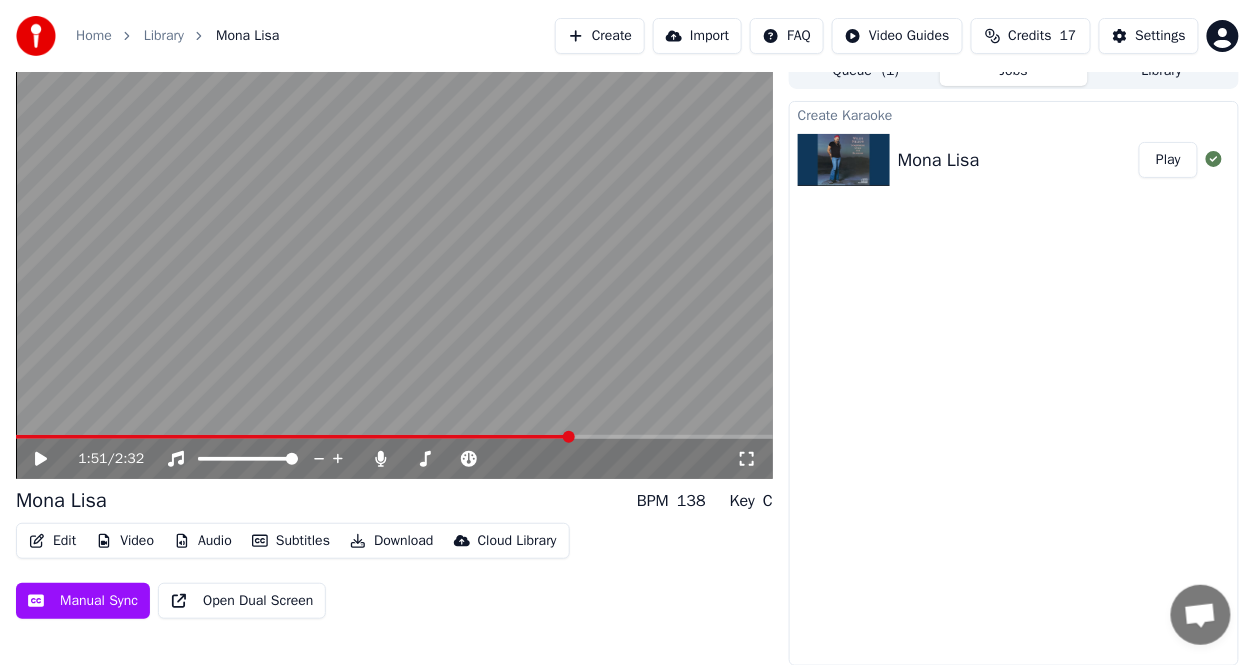 click 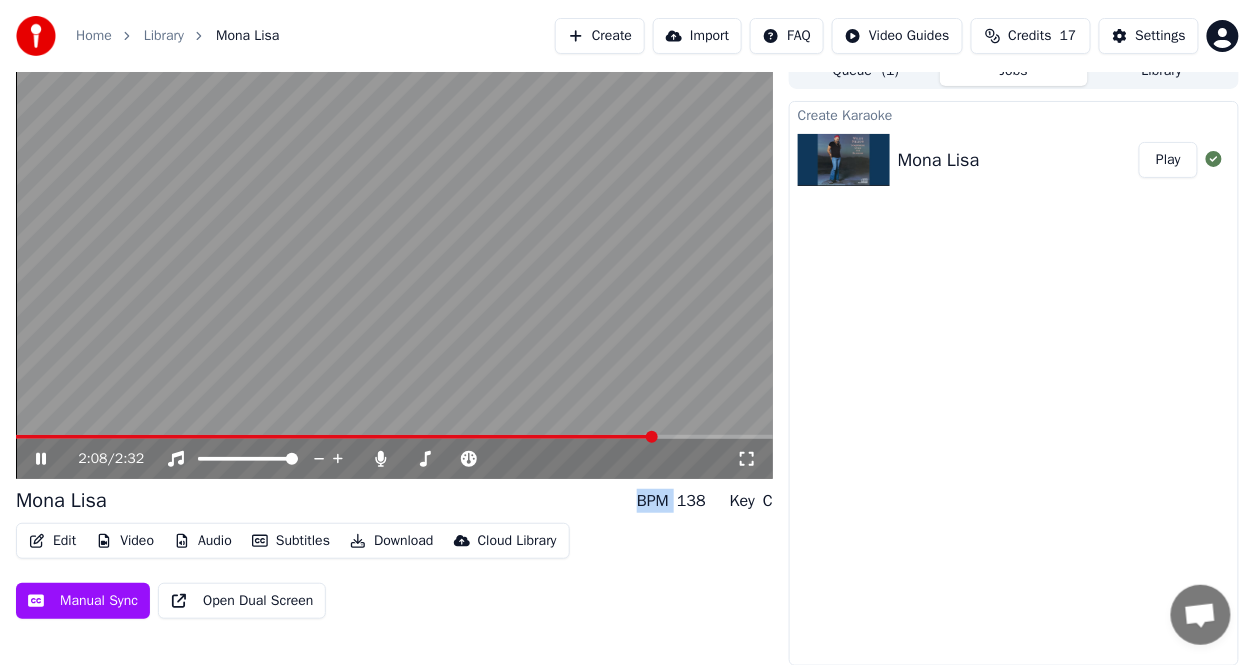 click 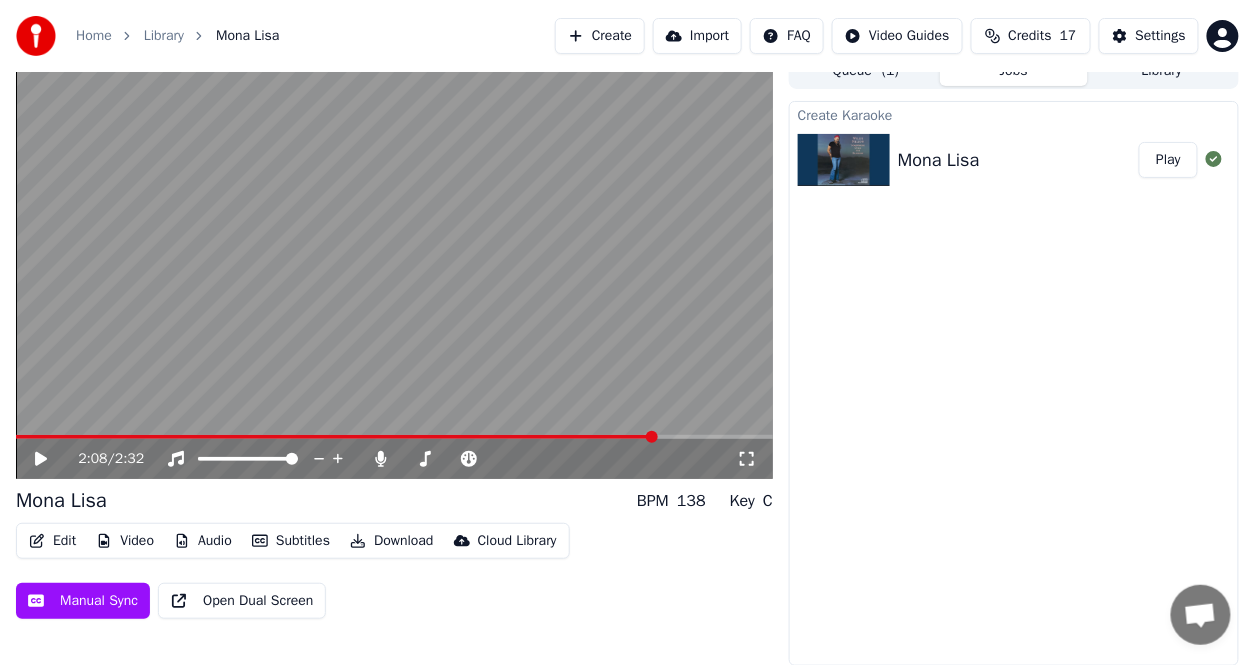 click 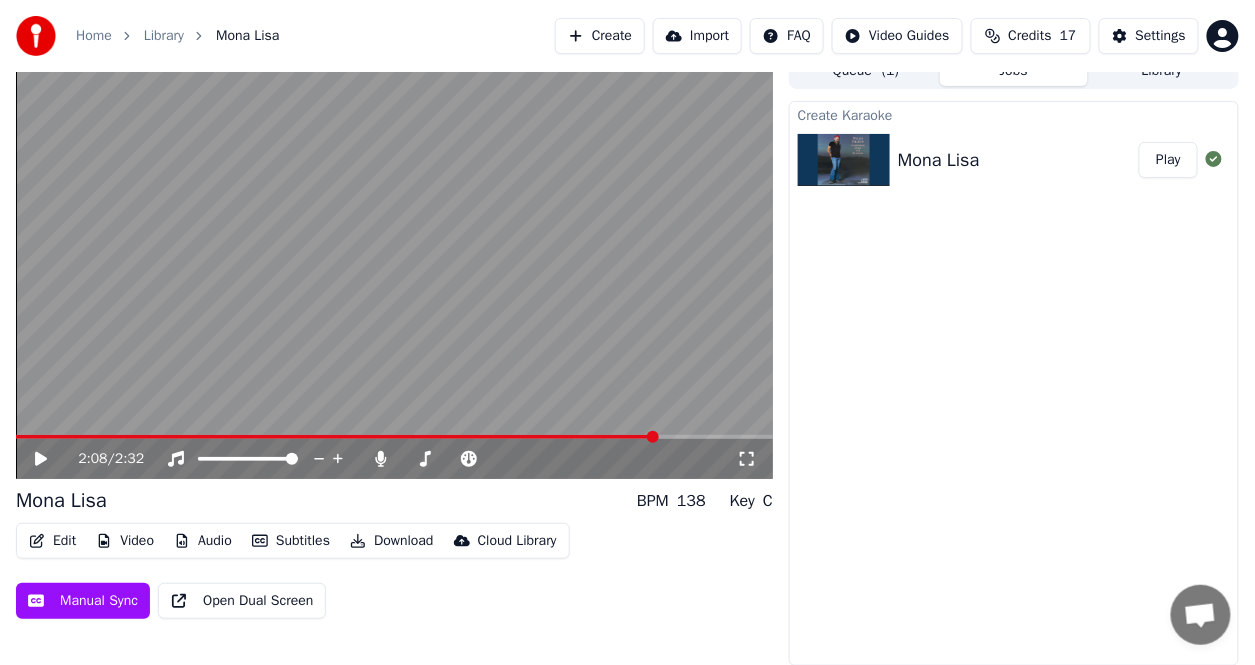 click 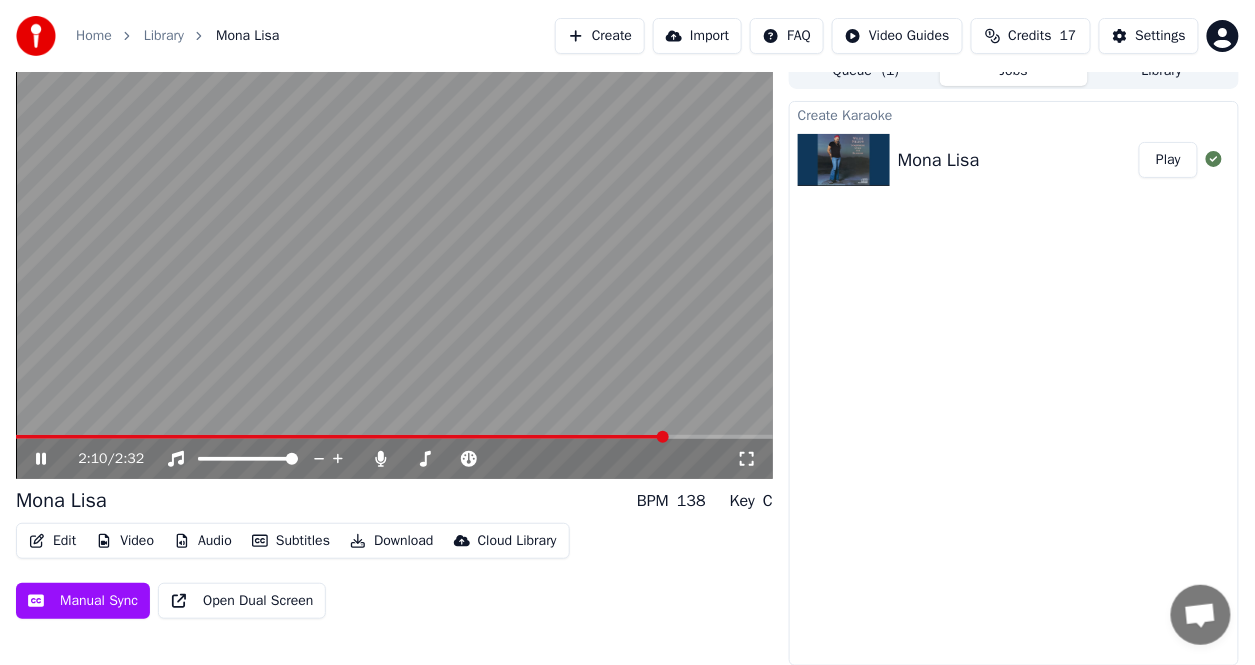 click 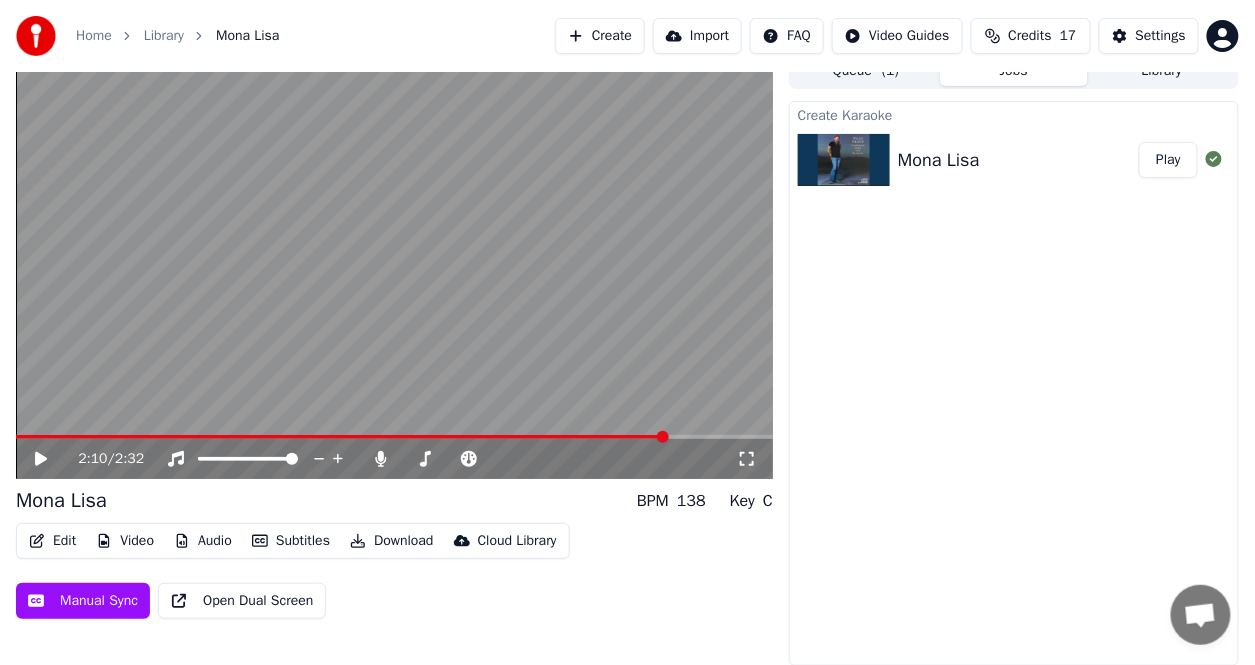 click 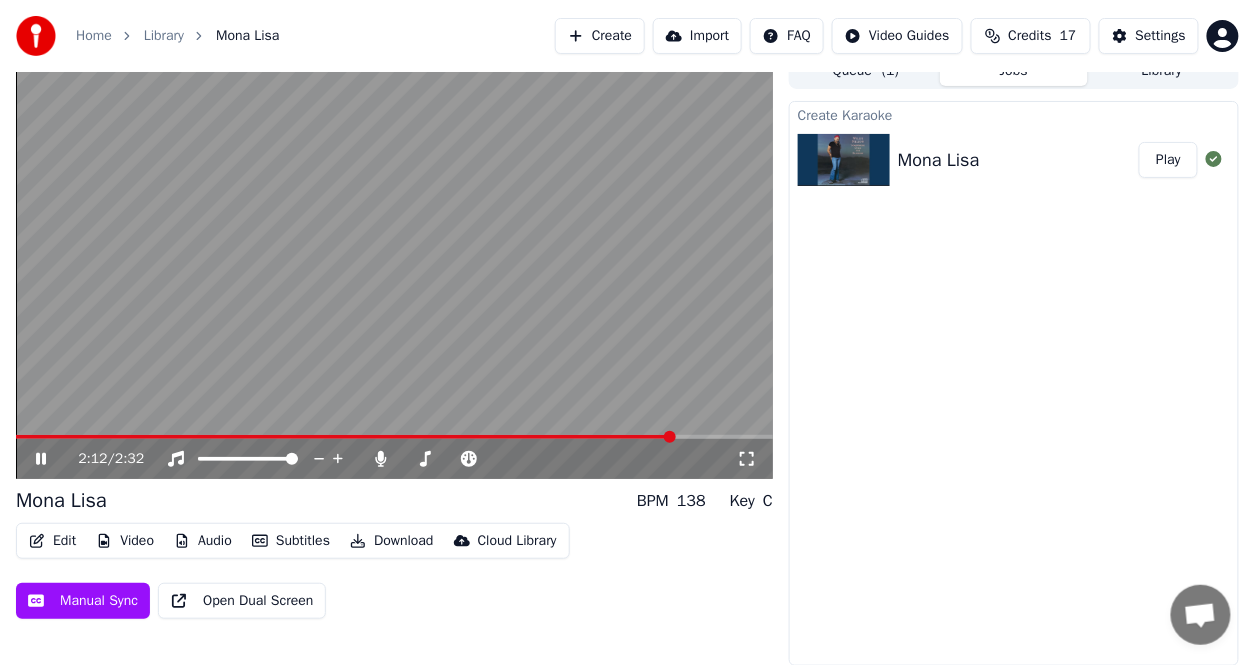 click 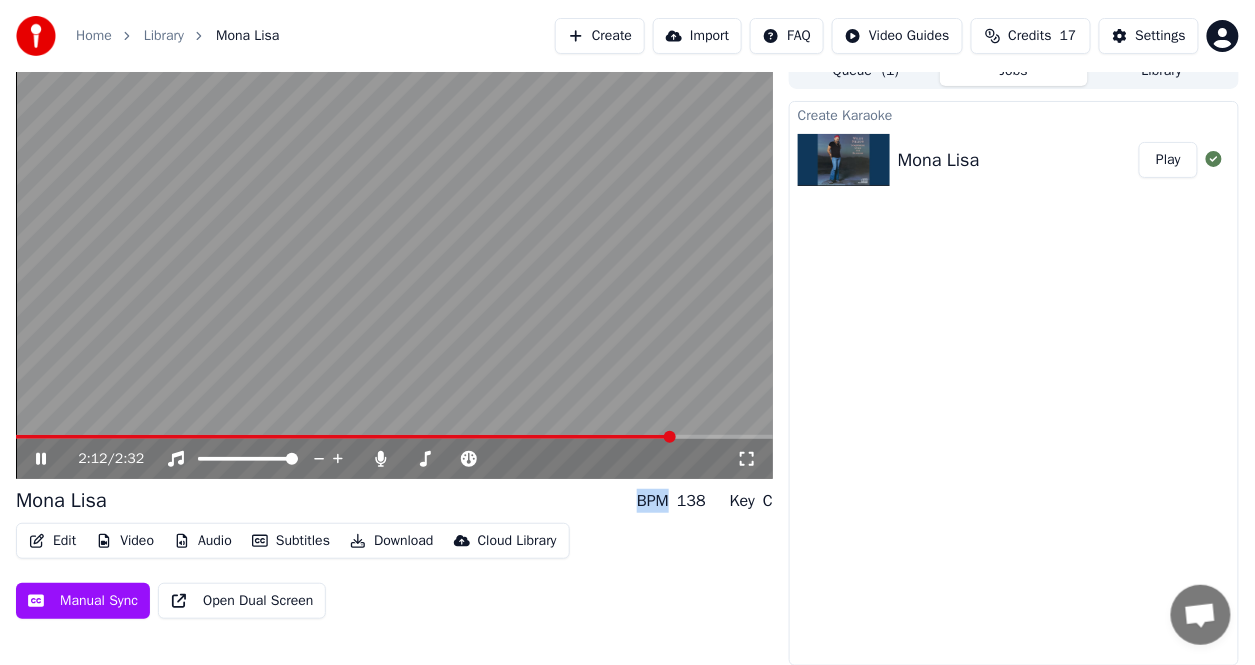 click 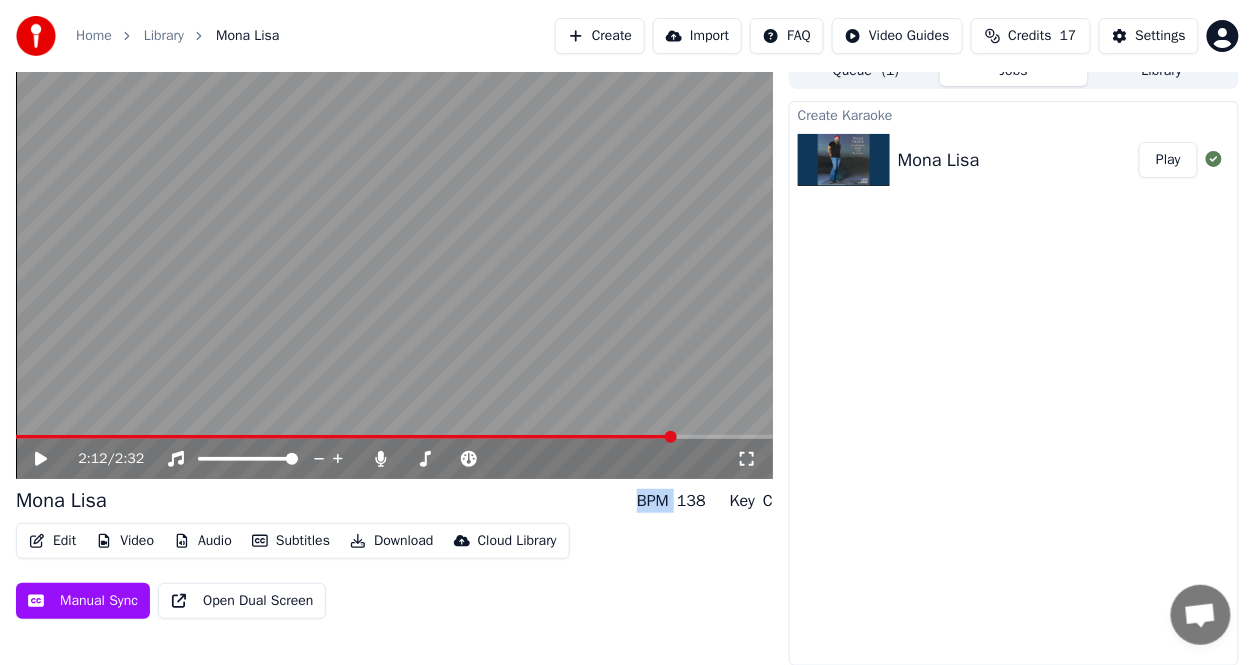 click 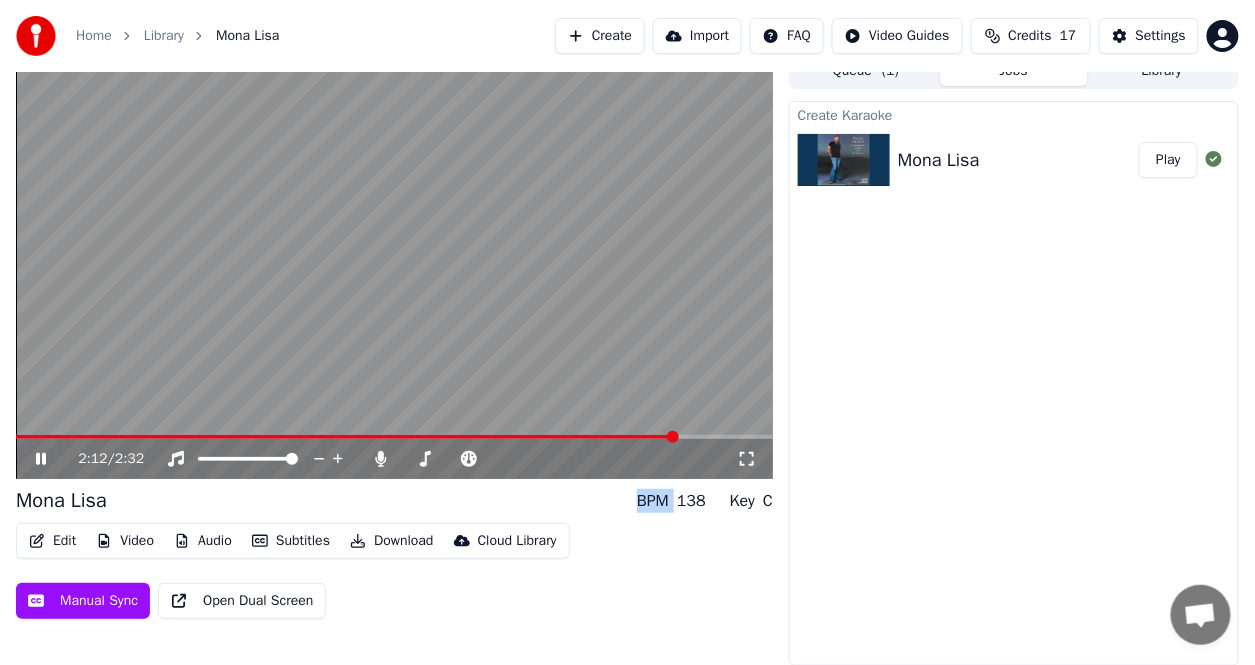 click 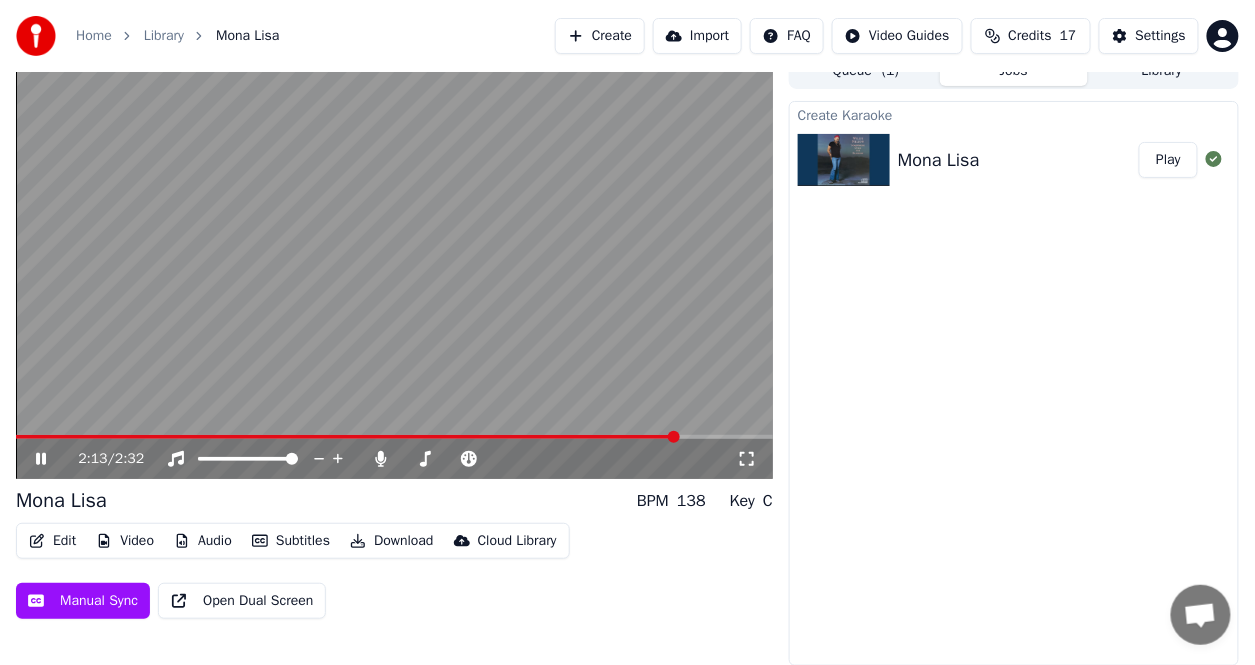 click 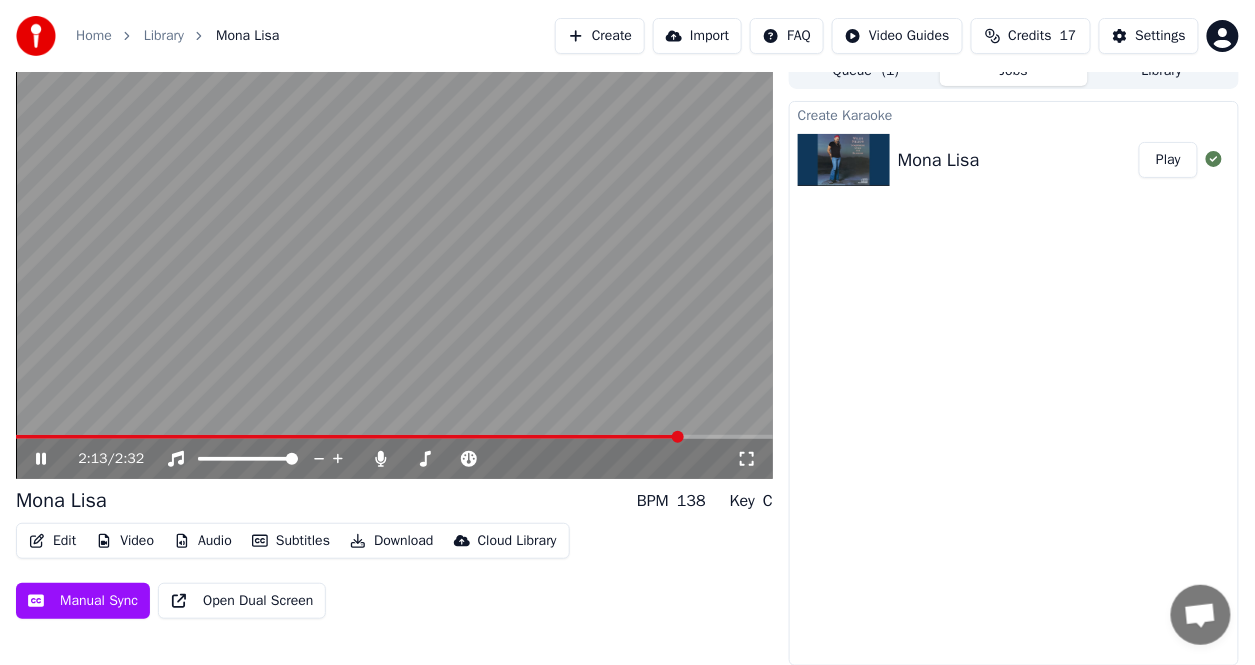 drag, startPoint x: 41, startPoint y: 455, endPoint x: 54, endPoint y: 455, distance: 13 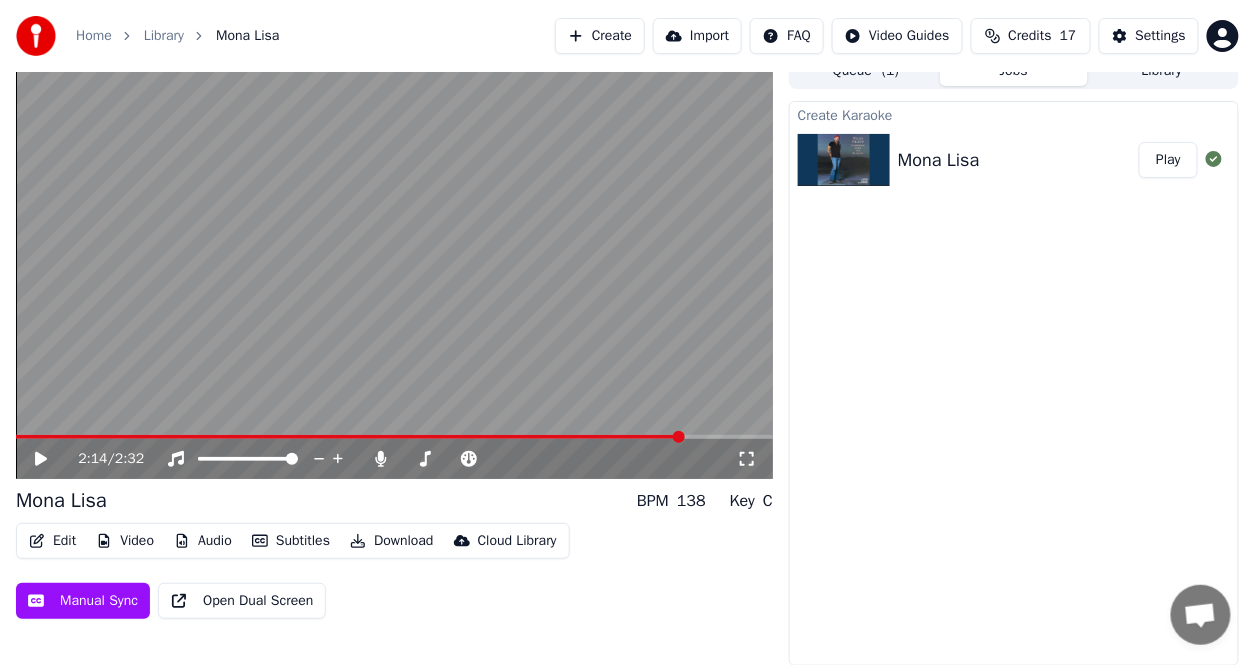 click 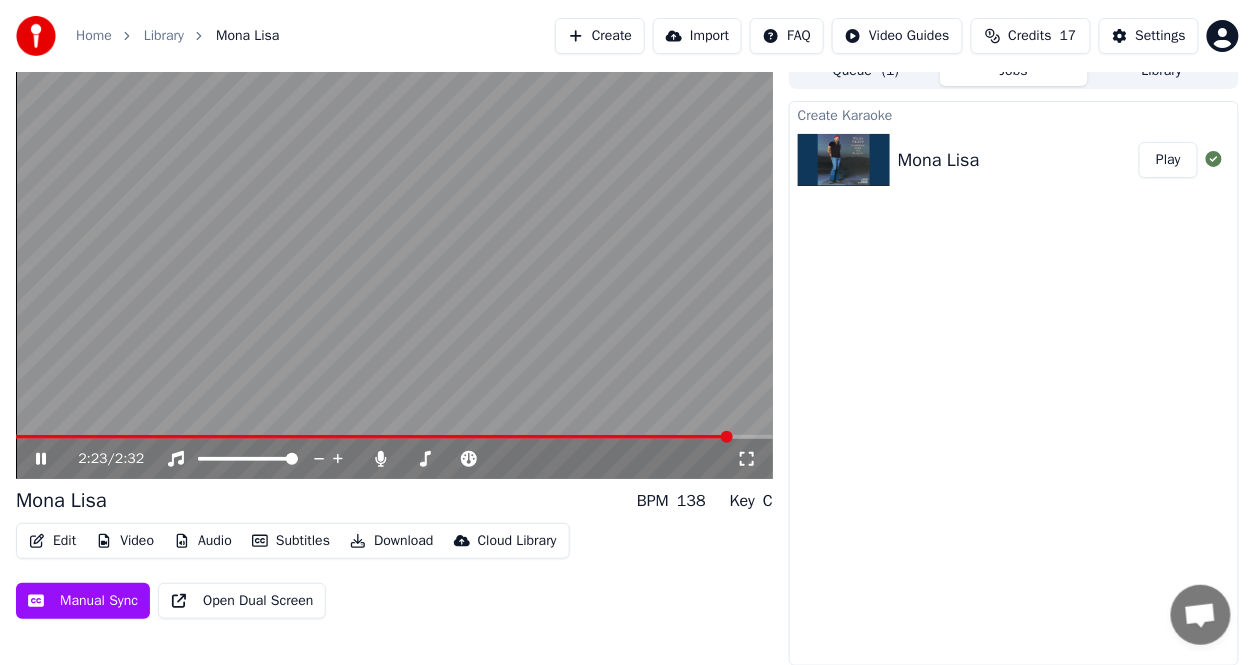 click at bounding box center (374, 437) 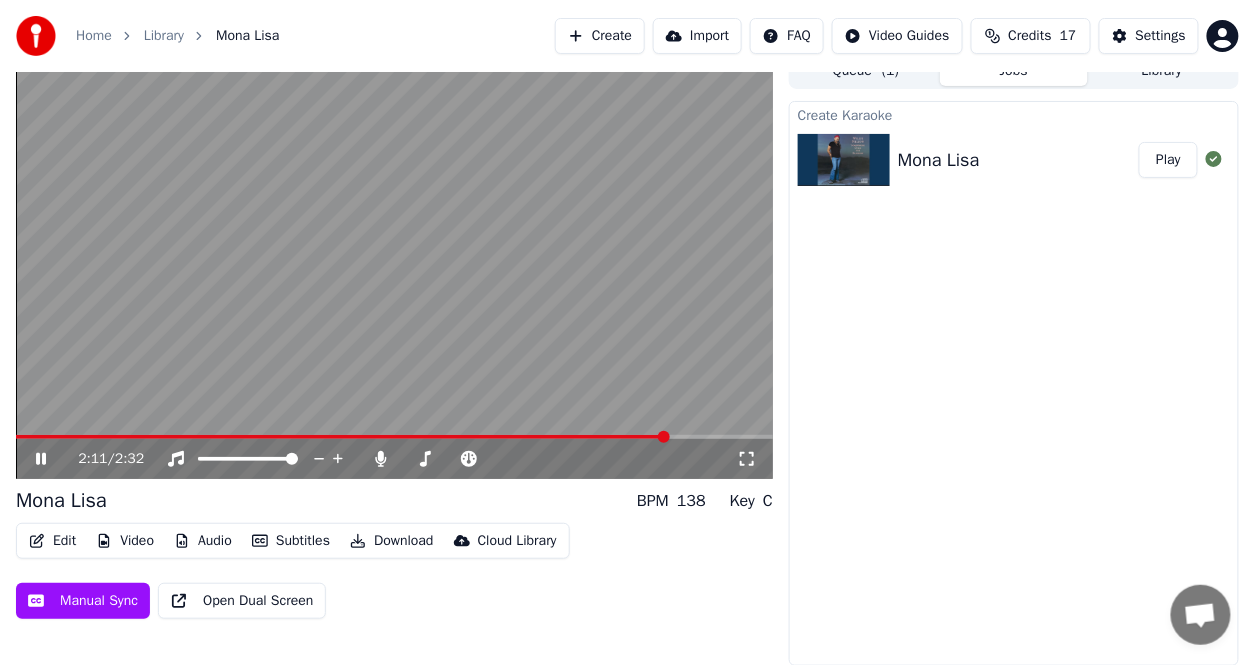 click at bounding box center (342, 437) 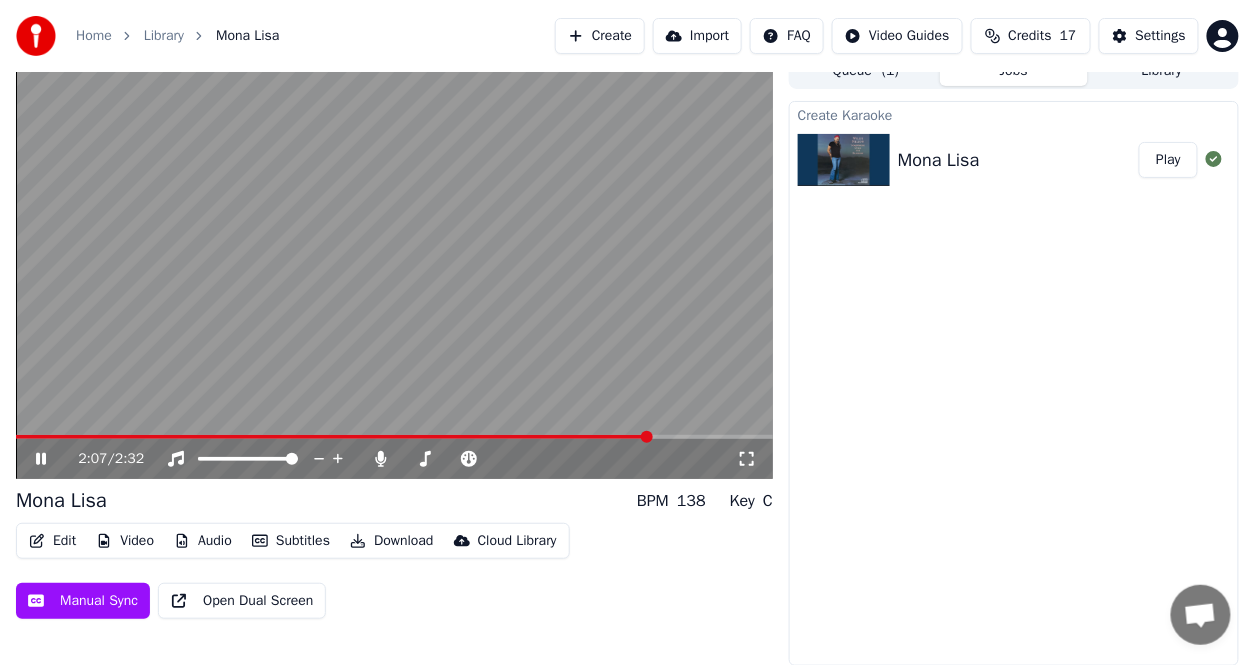 click on "2:07  /  2:32" at bounding box center (394, 459) 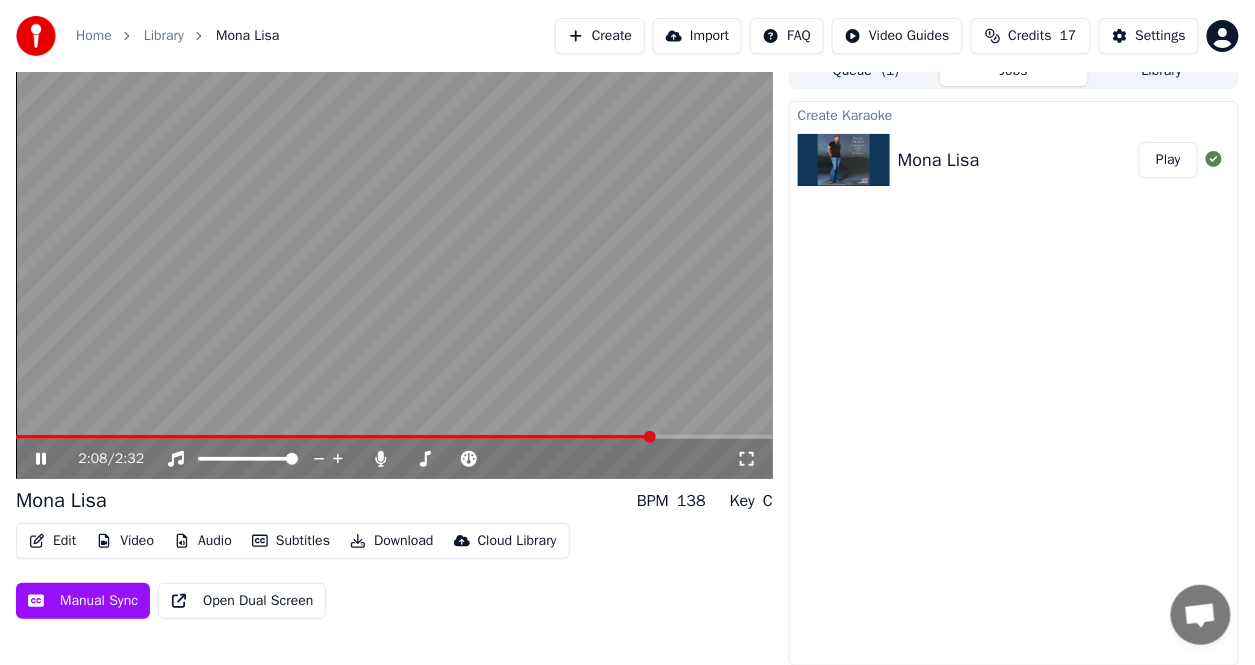 click at bounding box center [335, 437] 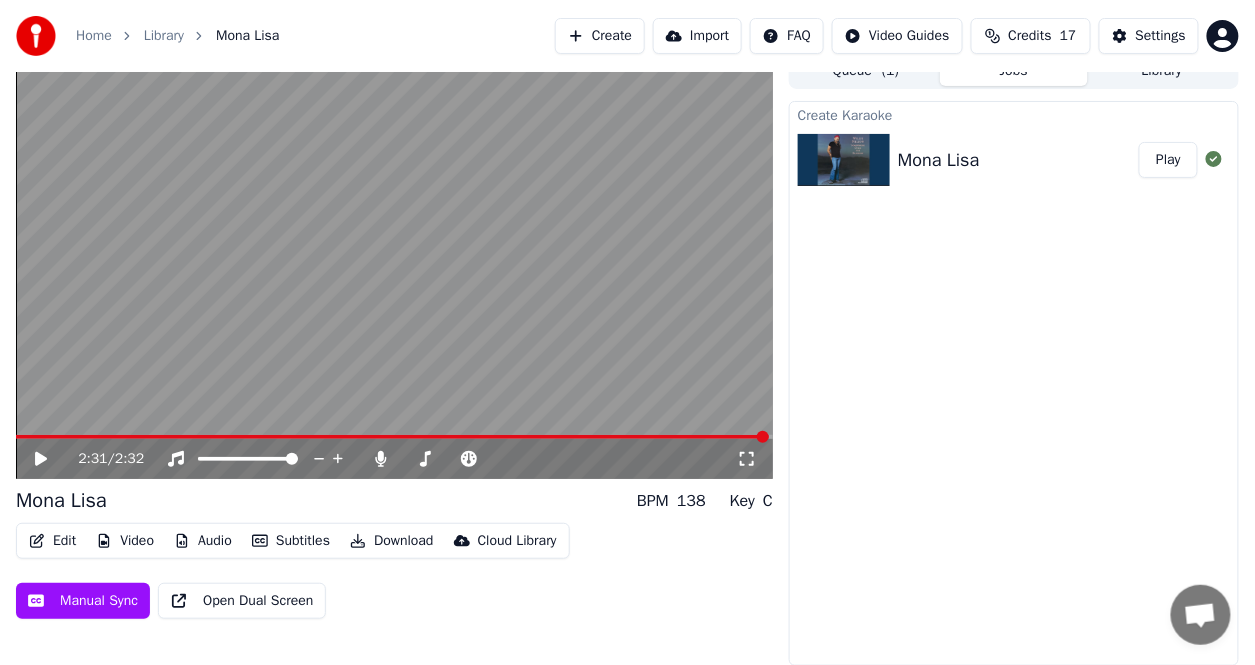 click on "Edit" at bounding box center [52, 541] 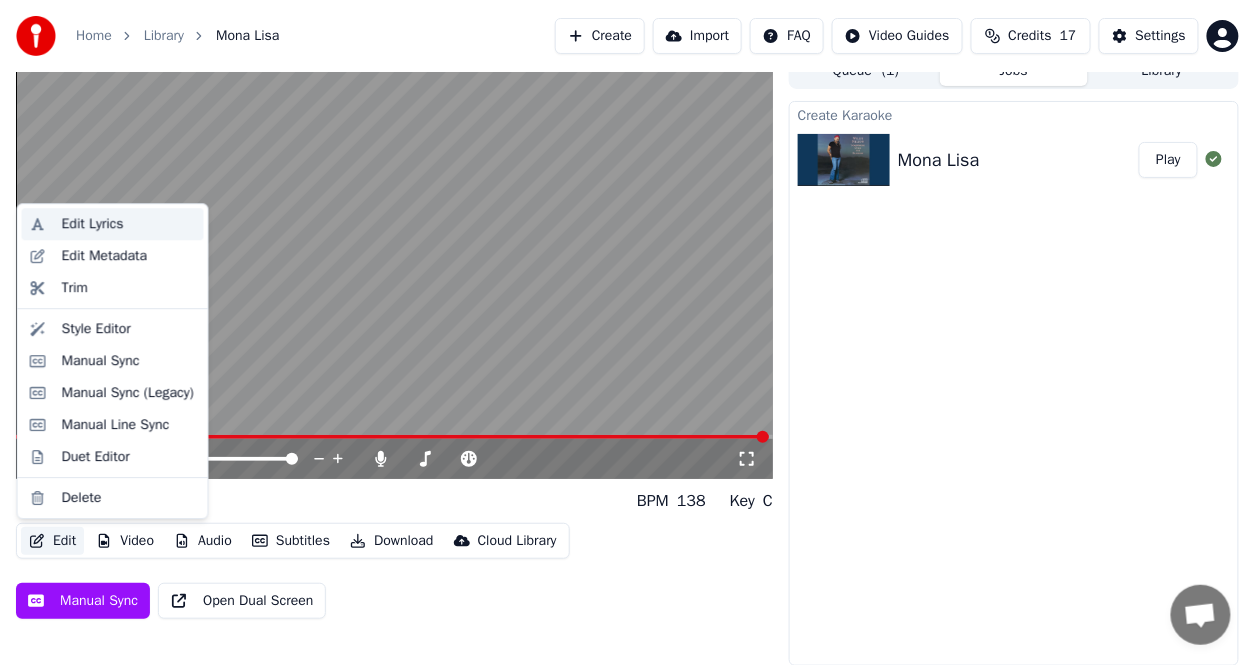 click on "Edit Lyrics" at bounding box center [93, 224] 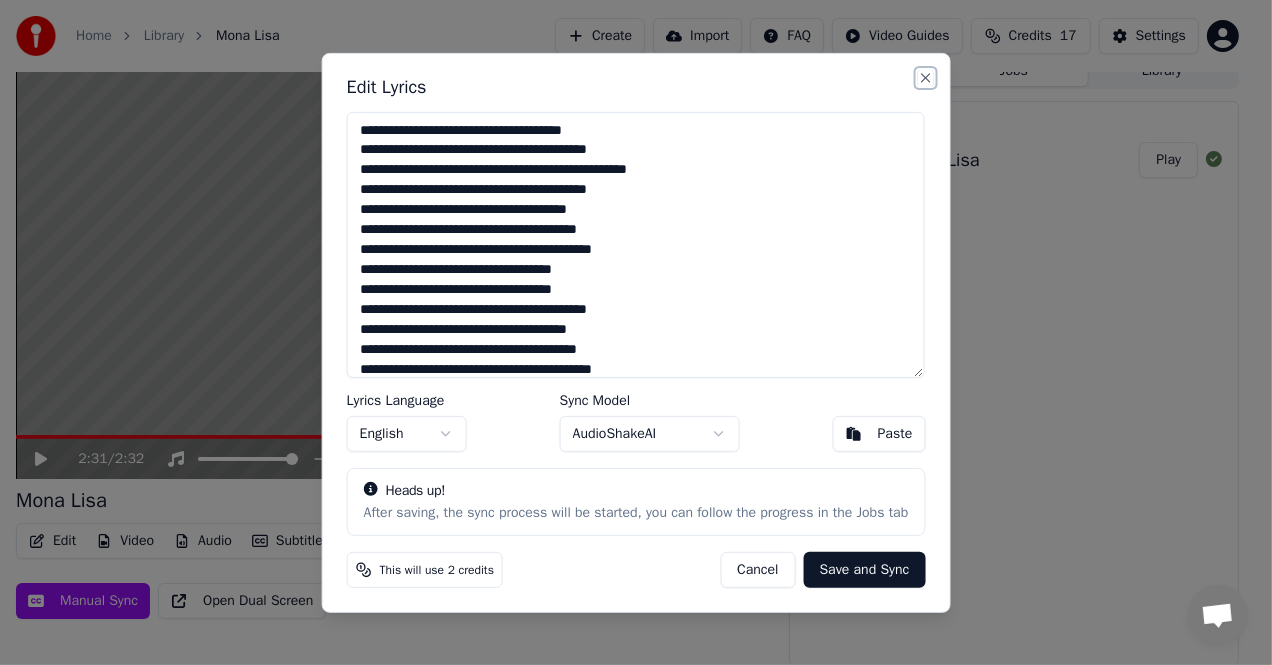click on "Close" at bounding box center [925, 77] 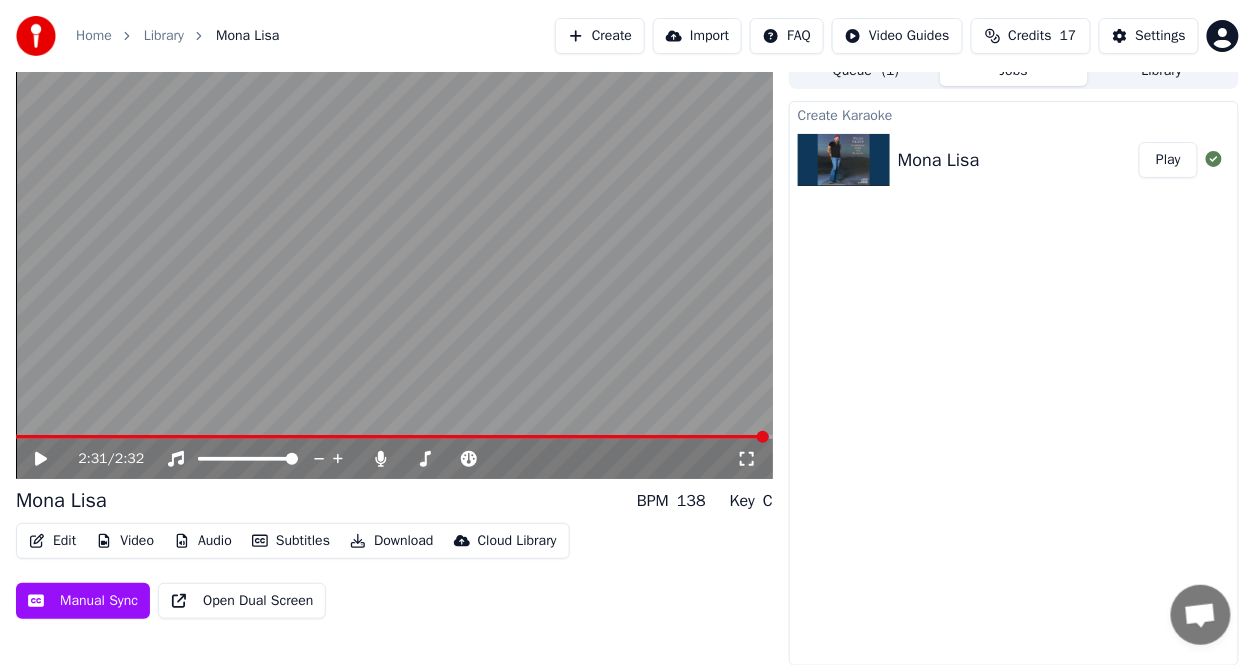 click at bounding box center [394, 266] 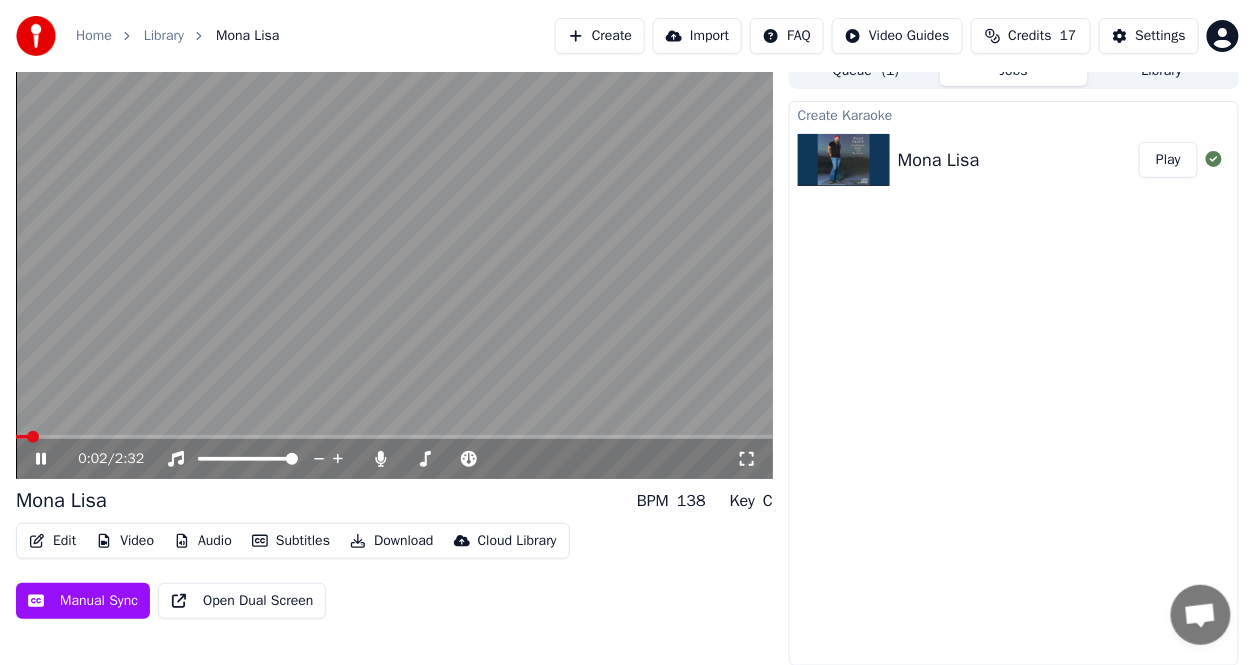 click at bounding box center (394, 437) 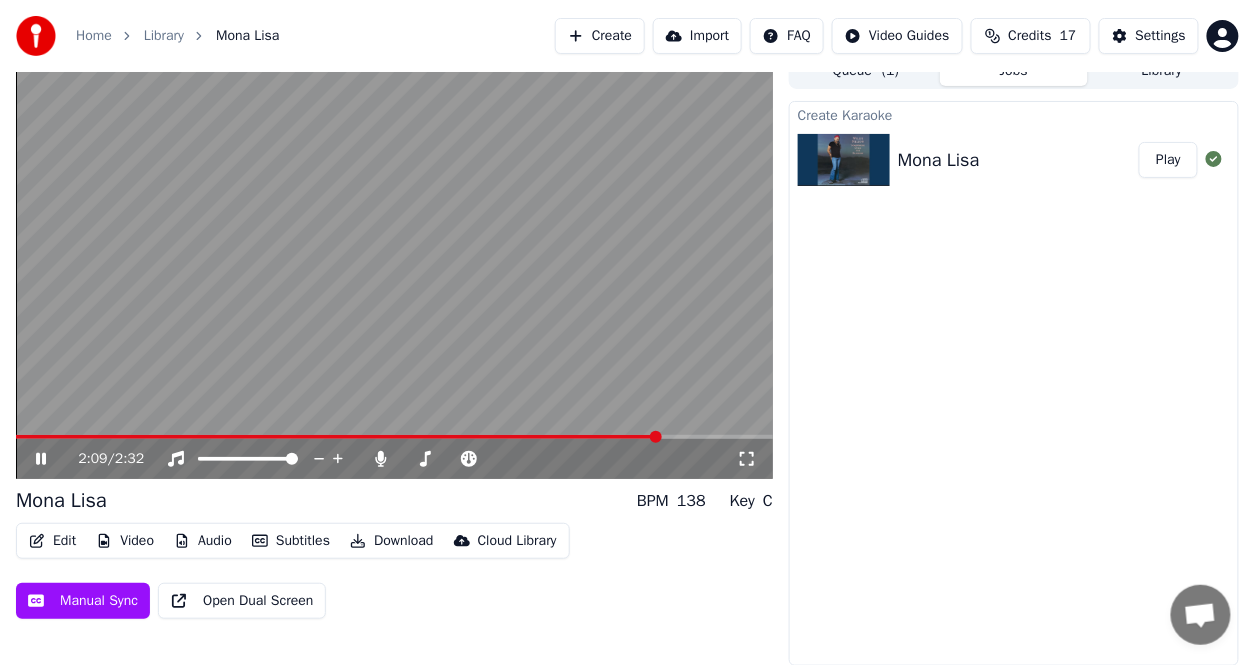 click 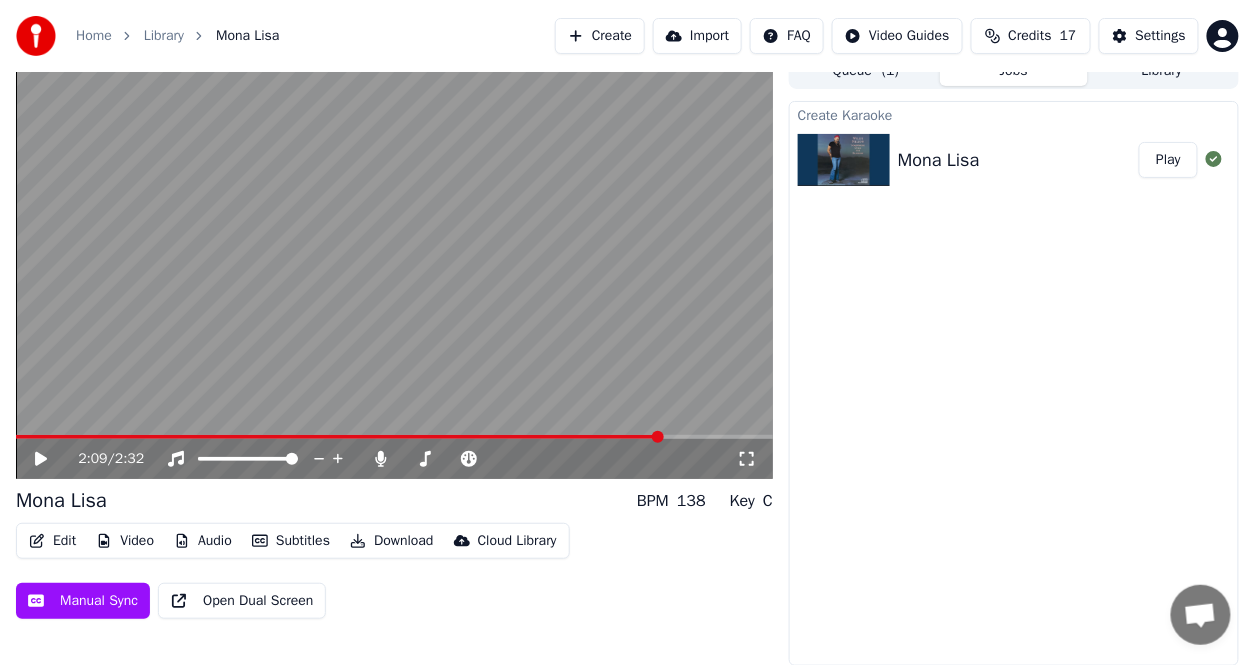click 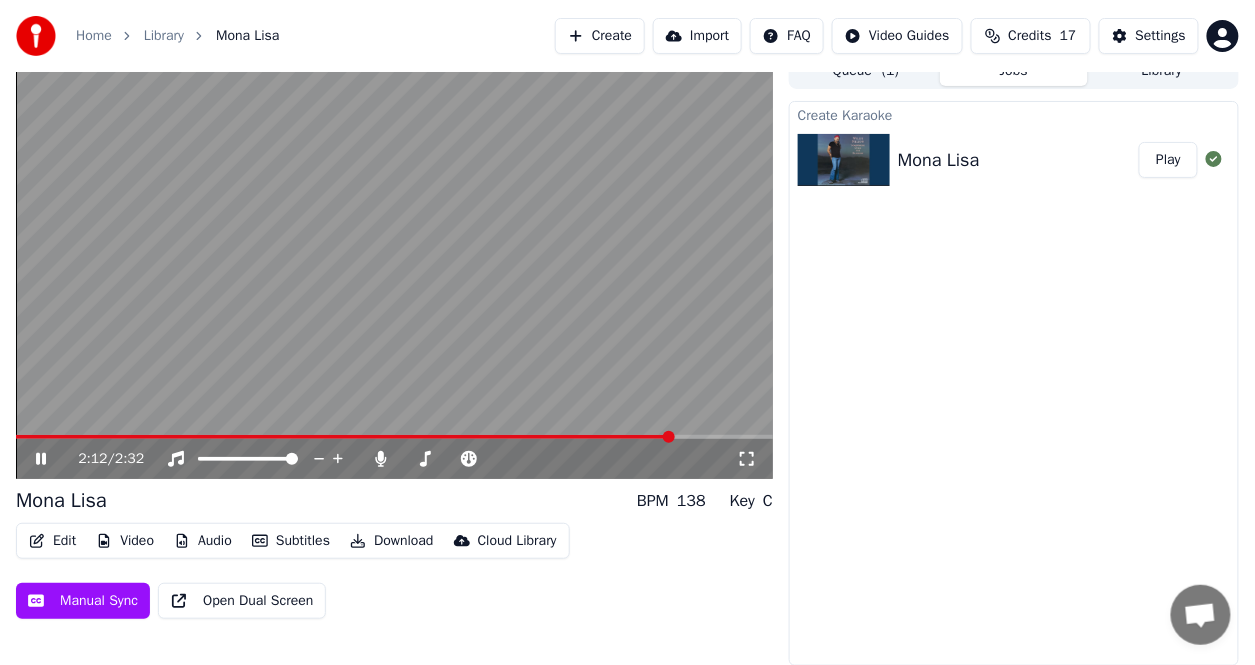 click 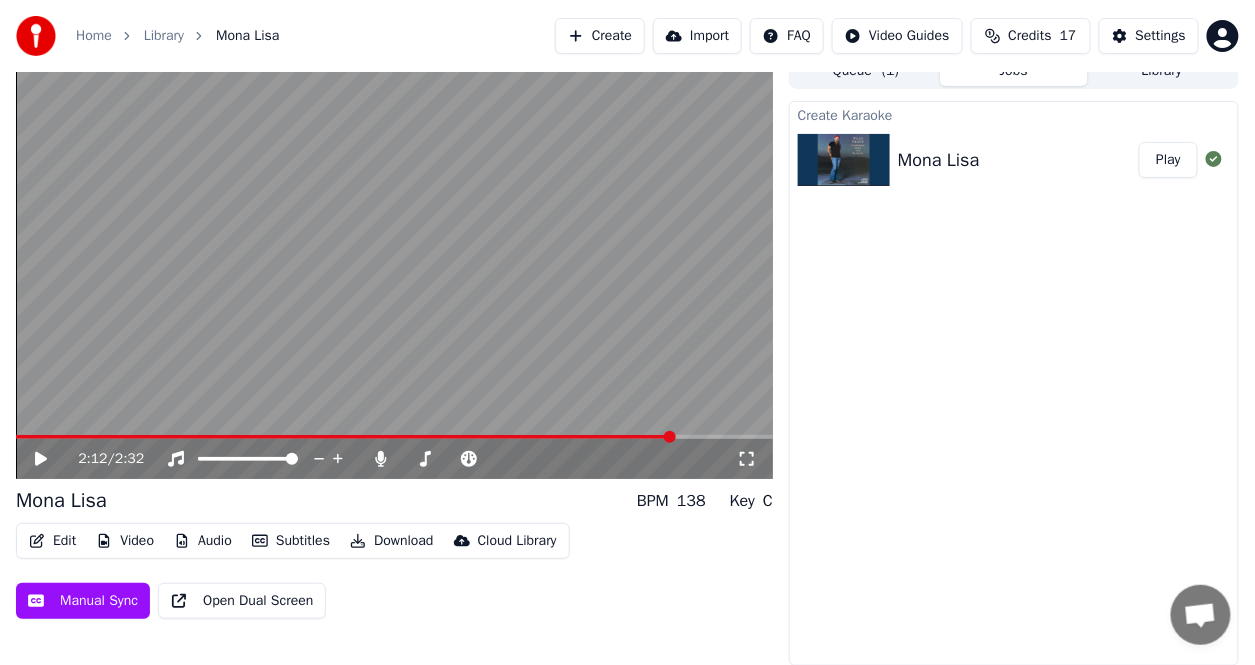 click 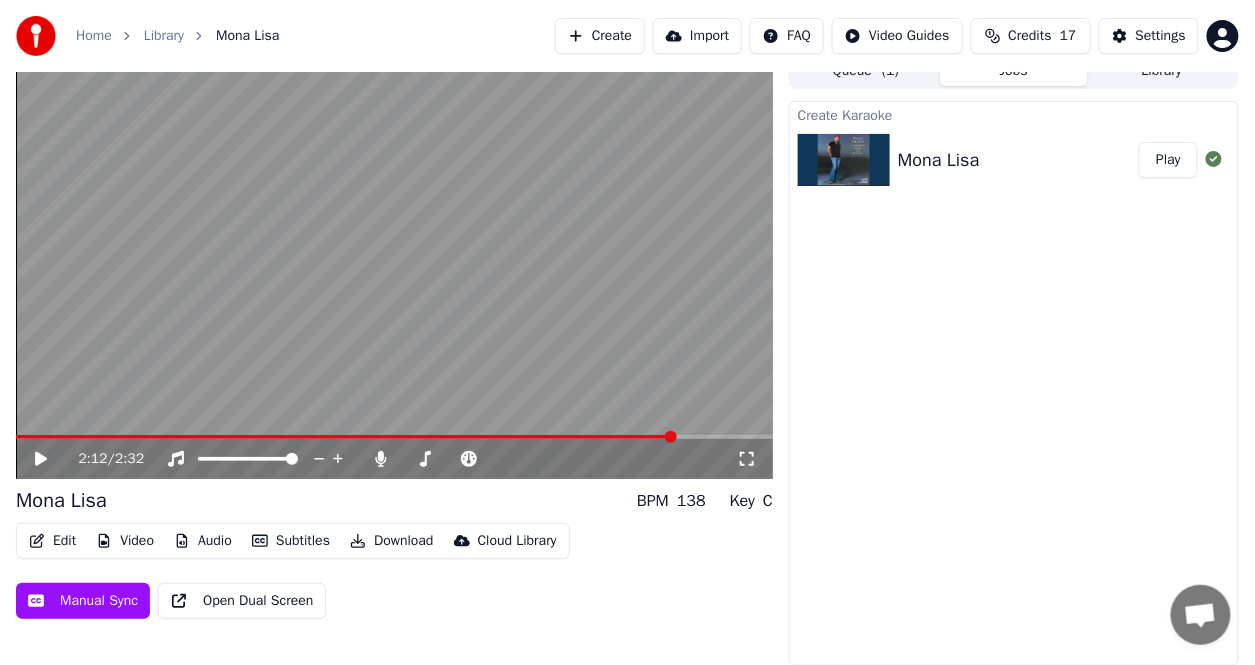 click 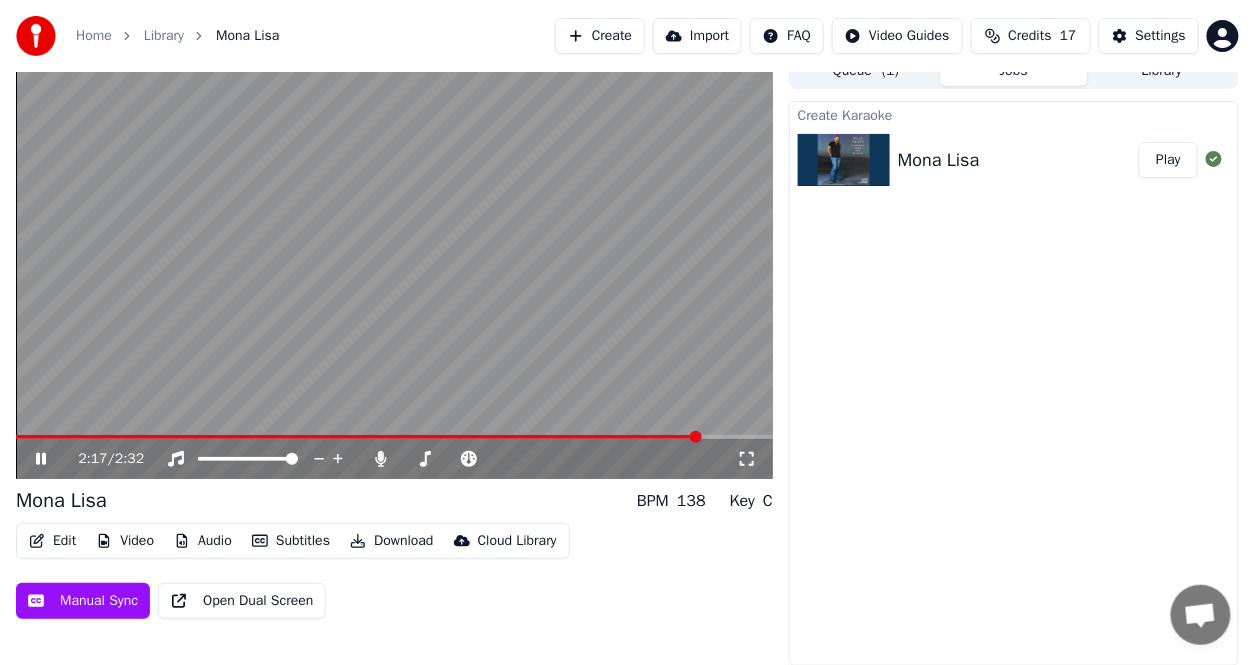 click 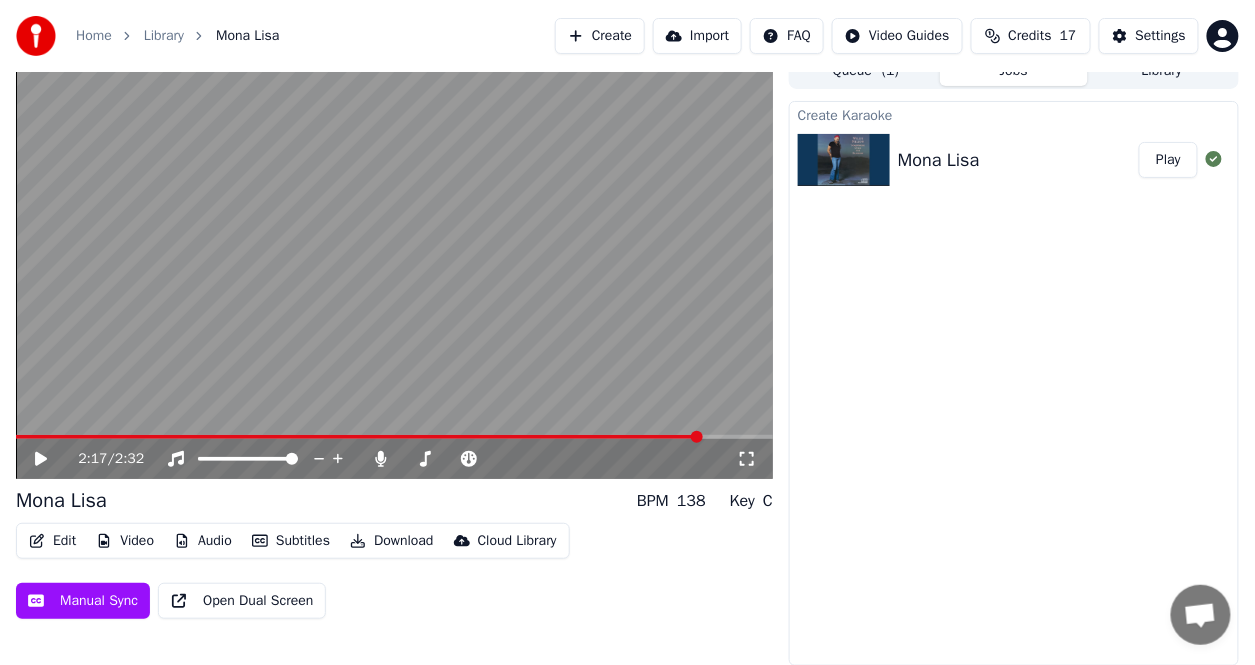 click on "Edit" at bounding box center (52, 541) 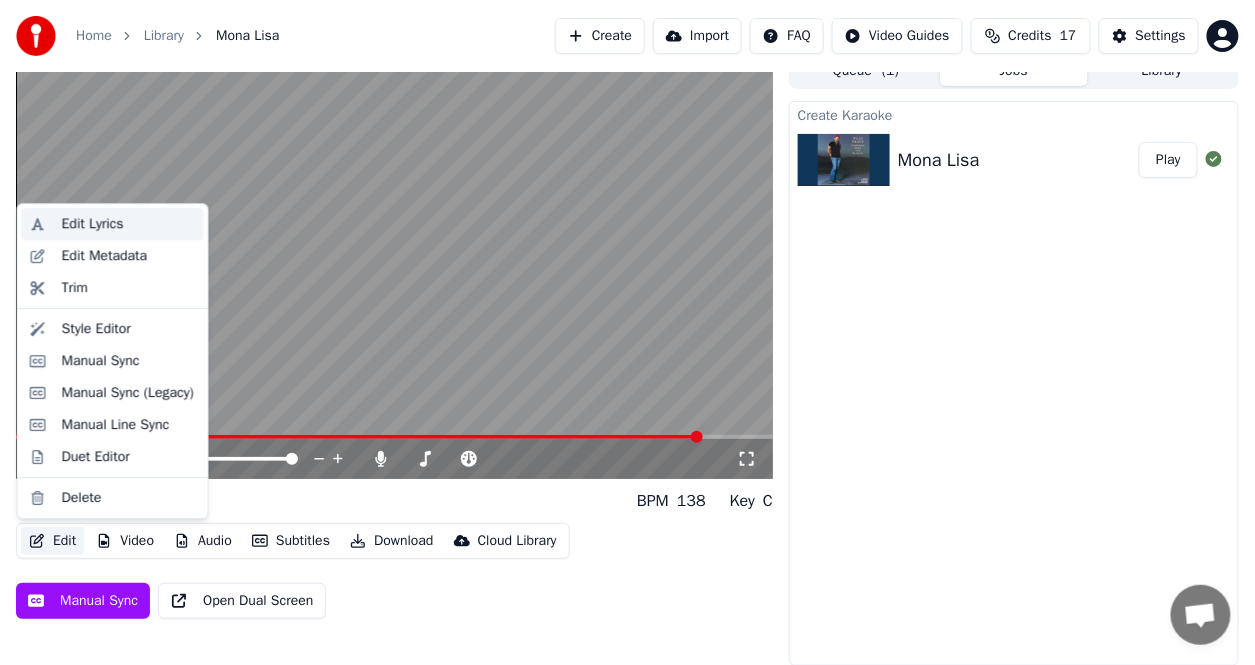click on "Edit Lyrics" at bounding box center (93, 224) 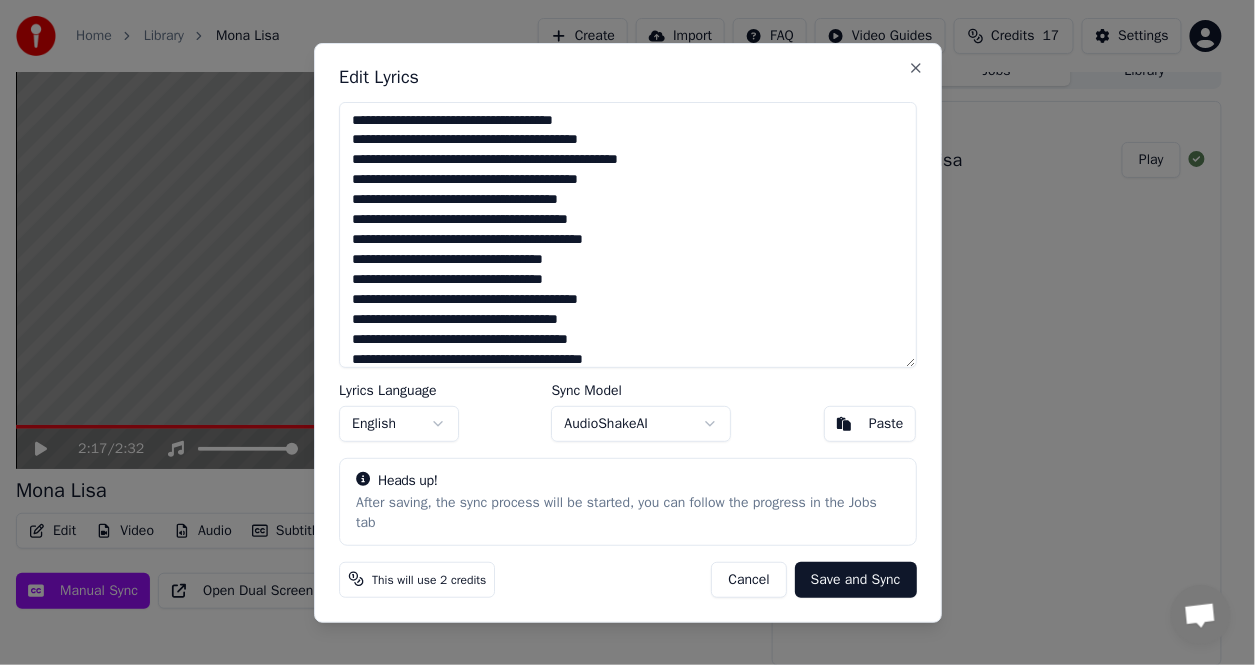 click at bounding box center [627, 332] 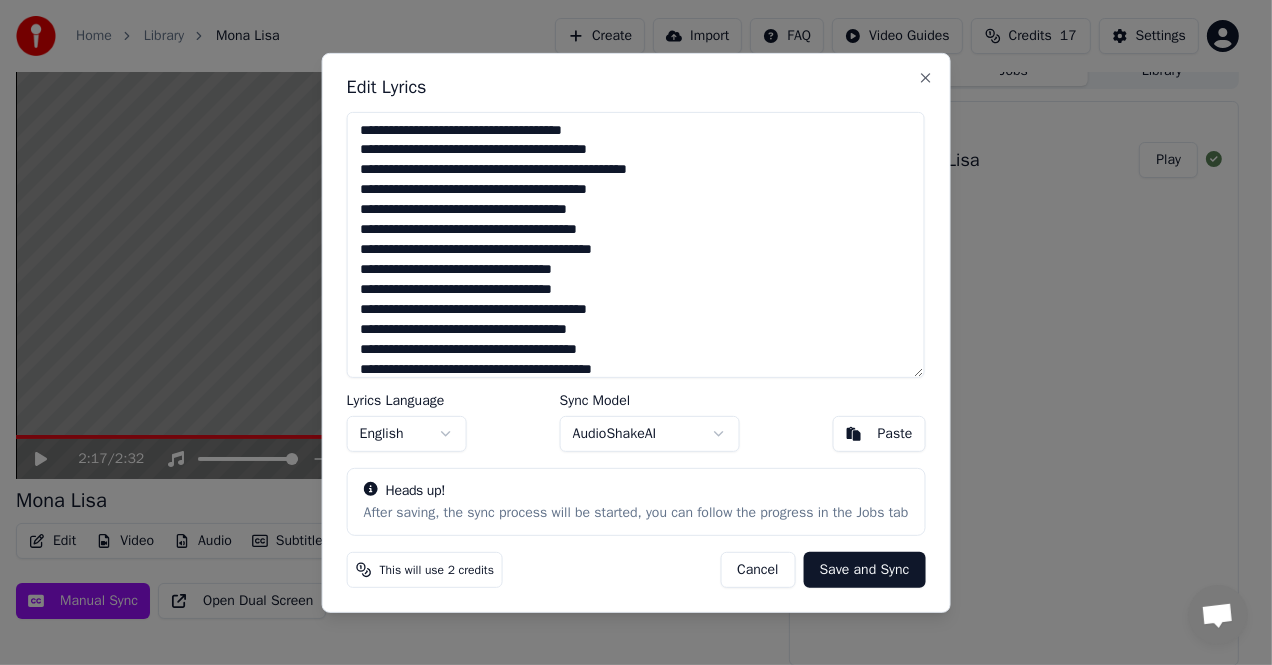 click on "**********" at bounding box center (636, 244) 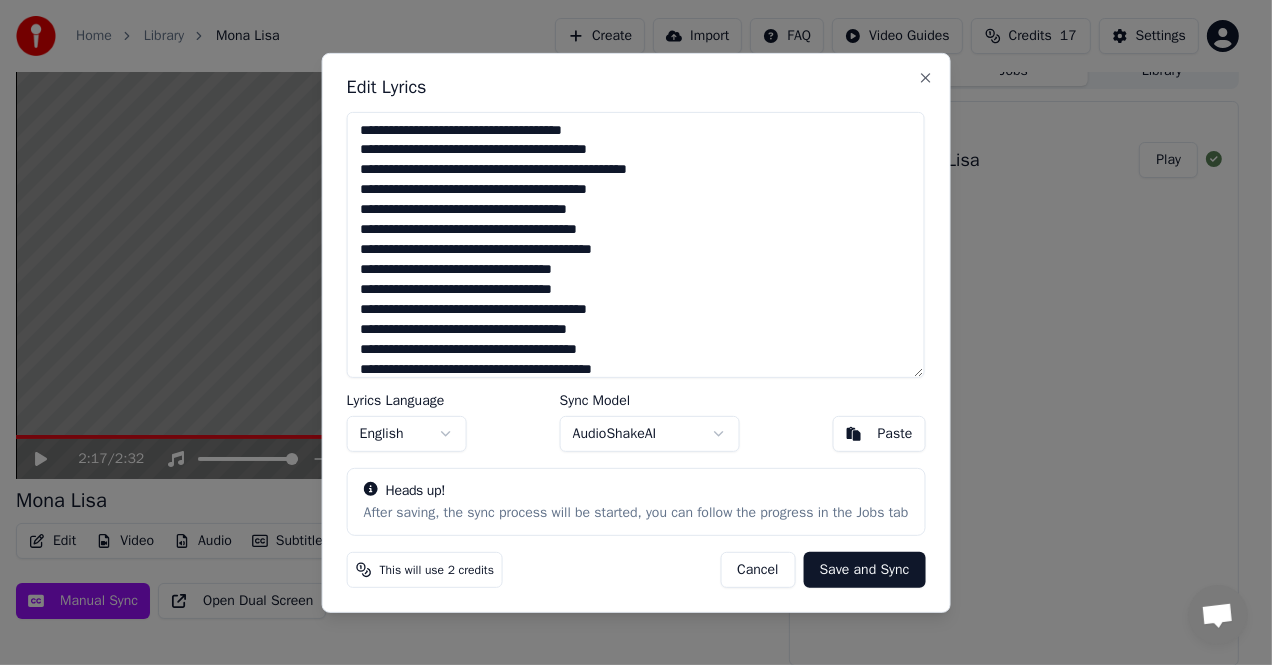 click on "**********" at bounding box center (636, 244) 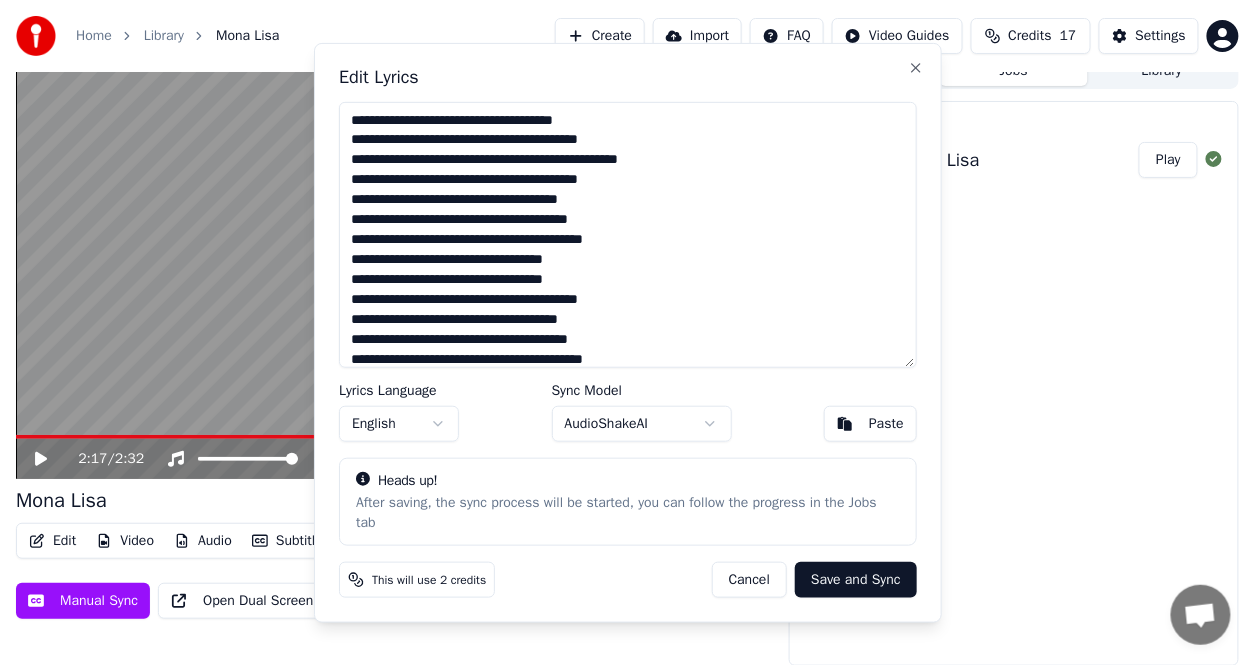 drag, startPoint x: 272, startPoint y: 247, endPoint x: 309, endPoint y: 255, distance: 37.85499 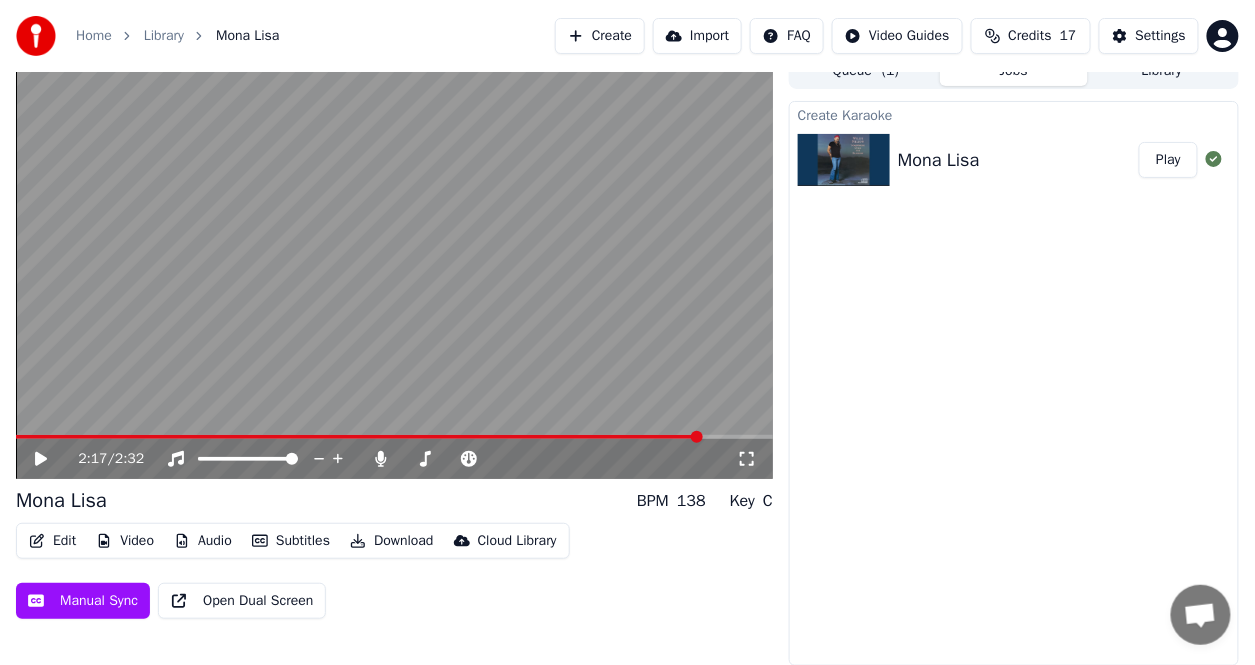 click on "Edit" at bounding box center [52, 541] 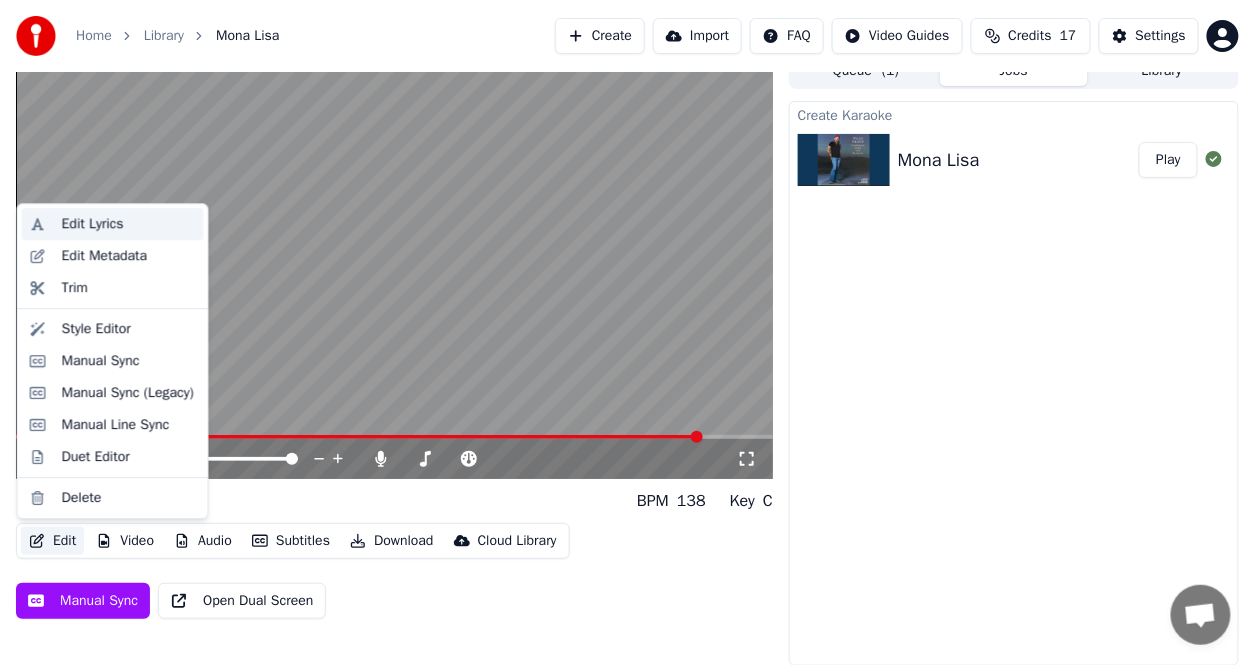 click on "Edit Lyrics" at bounding box center (113, 224) 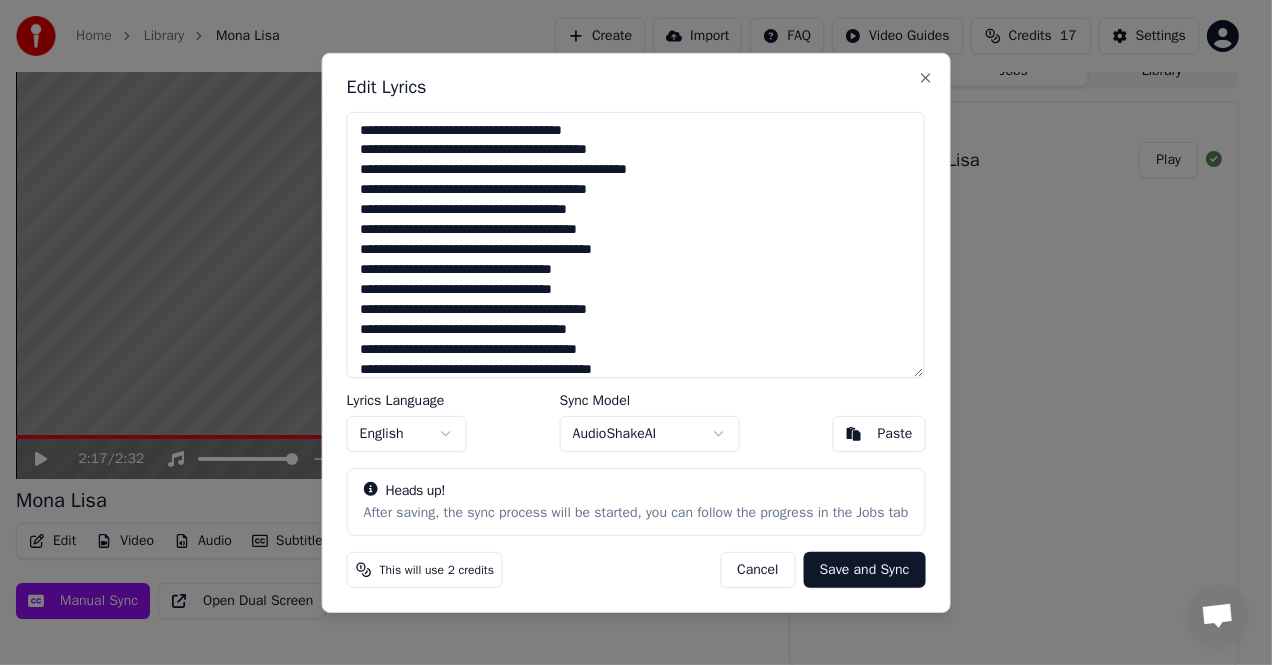 click on "**********" at bounding box center (636, 244) 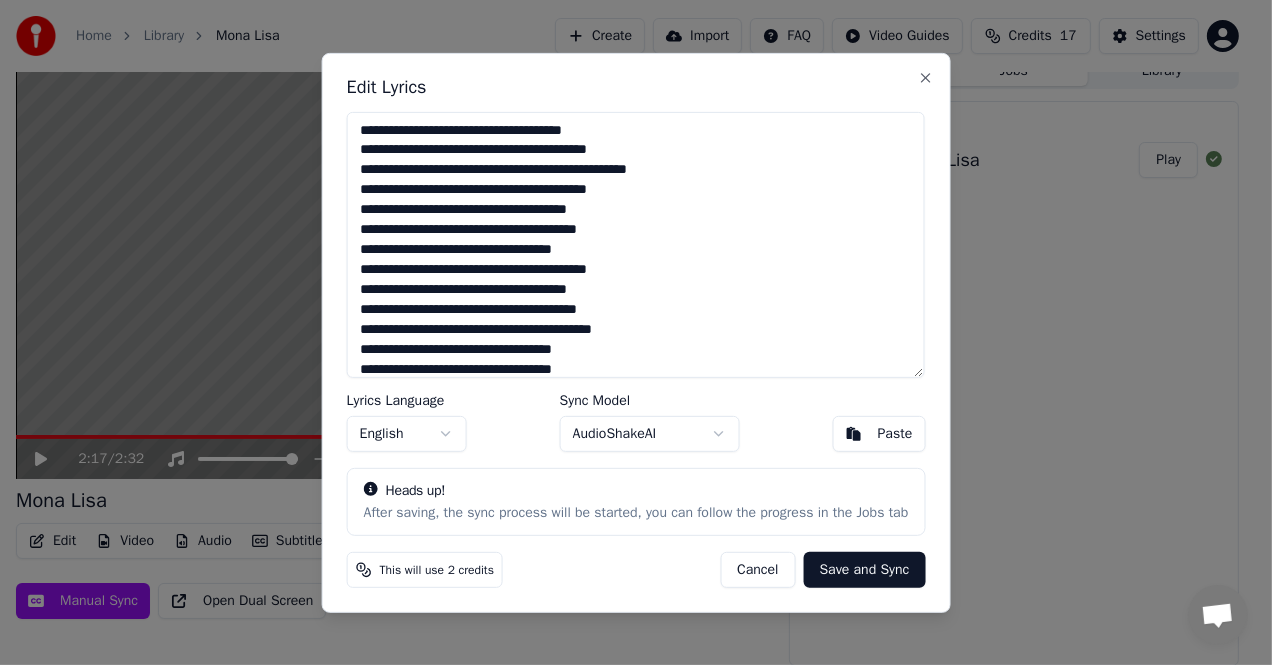 type on "**********" 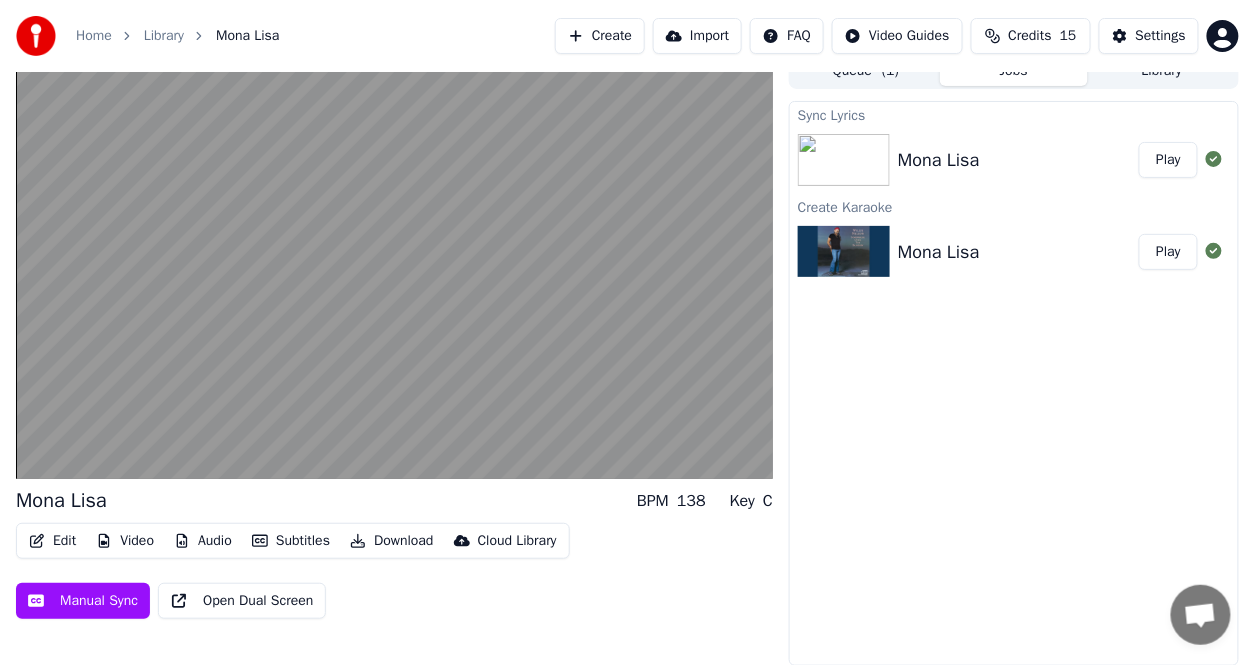 click on "Play" at bounding box center (1168, 160) 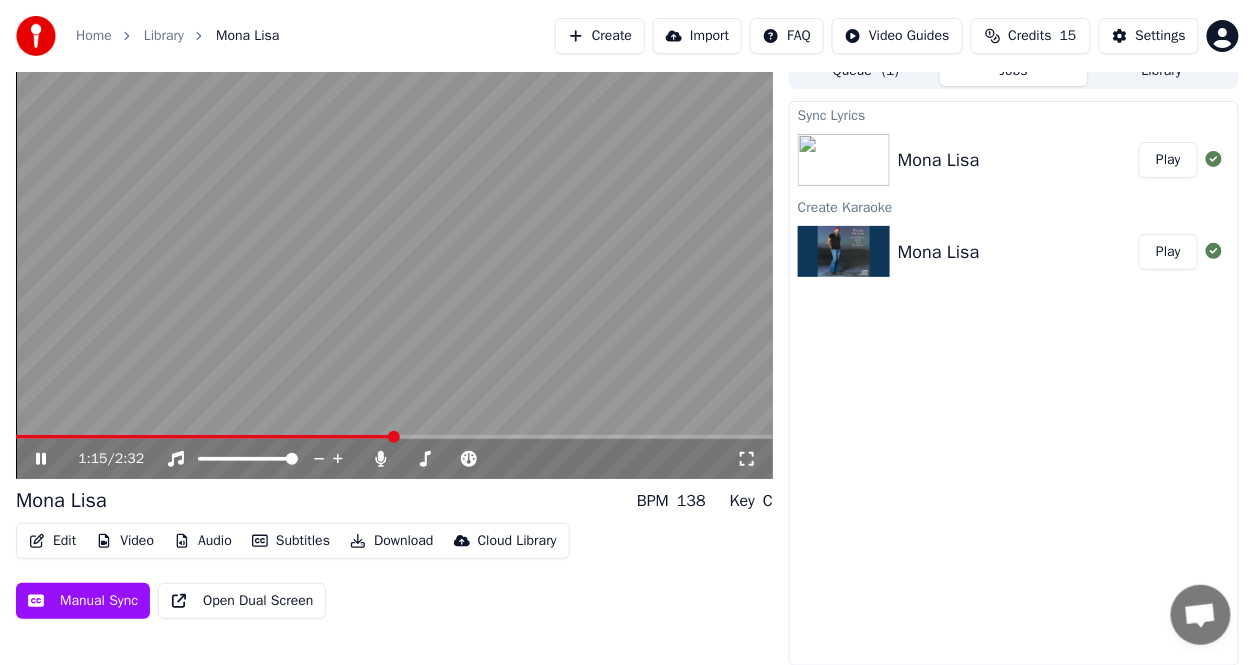 click at bounding box center [394, 266] 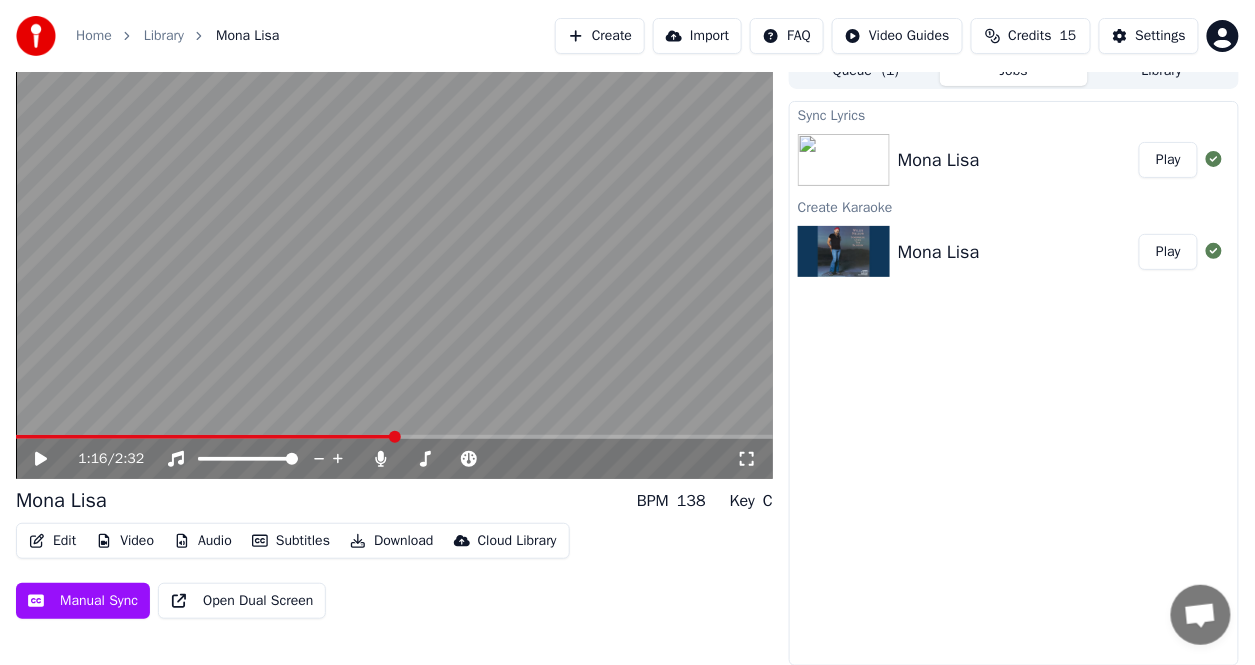 click at bounding box center [394, 266] 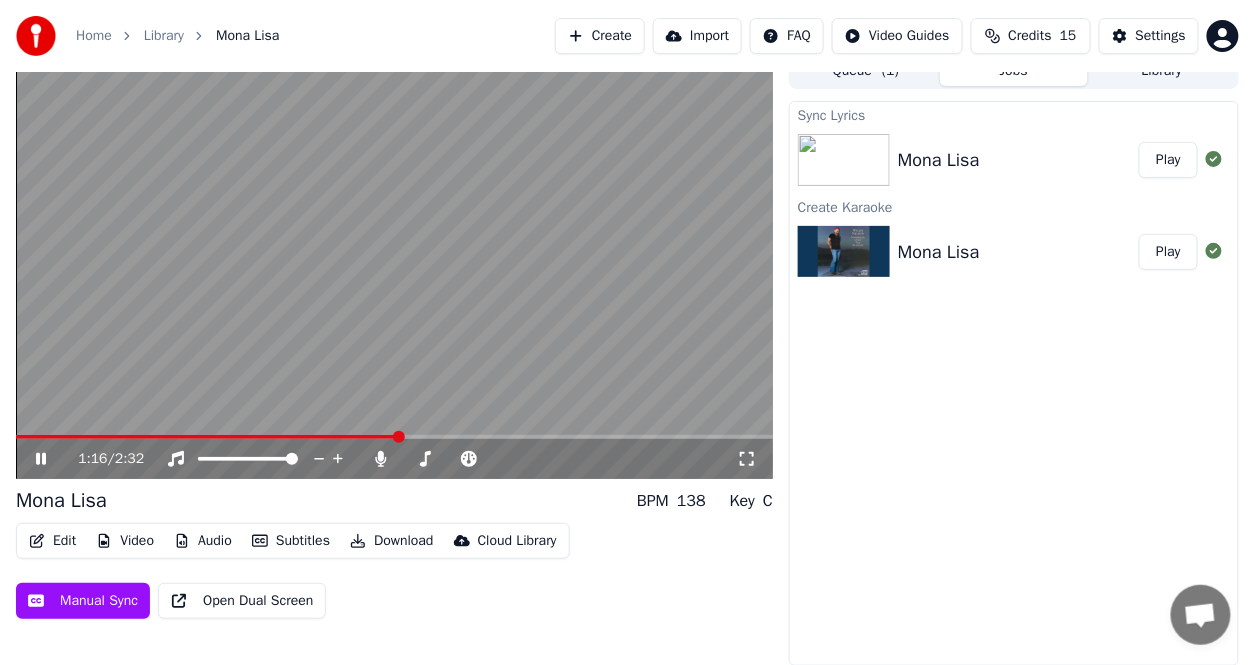 click at bounding box center (394, 266) 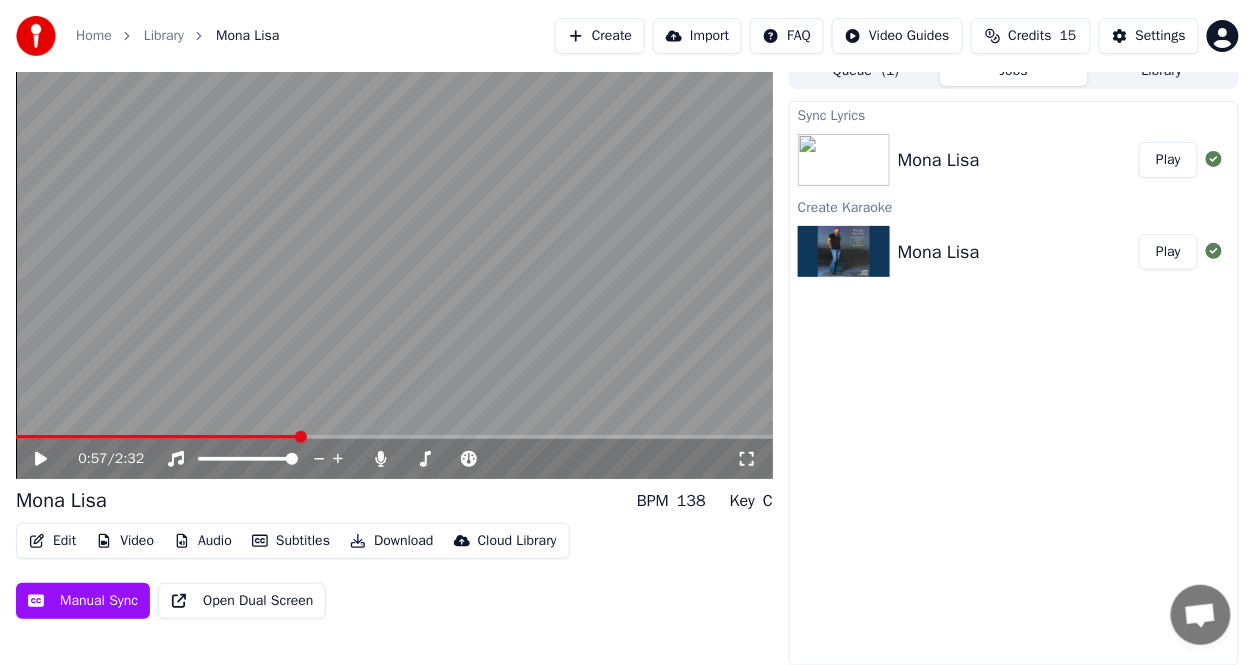 click 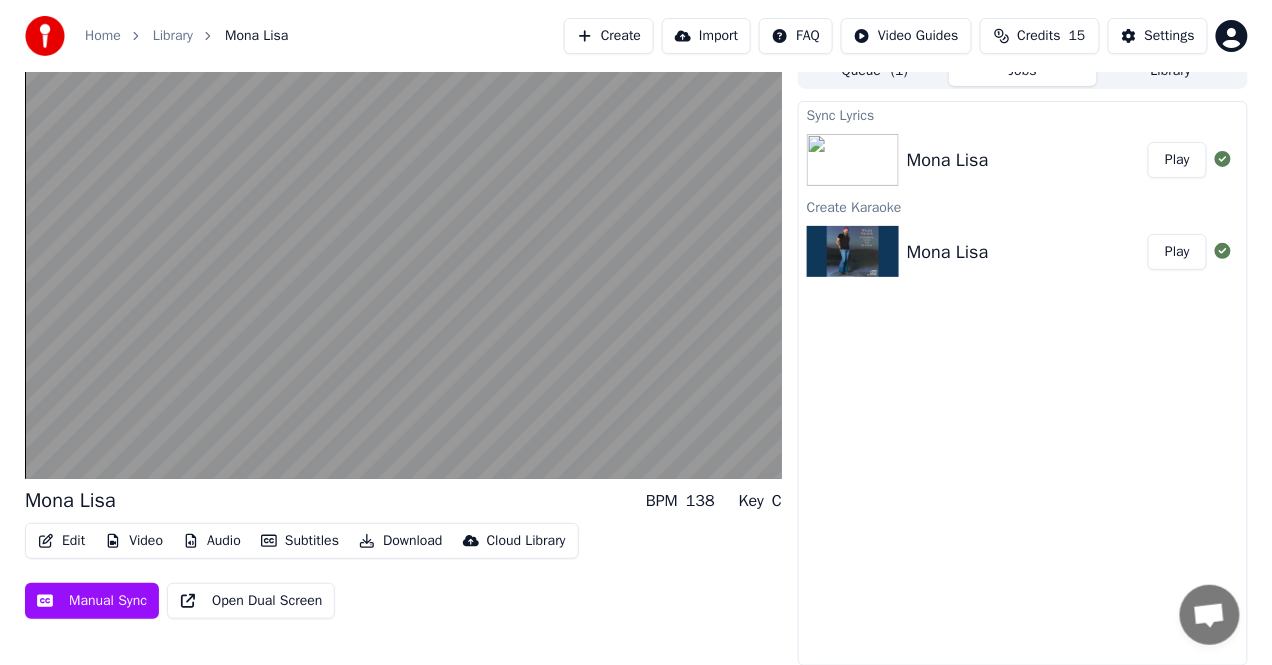 scroll, scrollTop: 0, scrollLeft: 0, axis: both 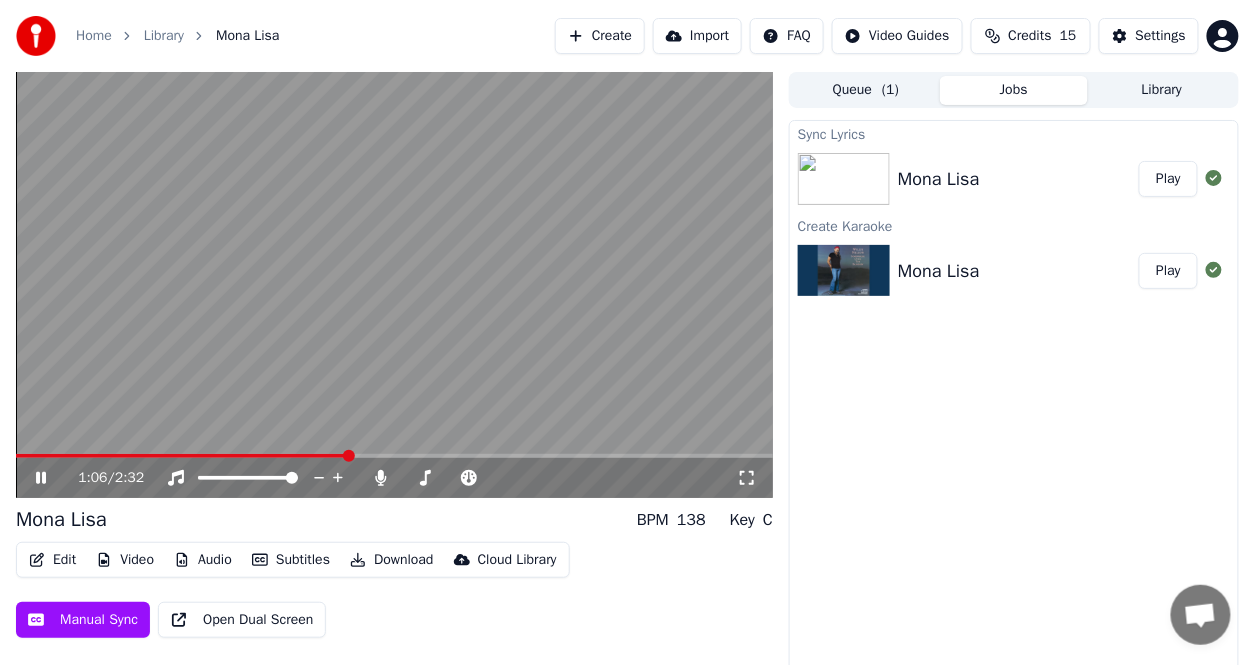 click on "Play" at bounding box center [1168, 179] 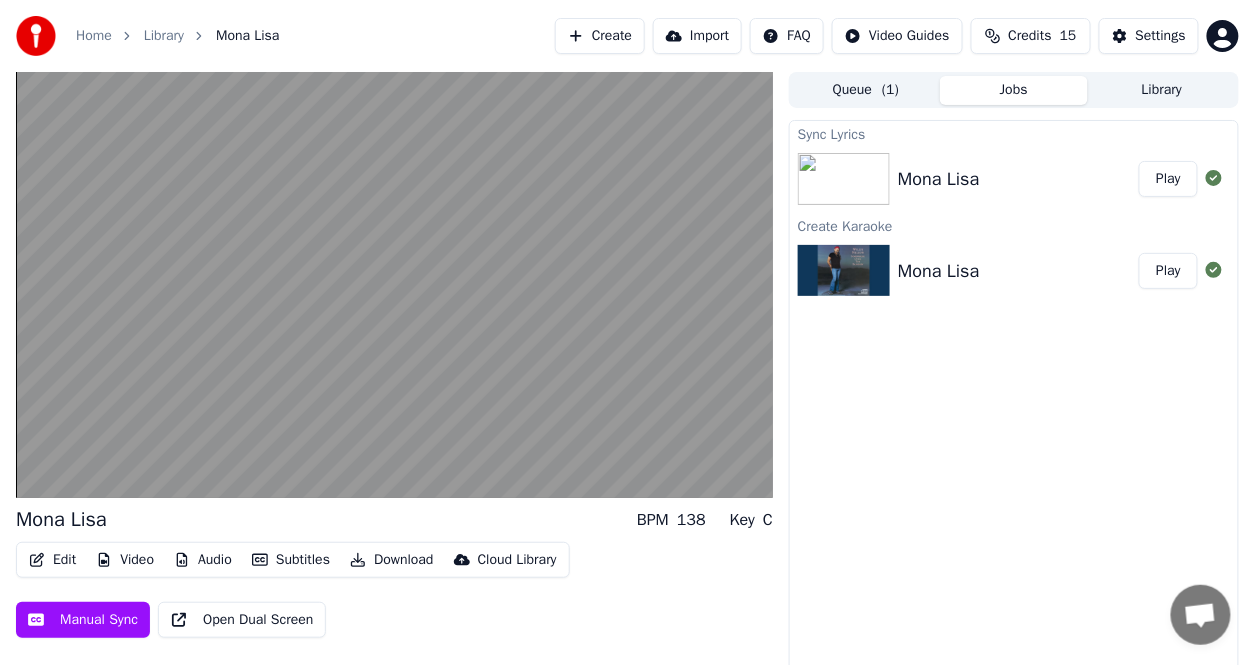 drag, startPoint x: 830, startPoint y: 388, endPoint x: 832, endPoint y: 378, distance: 10.198039 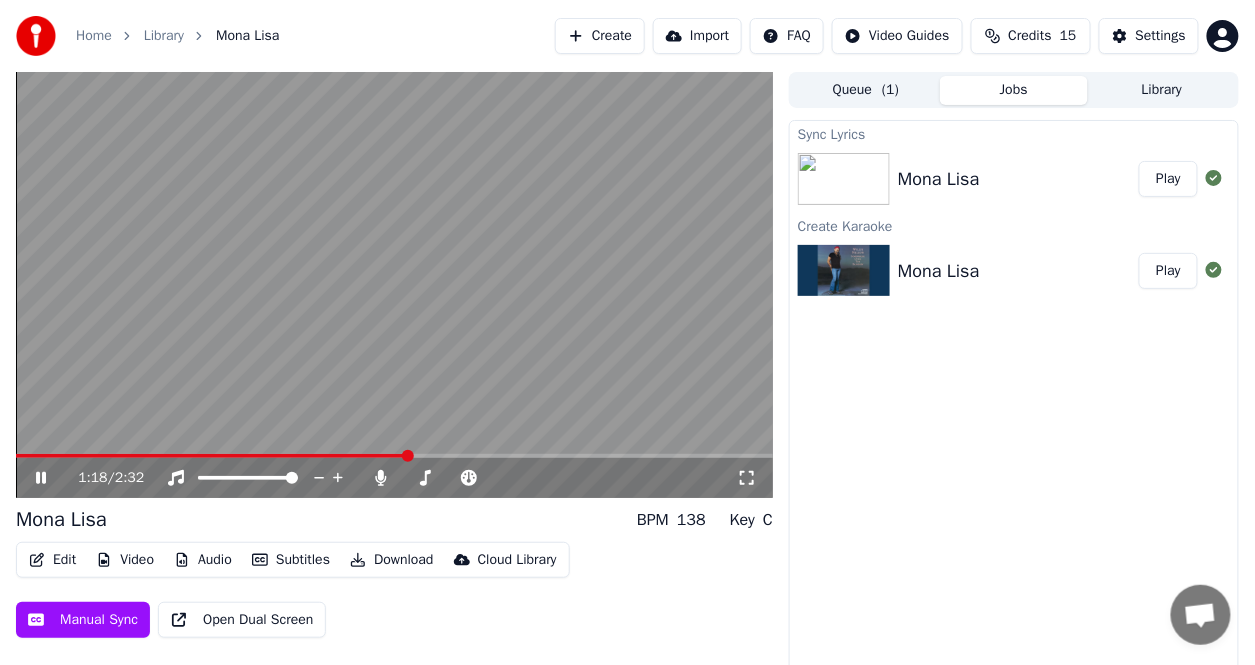 click on "Edit" at bounding box center [52, 560] 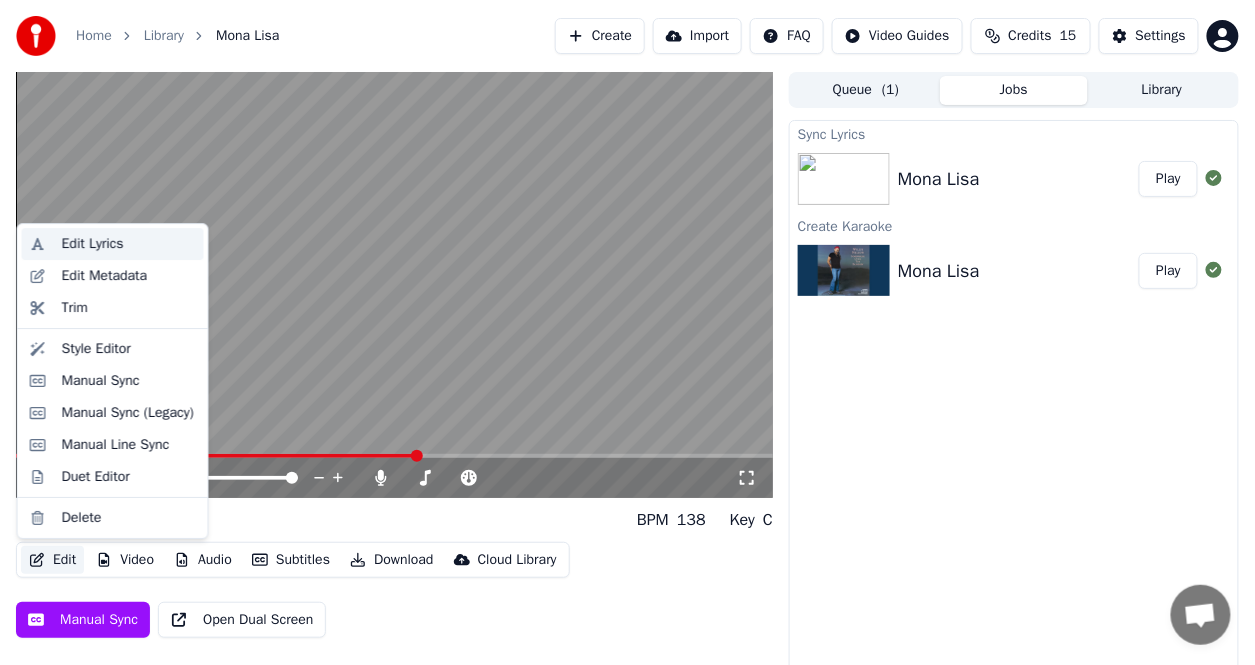 click on "Edit Lyrics" at bounding box center [93, 244] 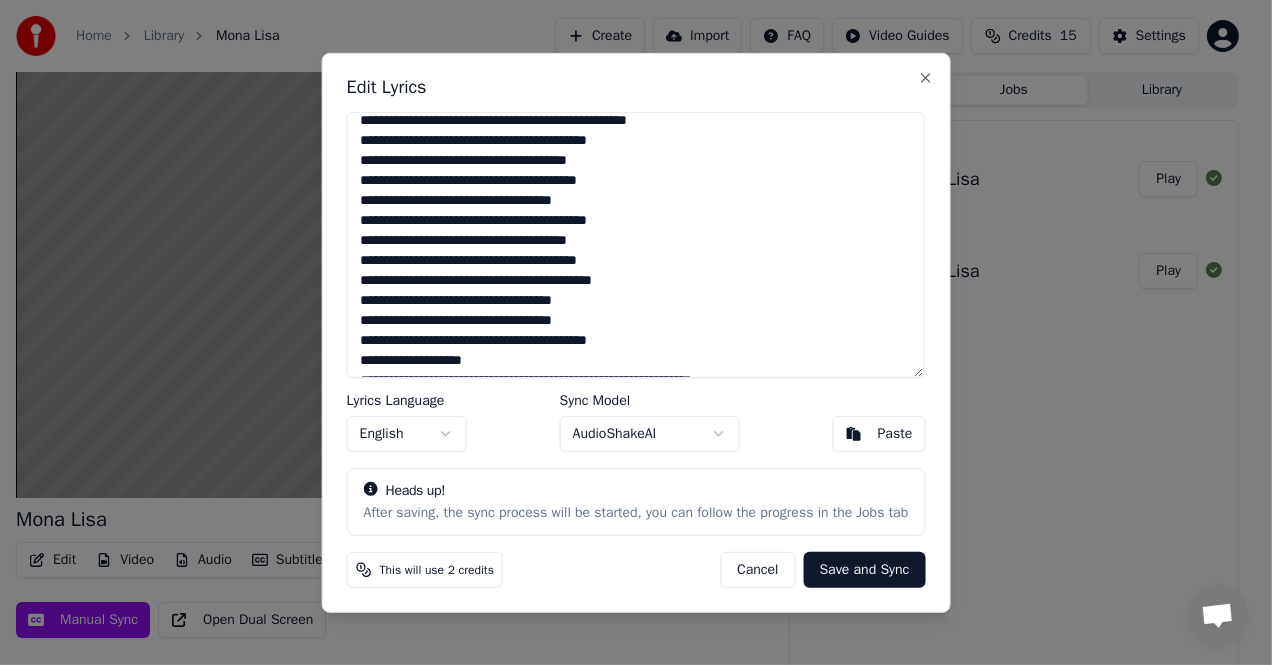 scroll, scrollTop: 70, scrollLeft: 0, axis: vertical 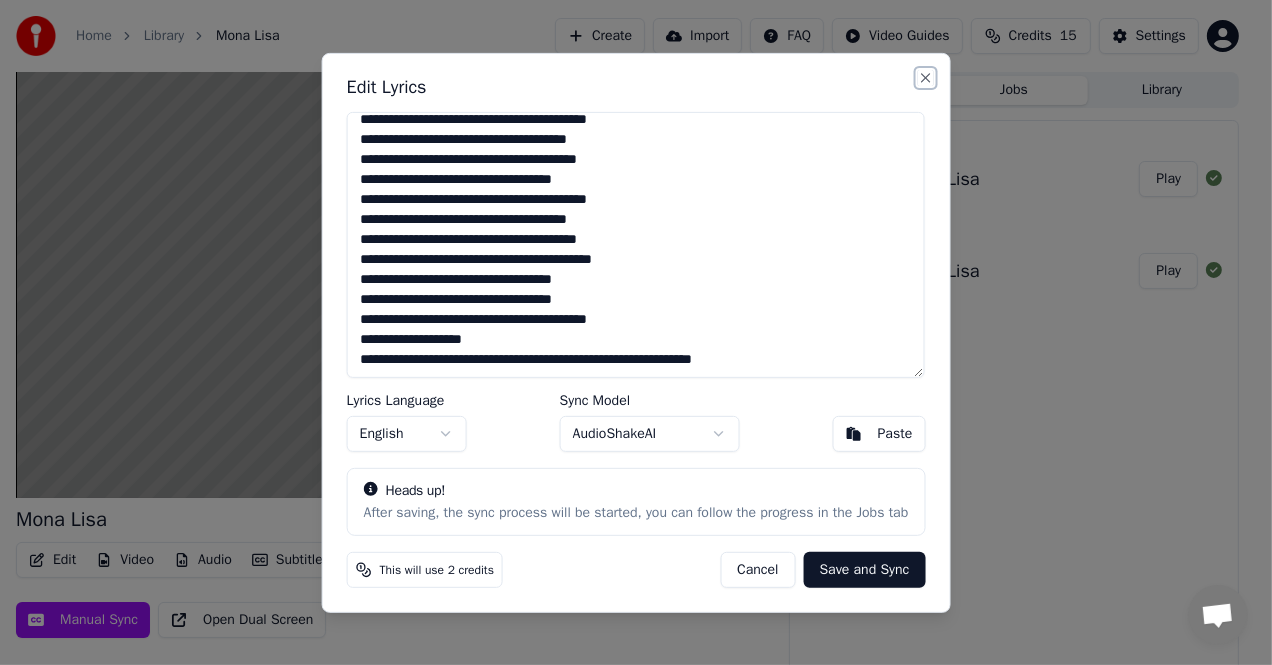 click on "Close" at bounding box center [925, 77] 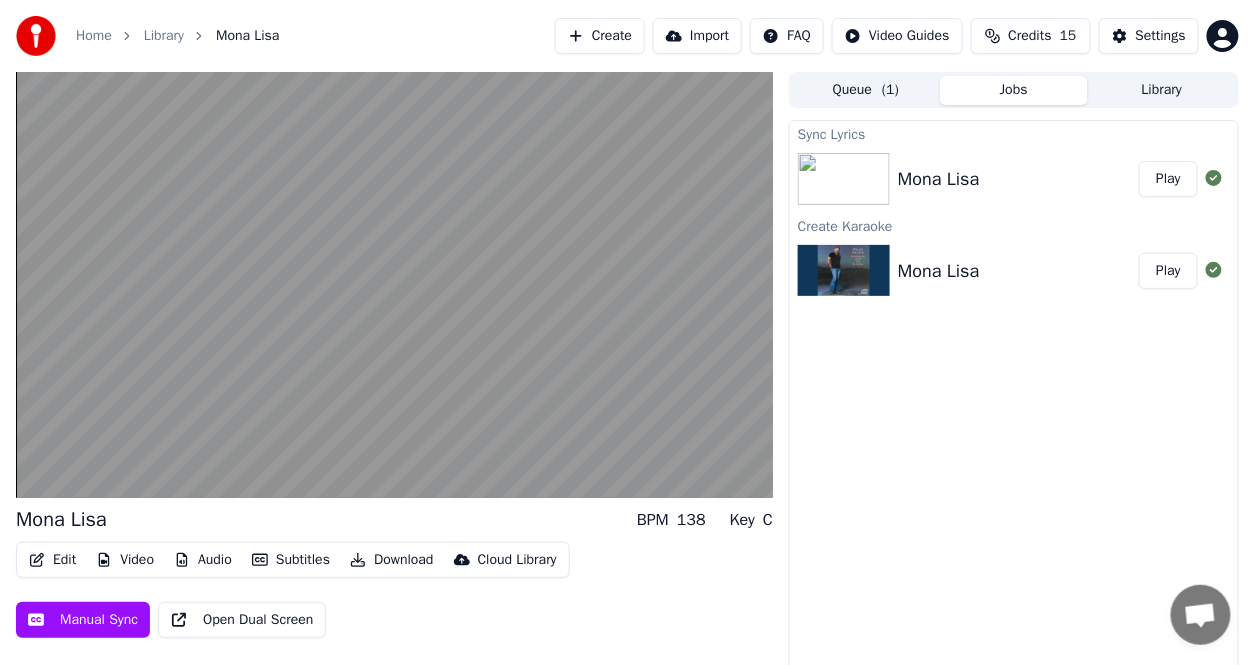 click on "Mona Lisa" at bounding box center [939, 271] 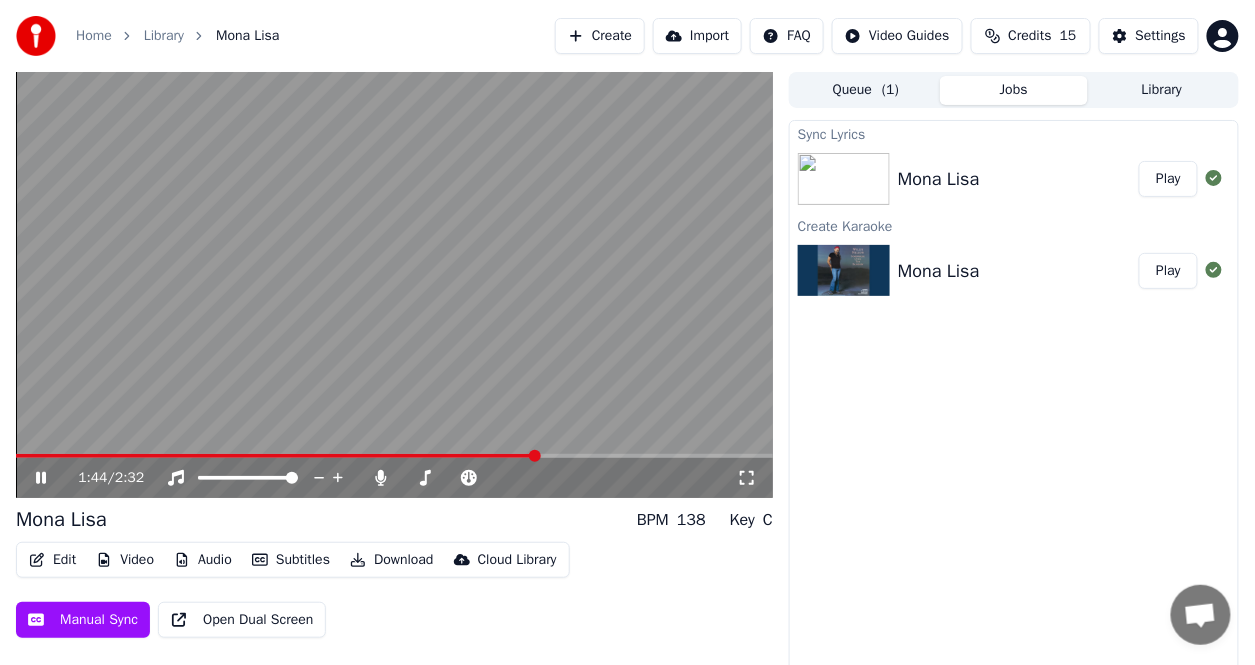 click on "Play" at bounding box center (1168, 271) 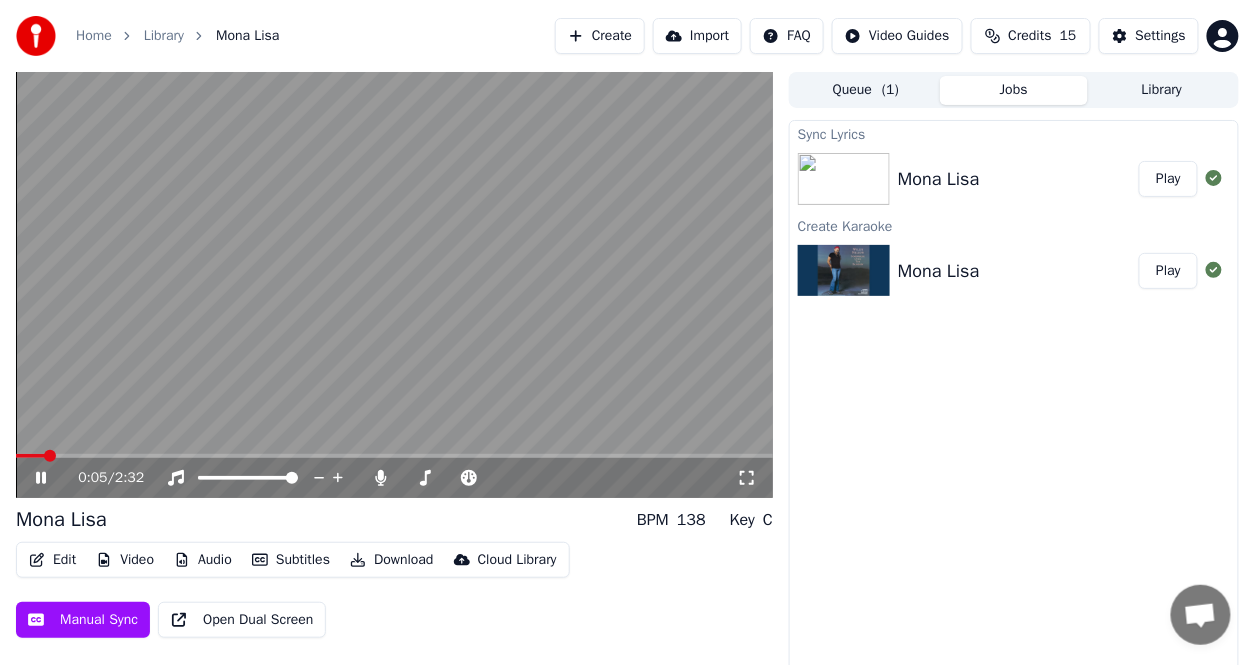 click at bounding box center [394, 456] 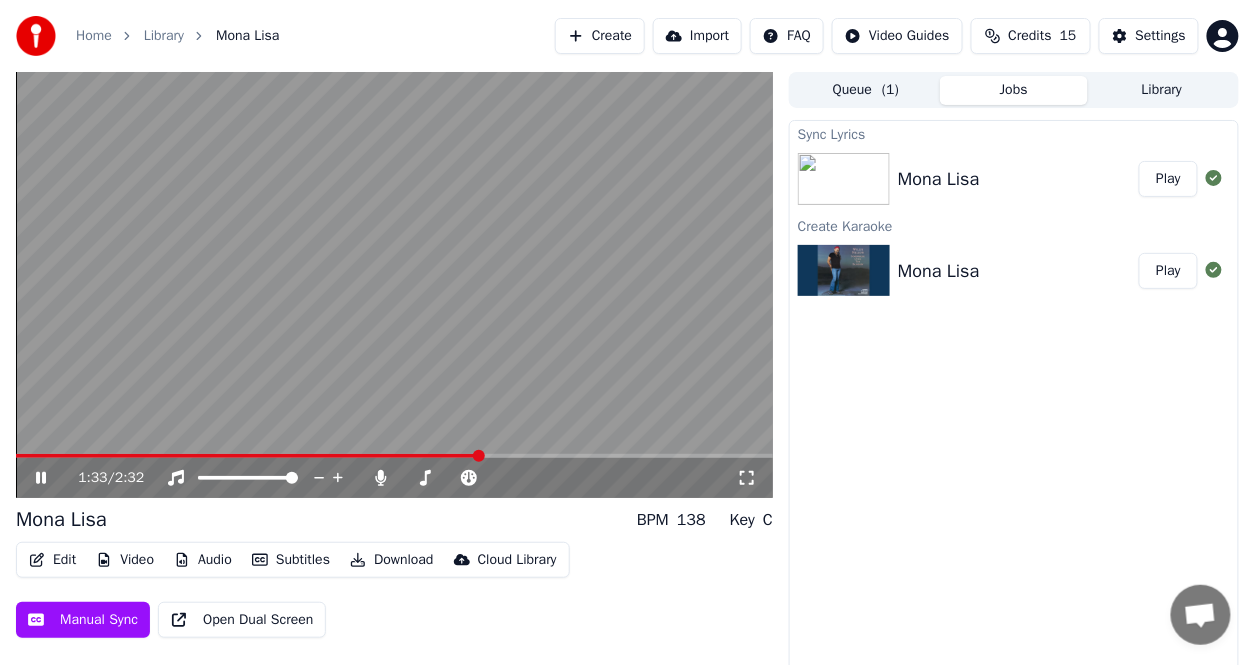 click at bounding box center [248, 456] 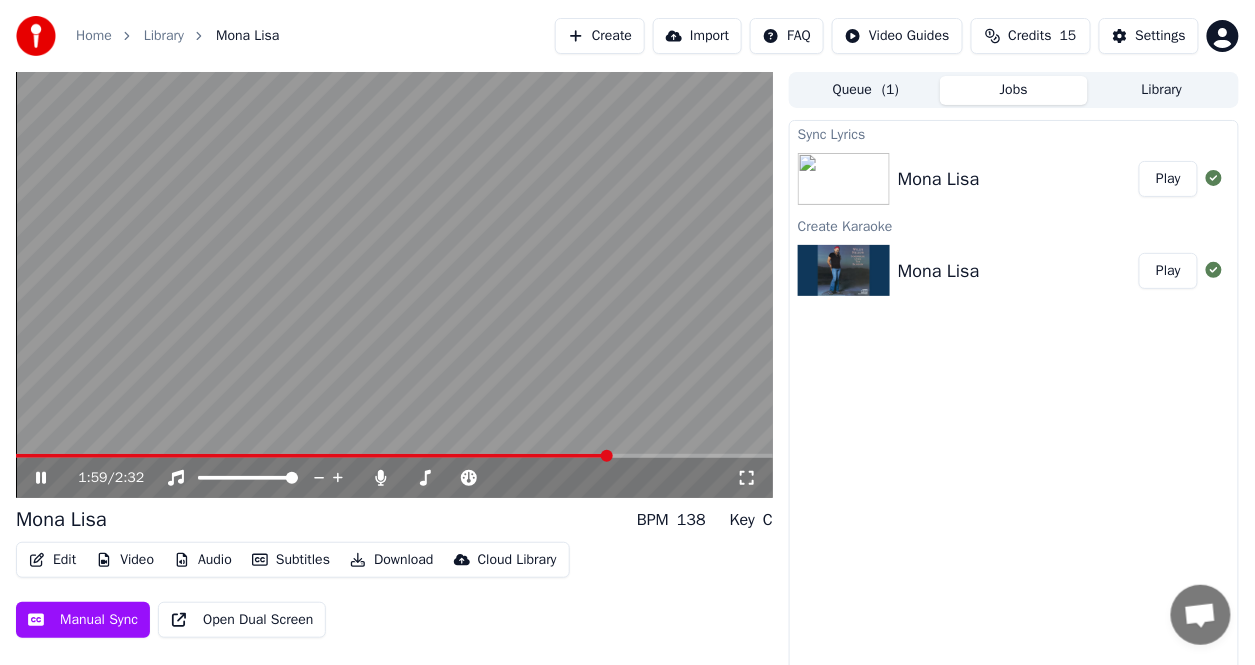 click at bounding box center [313, 456] 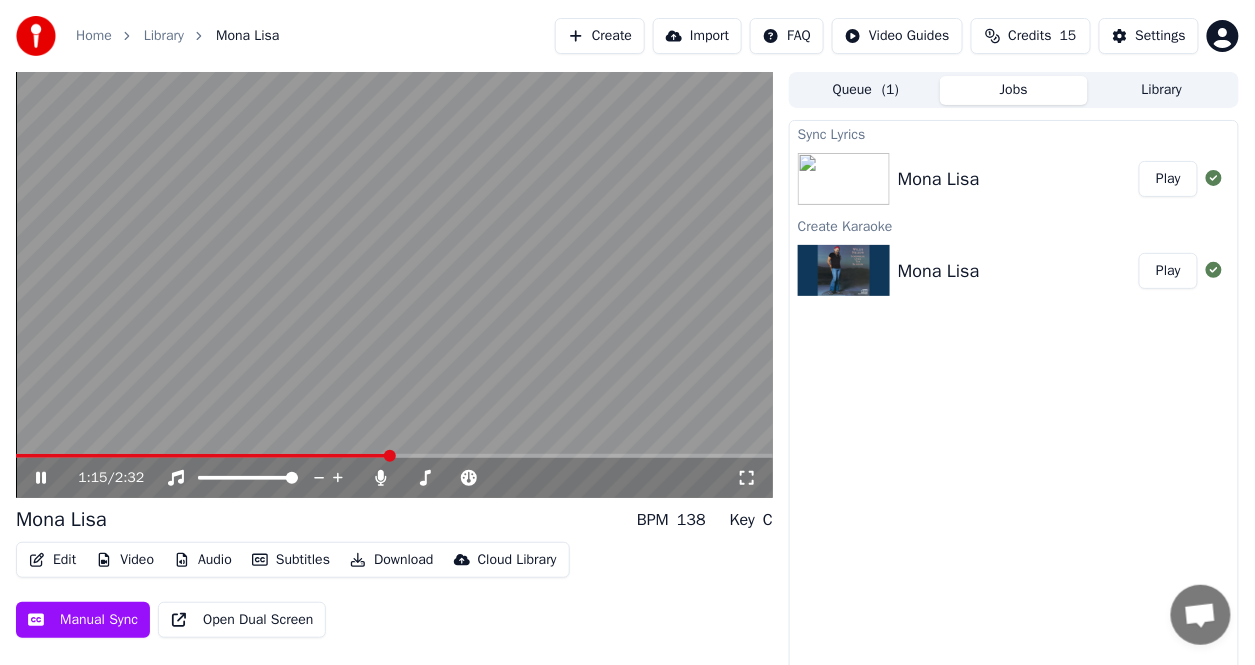 click at bounding box center [394, 285] 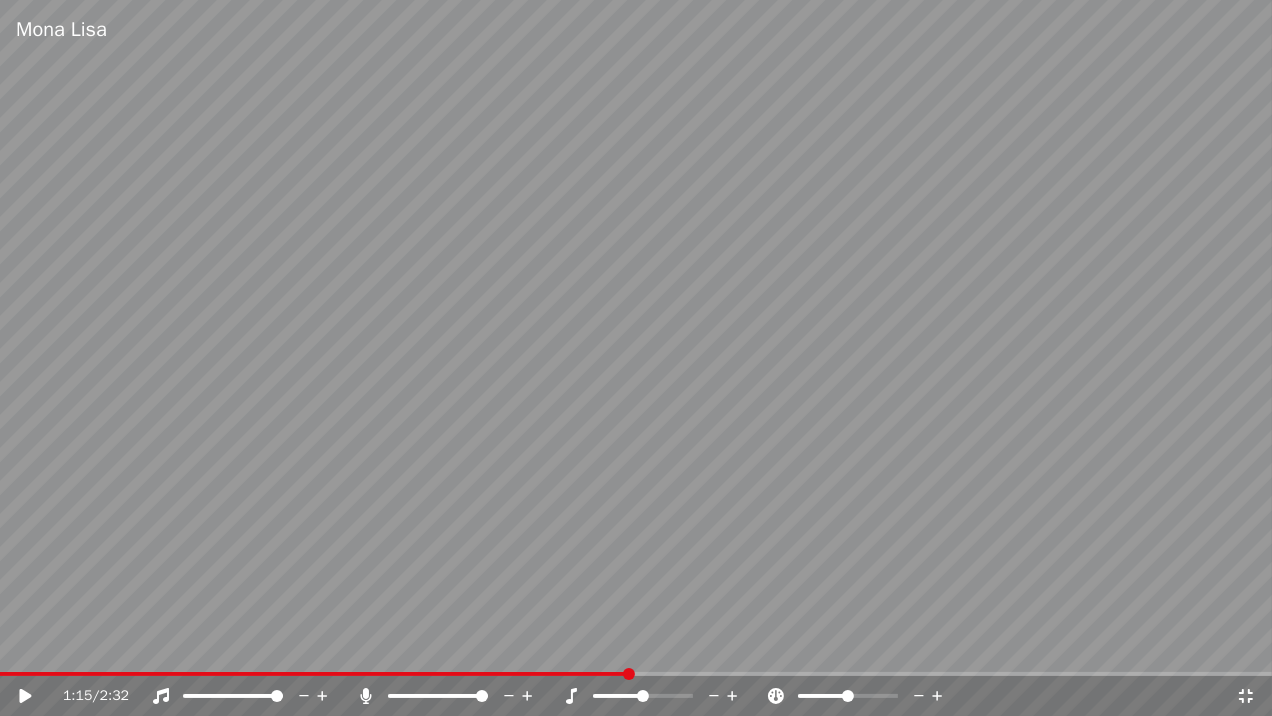 click at bounding box center [636, 358] 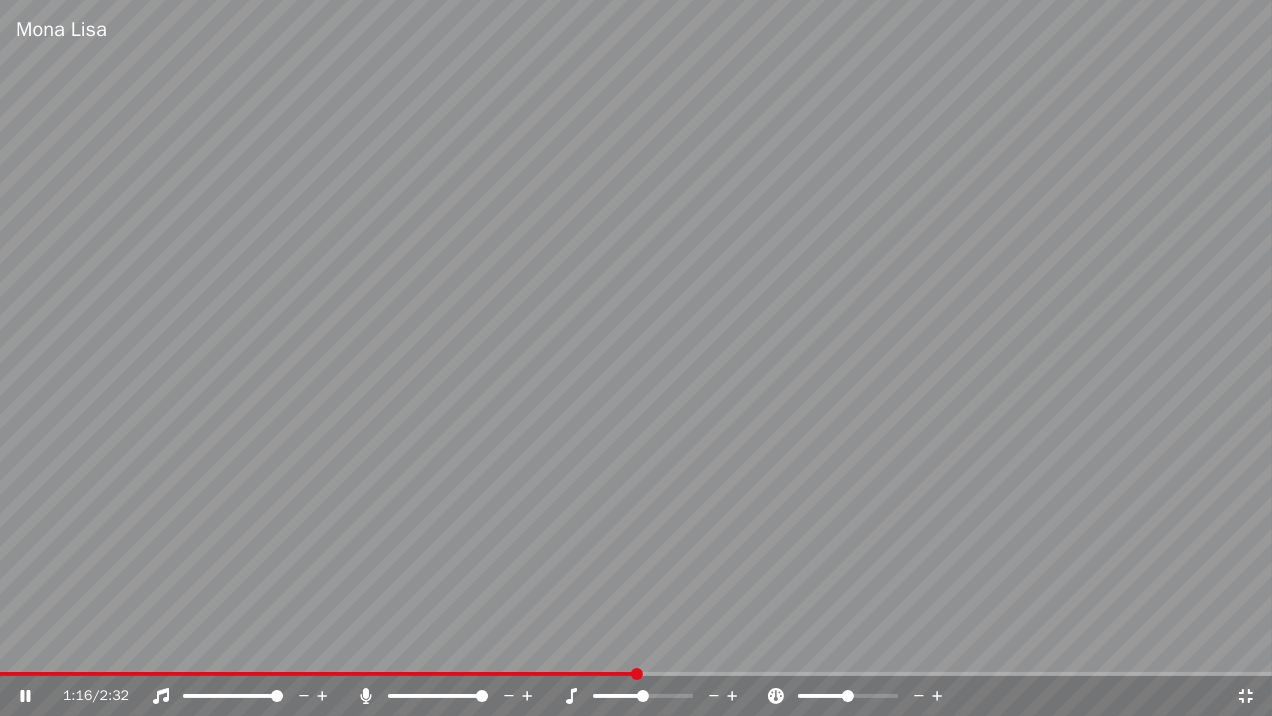 click 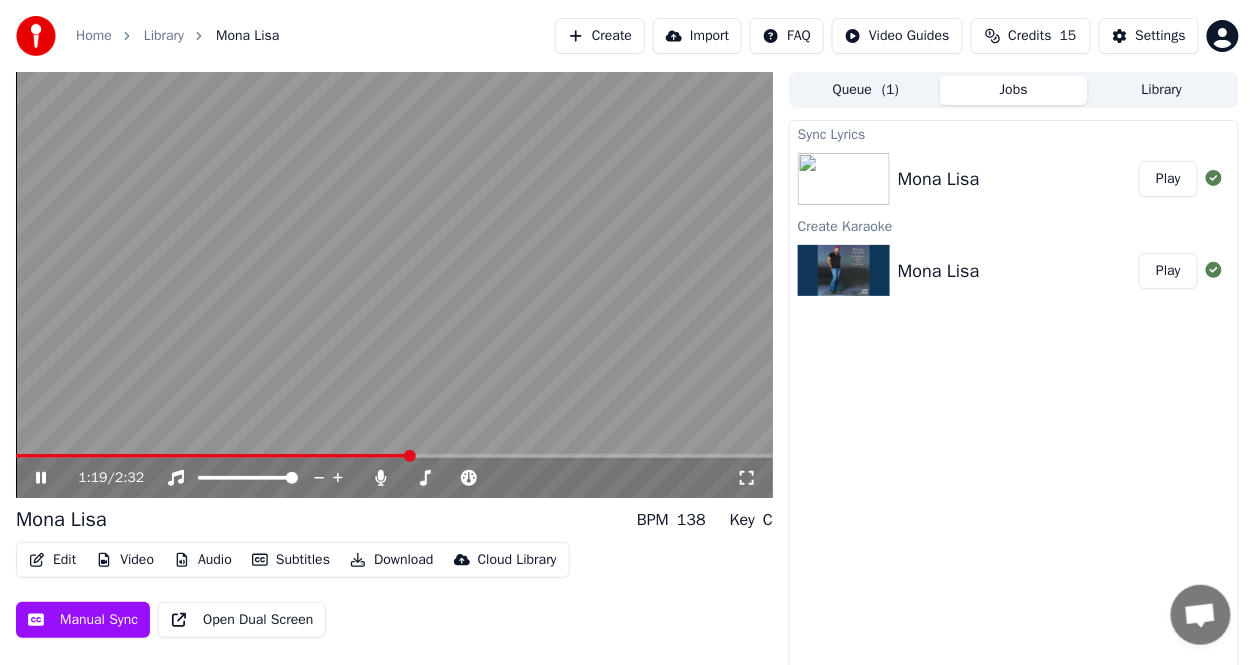 click at bounding box center (213, 456) 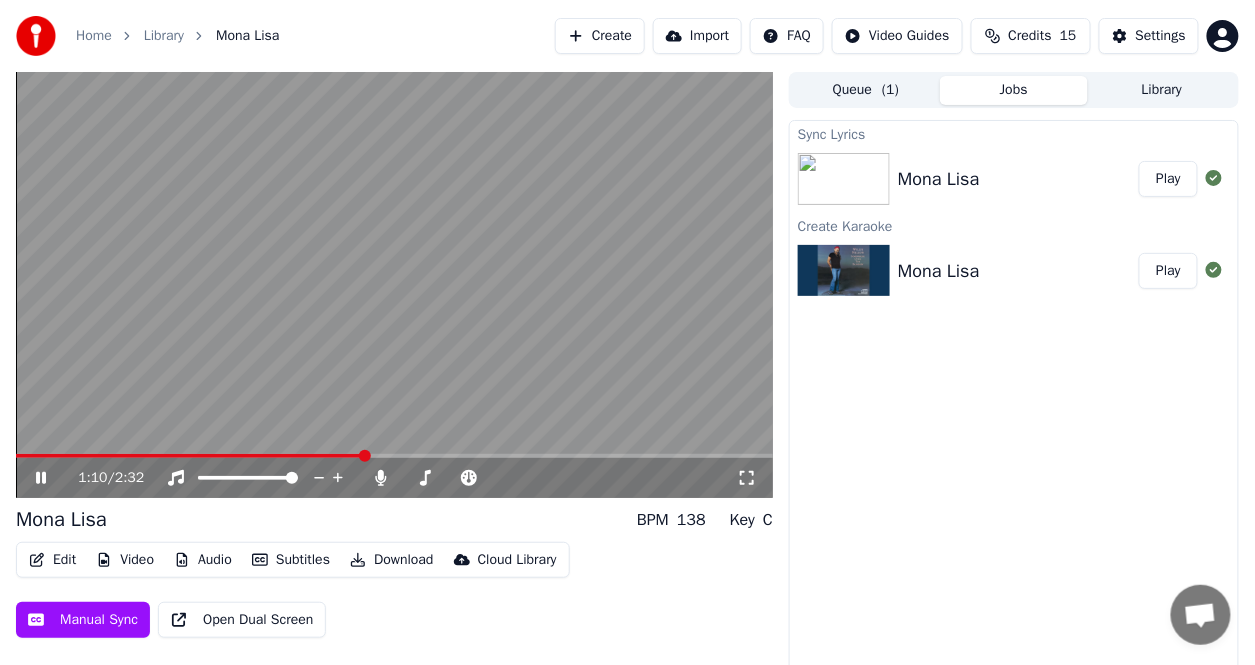 click at bounding box center (844, 271) 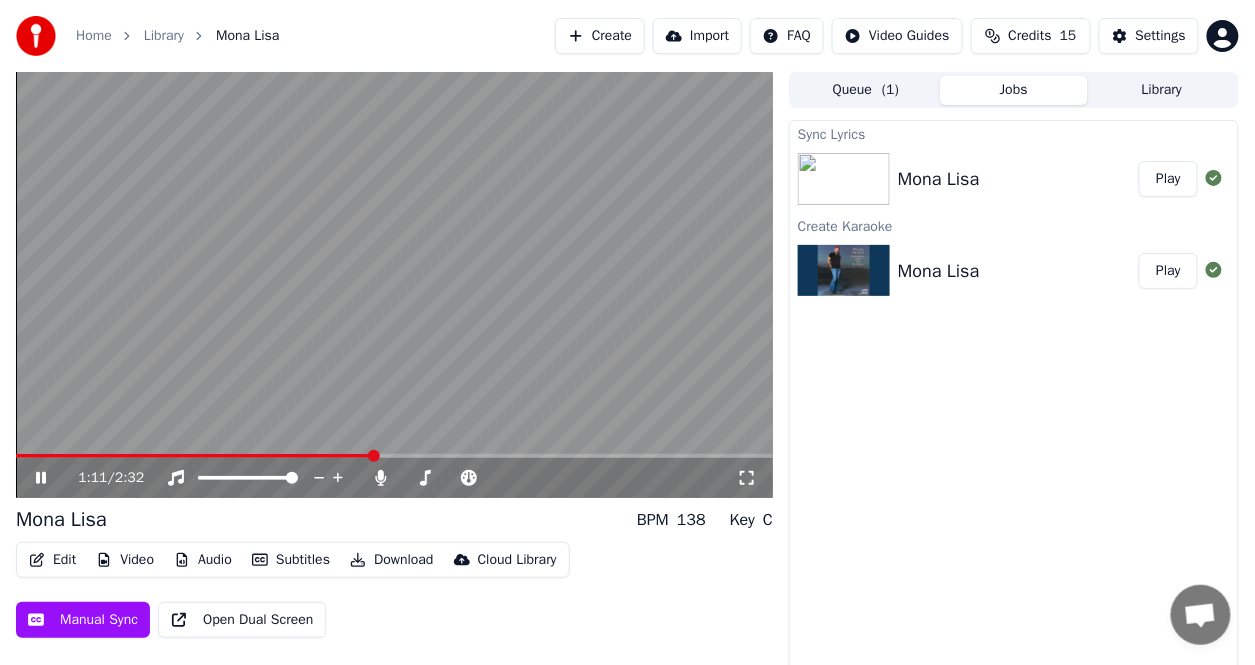 click on "Edit" at bounding box center (52, 560) 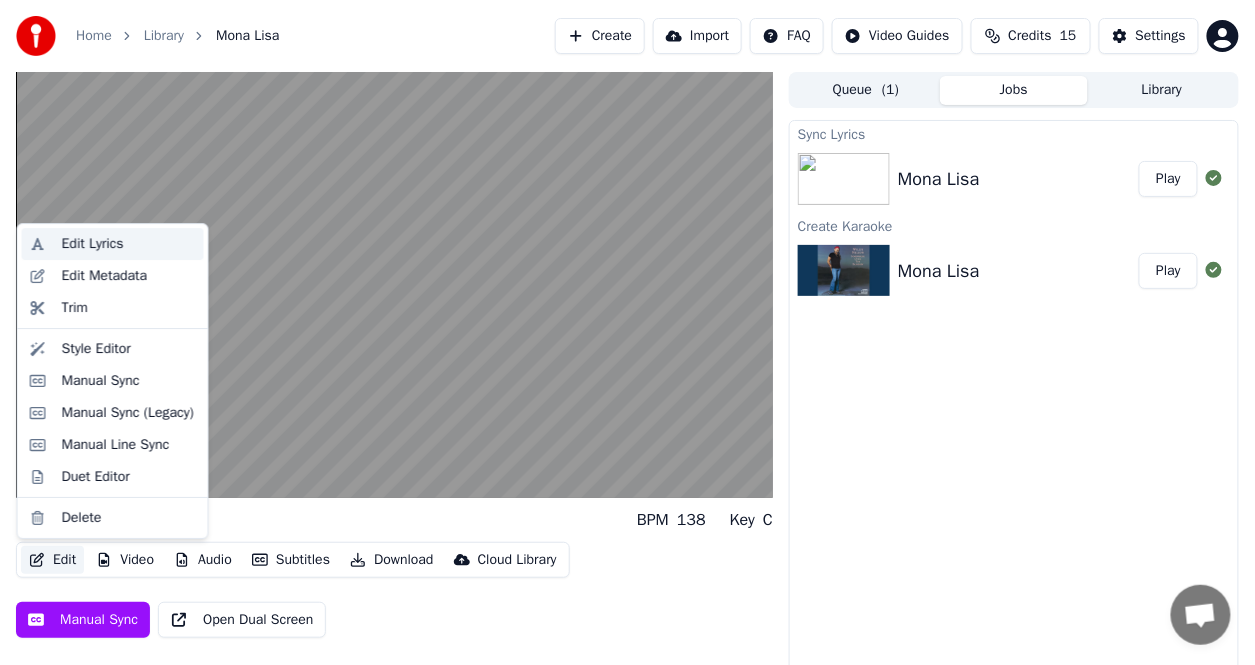 click on "Edit Lyrics" at bounding box center [93, 244] 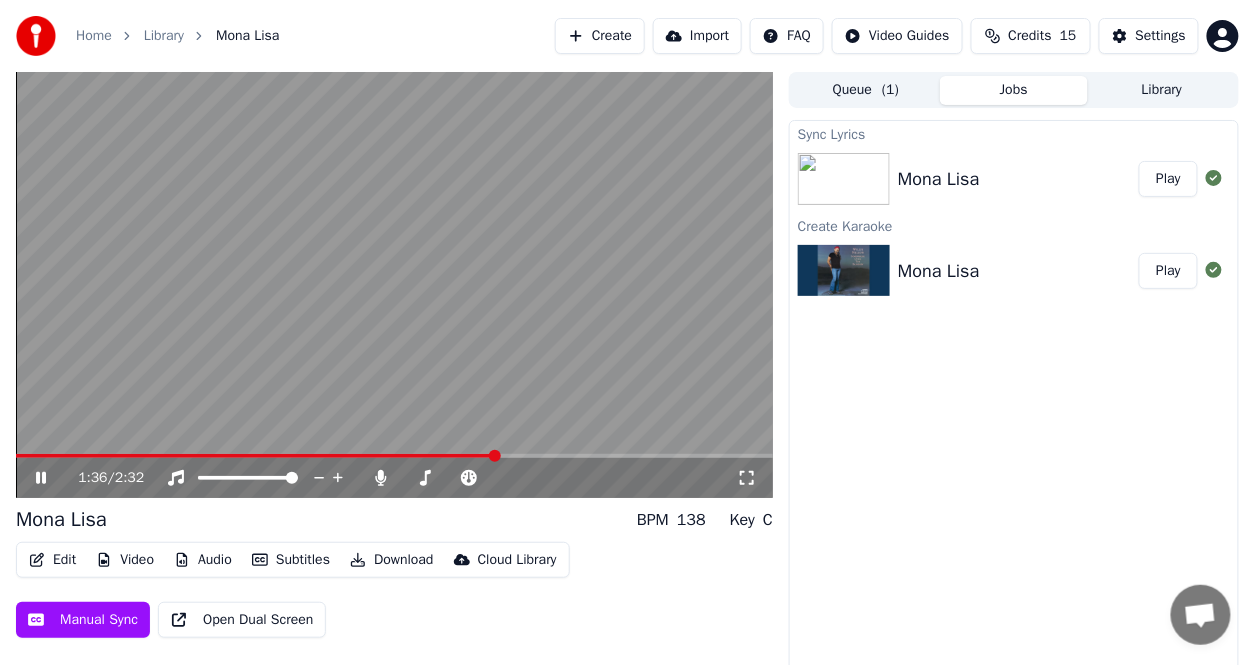 click 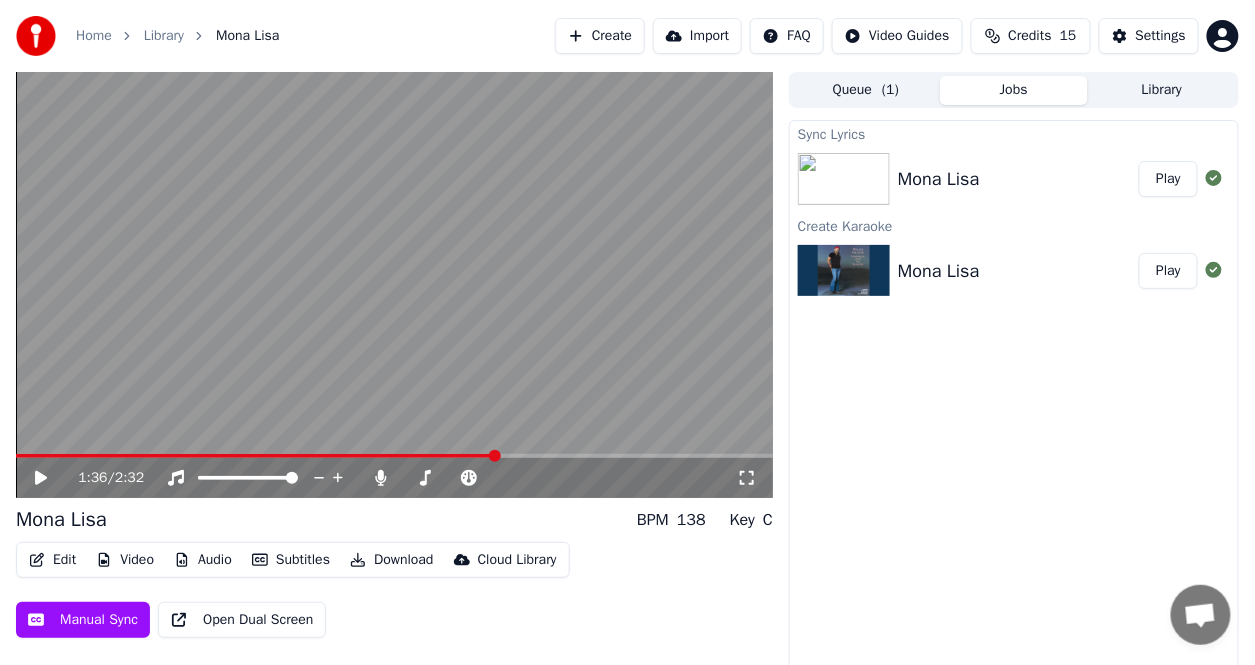 click 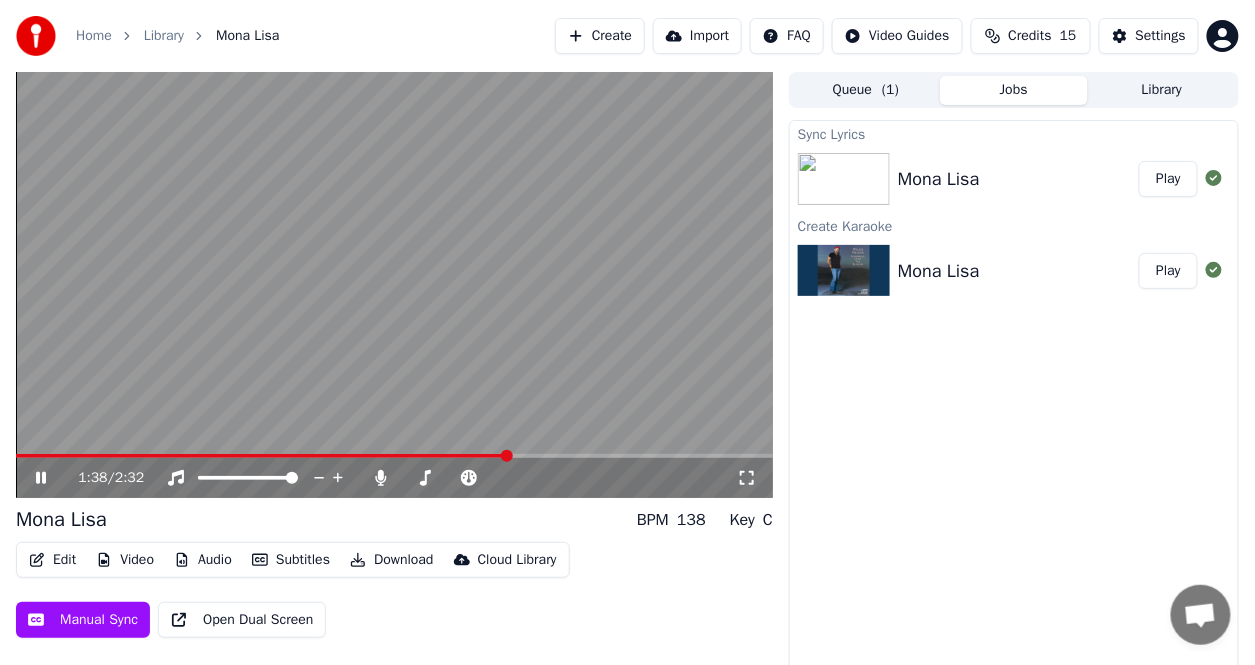 click at bounding box center (507, 456) 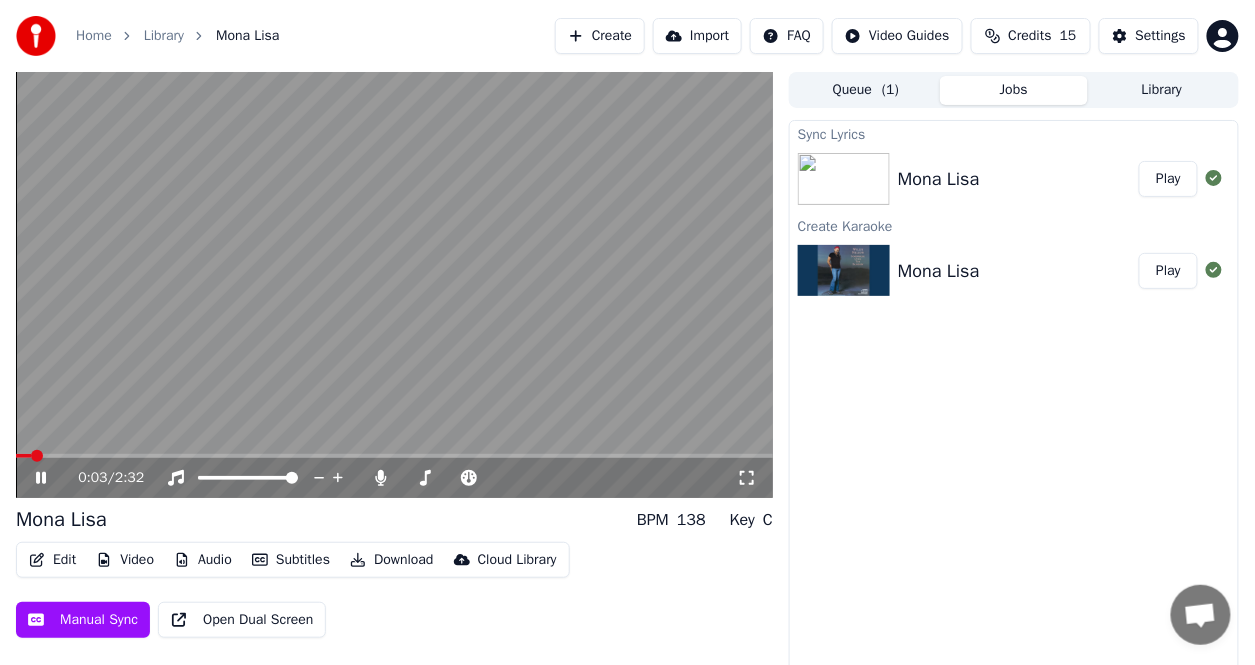 click at bounding box center [37, 456] 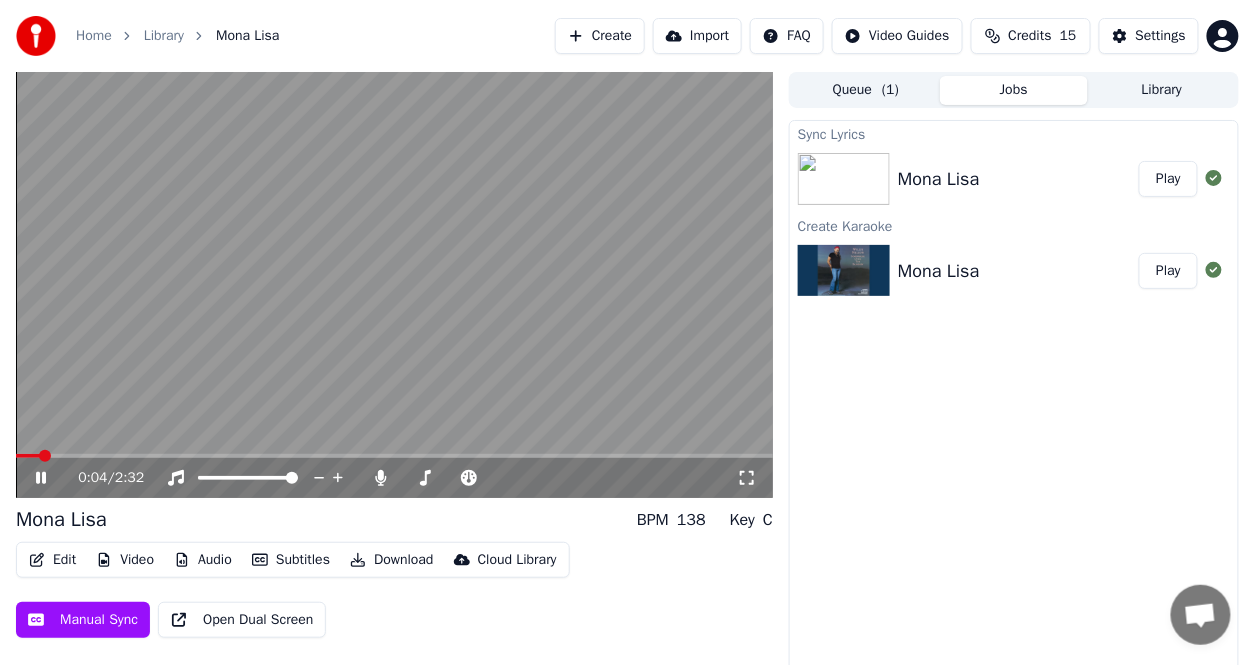 click at bounding box center [45, 456] 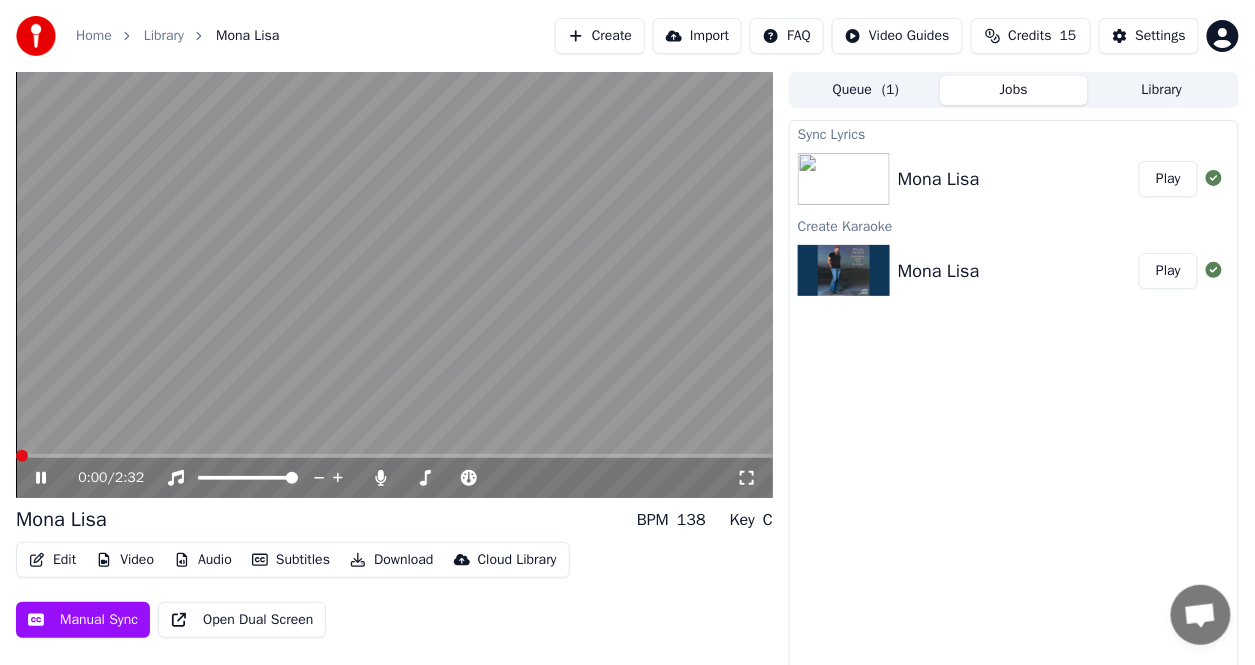 click at bounding box center [16, 456] 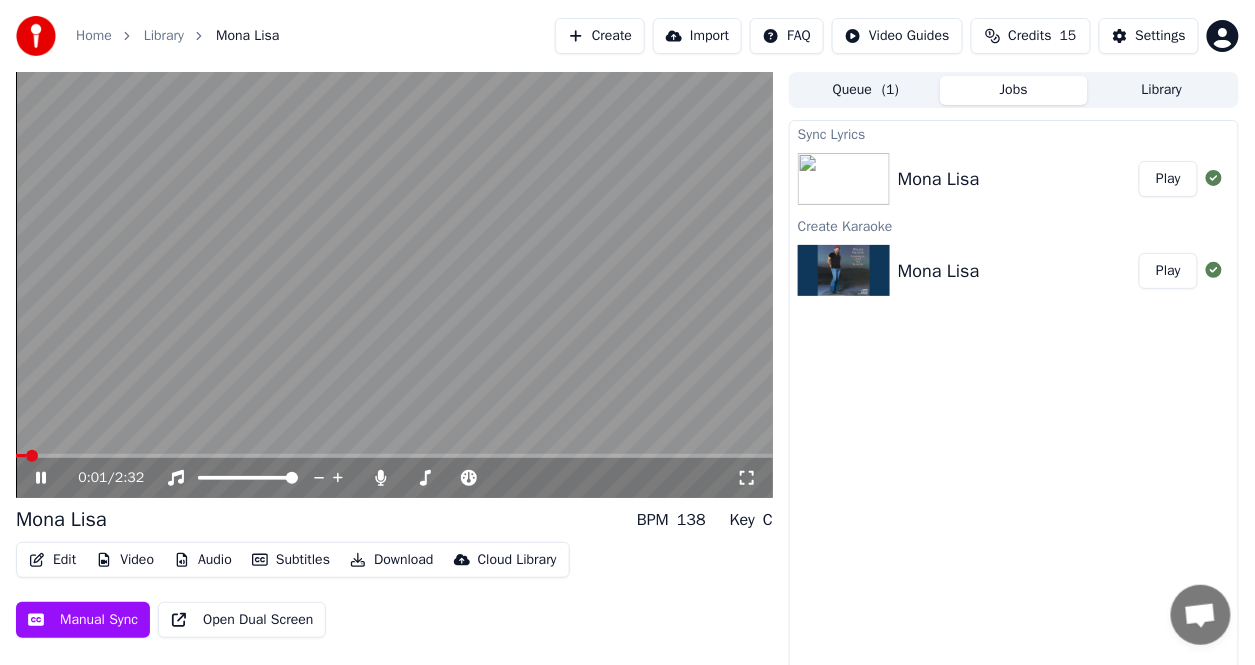 click on "Edit" at bounding box center [52, 560] 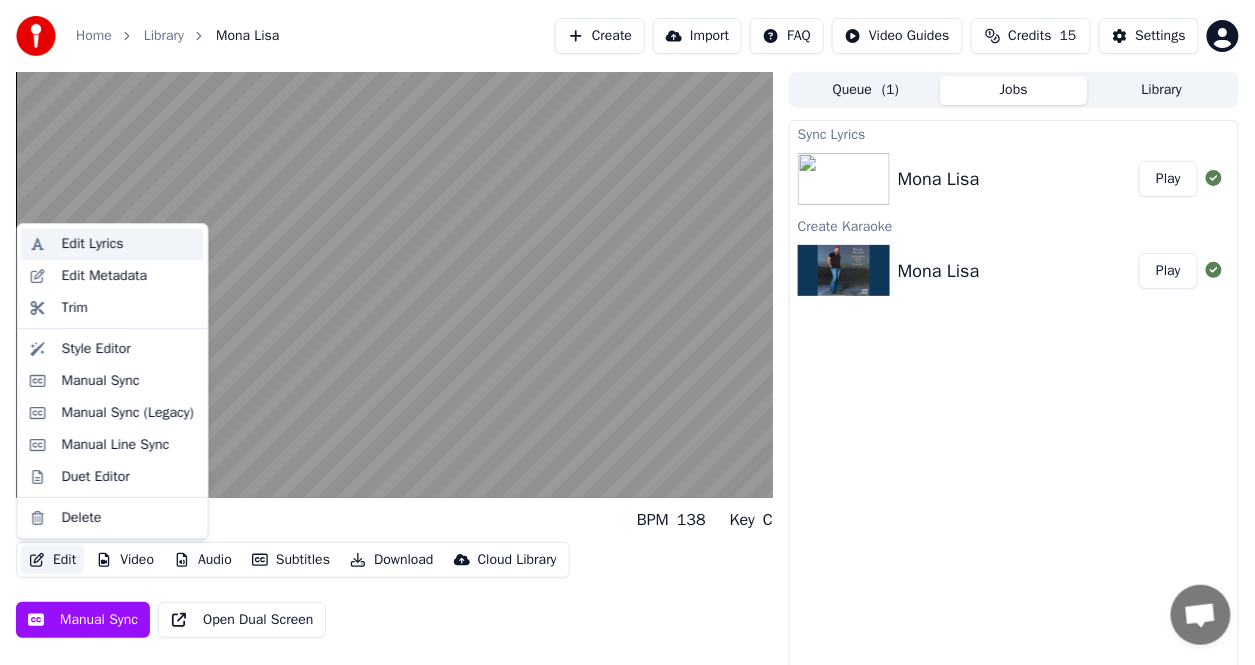 click on "Edit Lyrics" at bounding box center (93, 244) 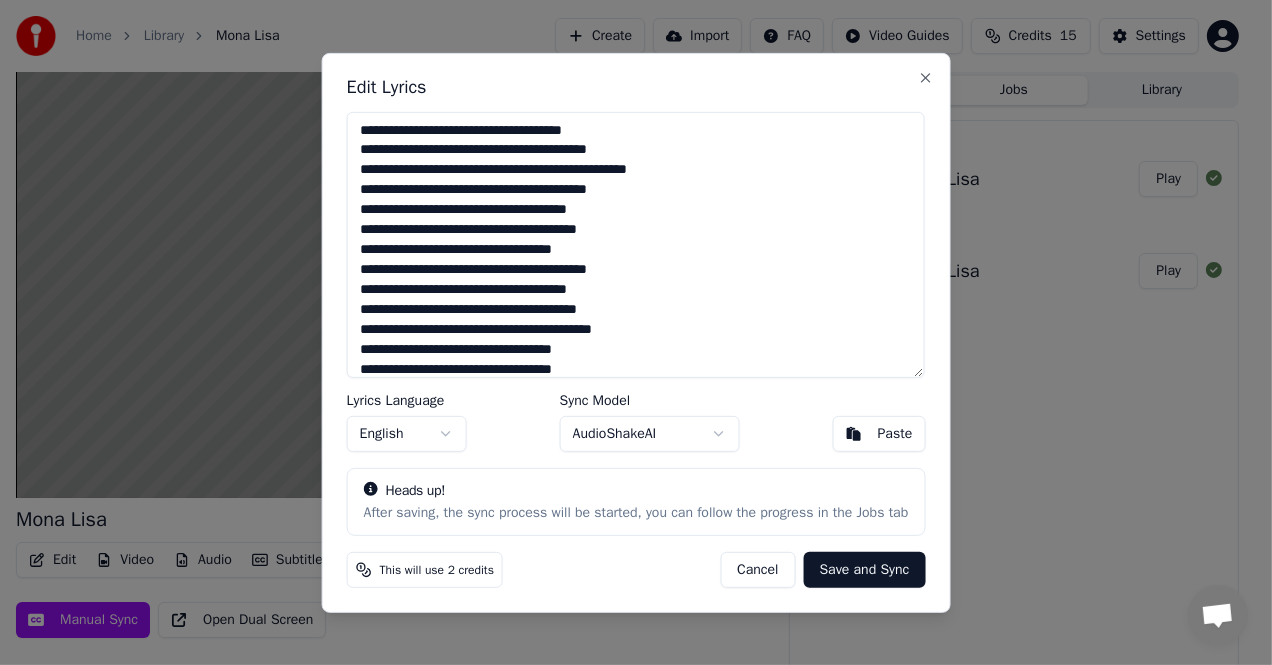 scroll, scrollTop: 70, scrollLeft: 0, axis: vertical 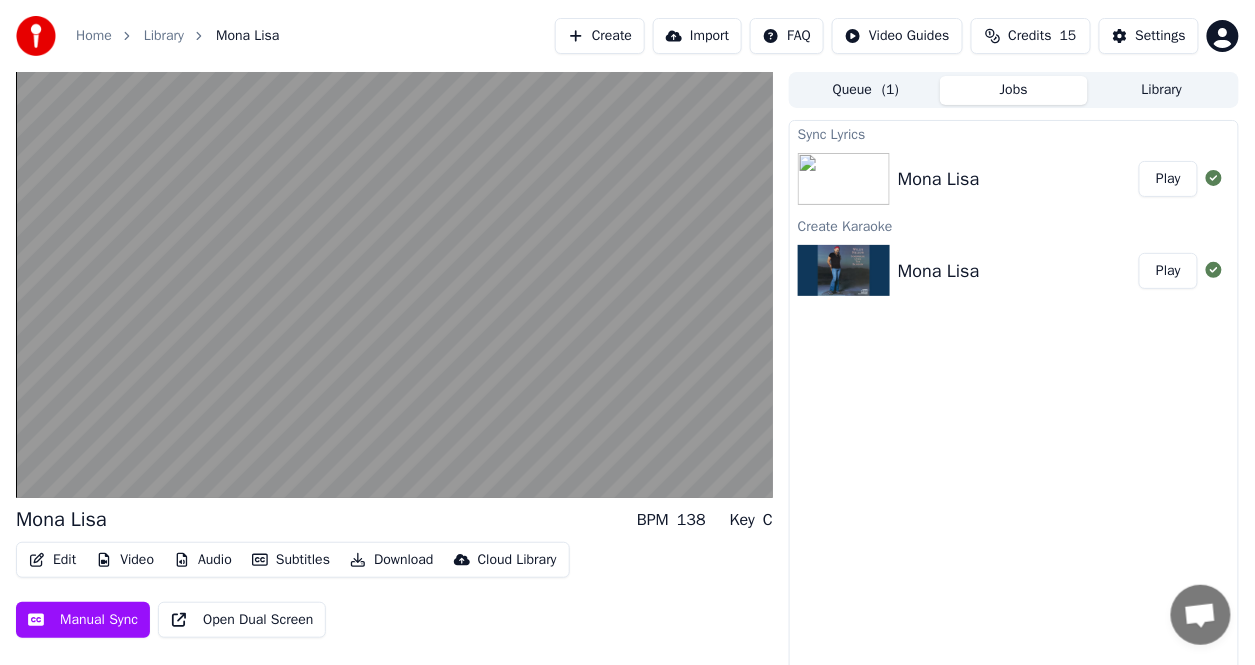 click on "Play" at bounding box center (1168, 179) 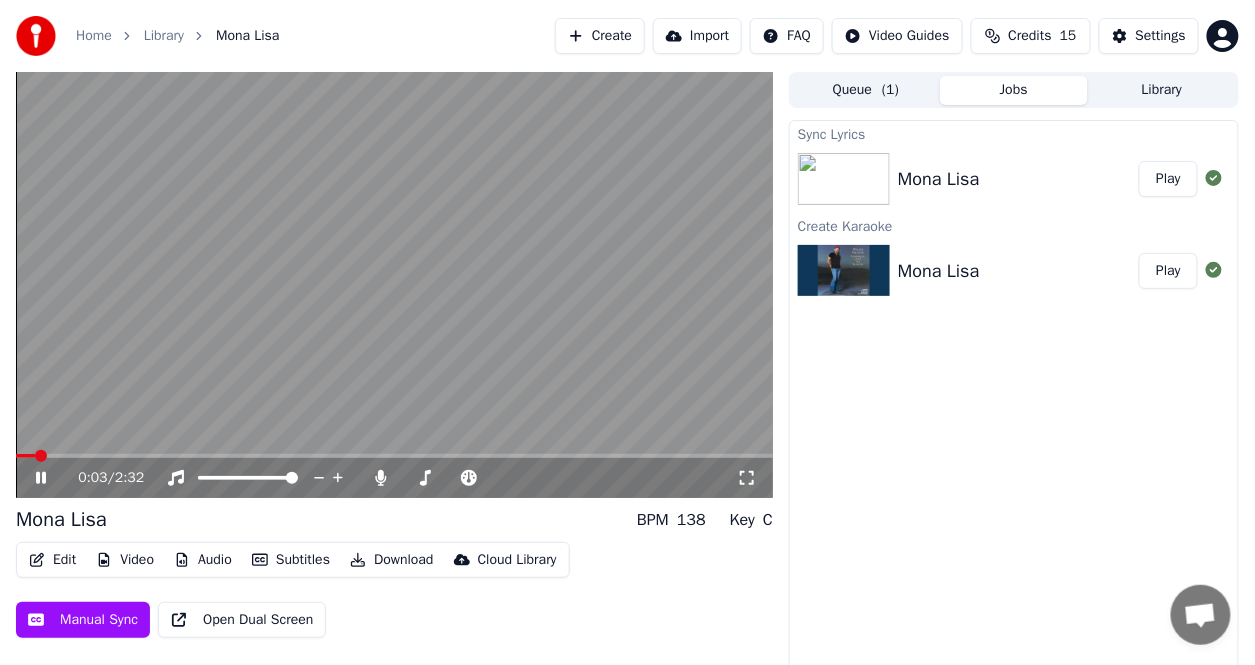 click on "Edit" at bounding box center [52, 560] 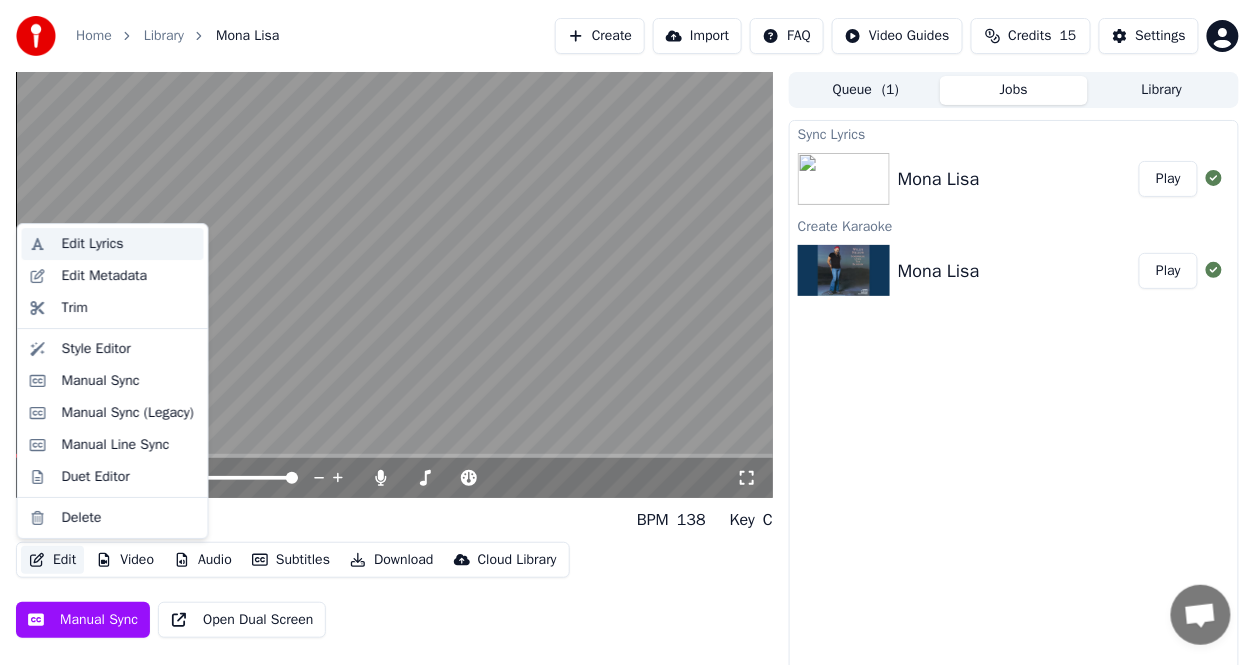 click on "Edit Lyrics" at bounding box center [113, 244] 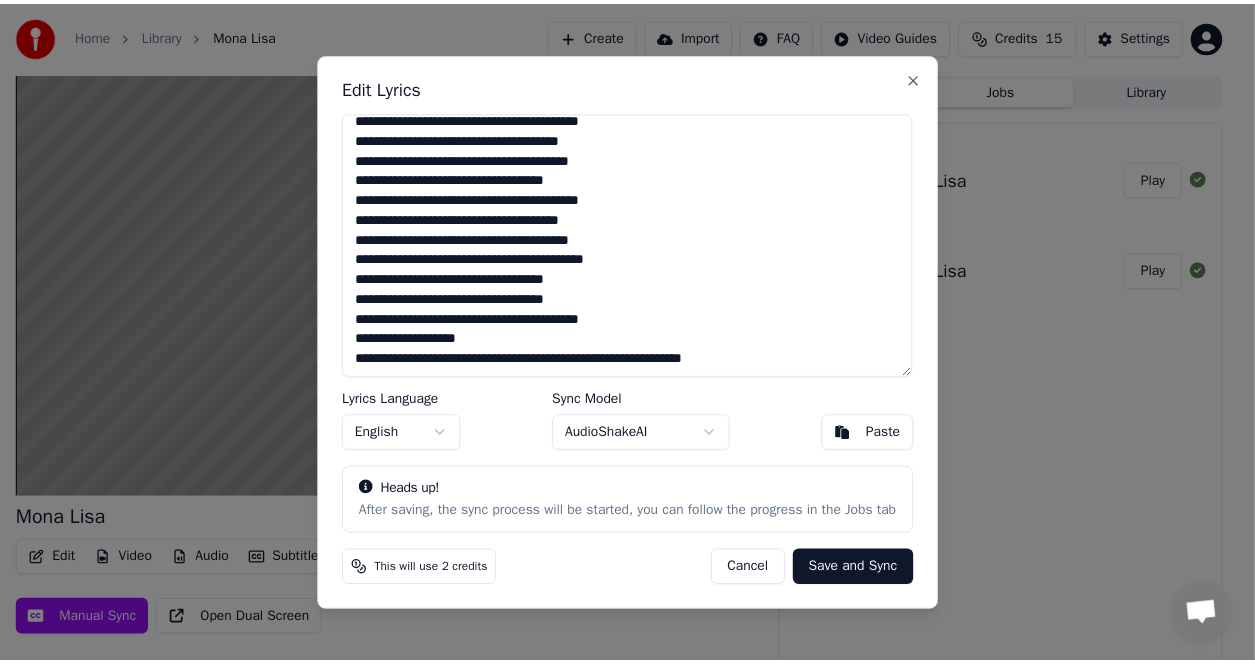 scroll, scrollTop: 0, scrollLeft: 0, axis: both 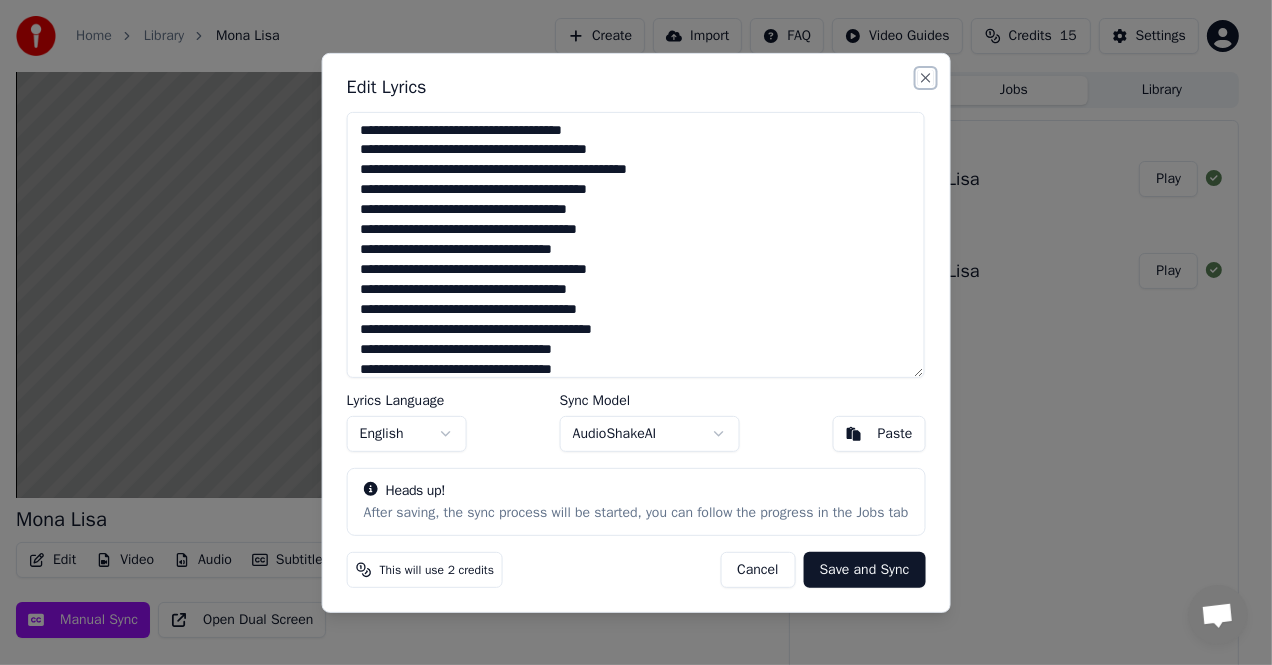click on "Close" at bounding box center (925, 77) 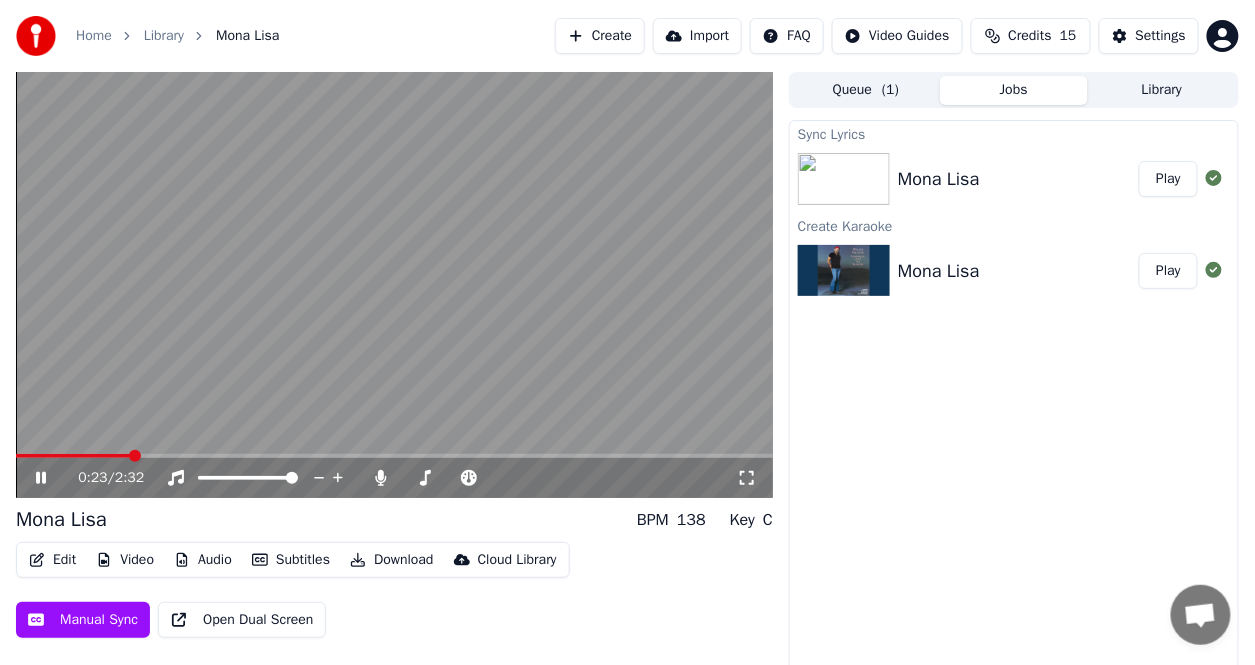 click on "0:23  /  2:32" at bounding box center (394, 478) 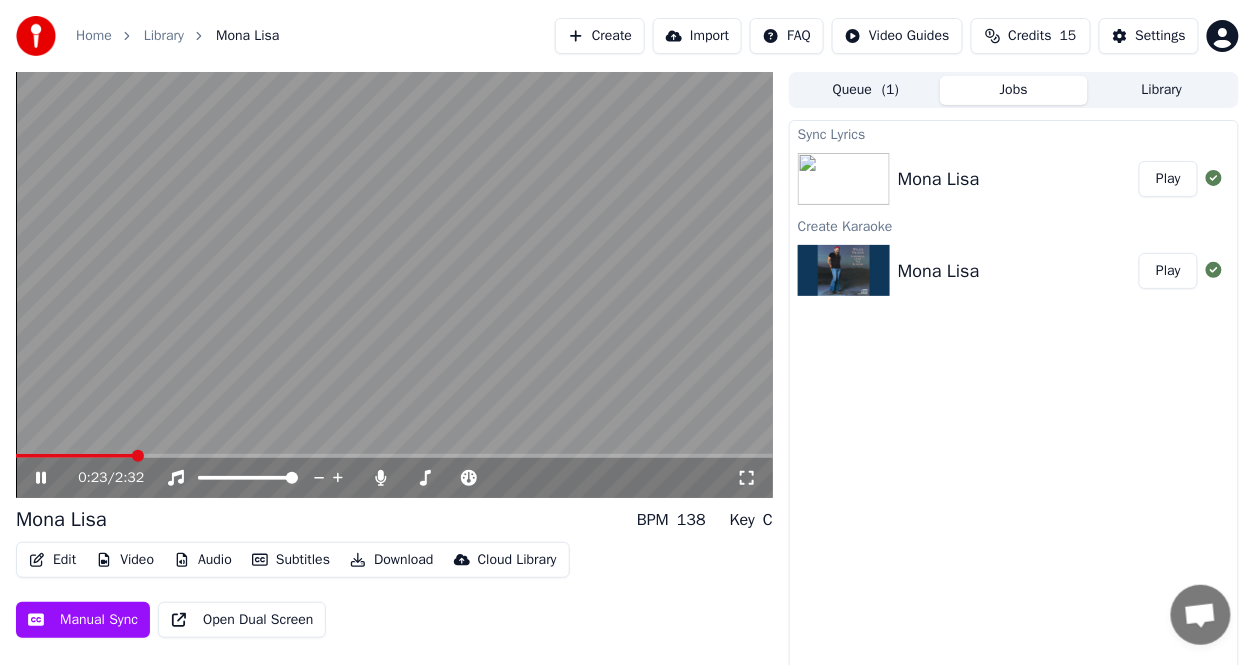 click at bounding box center [394, 285] 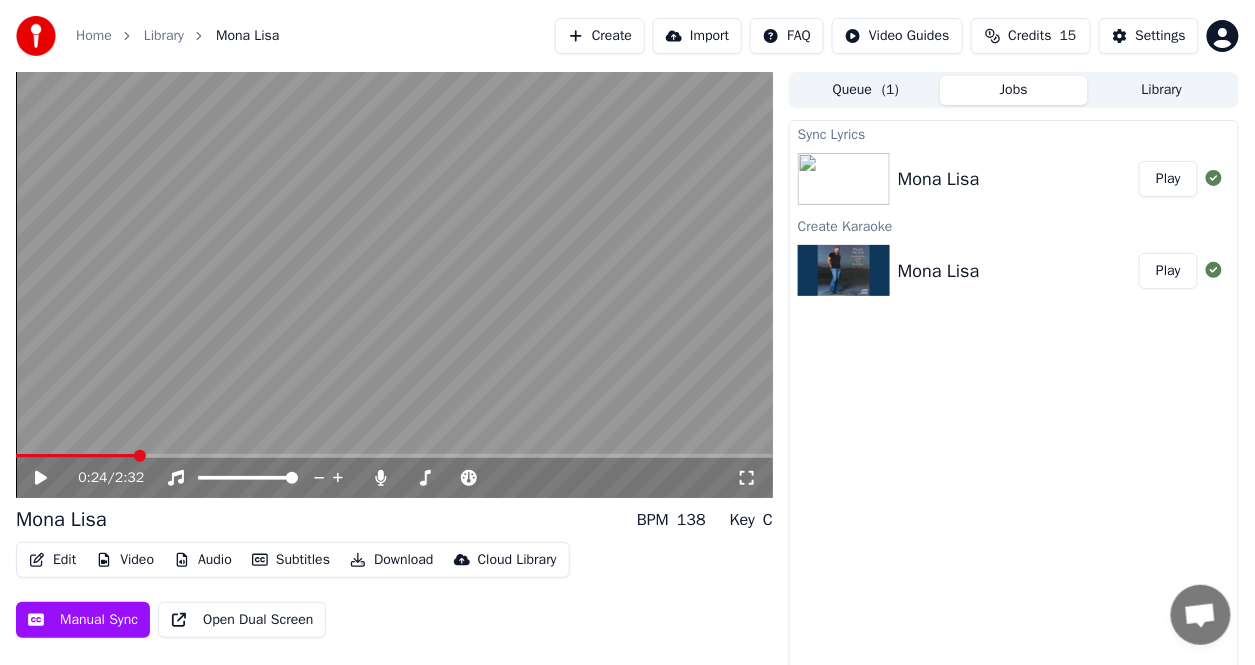 click on "0:24  /  2:32" at bounding box center (394, 478) 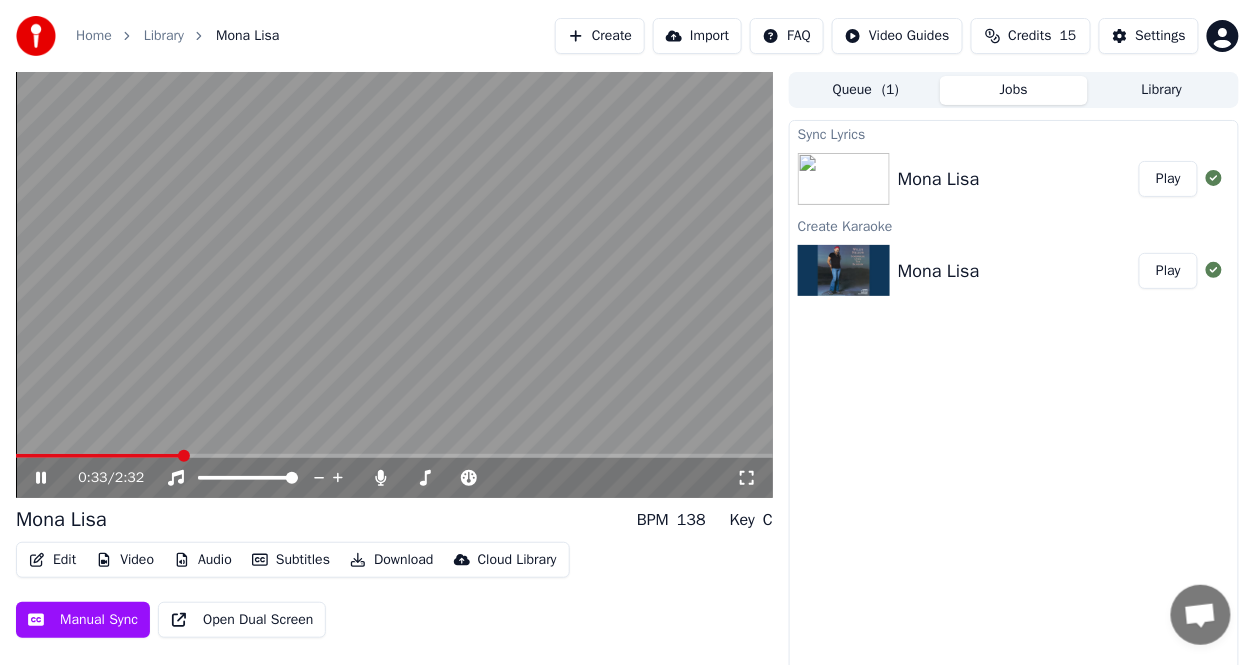 click on "Manual Sync" at bounding box center [83, 620] 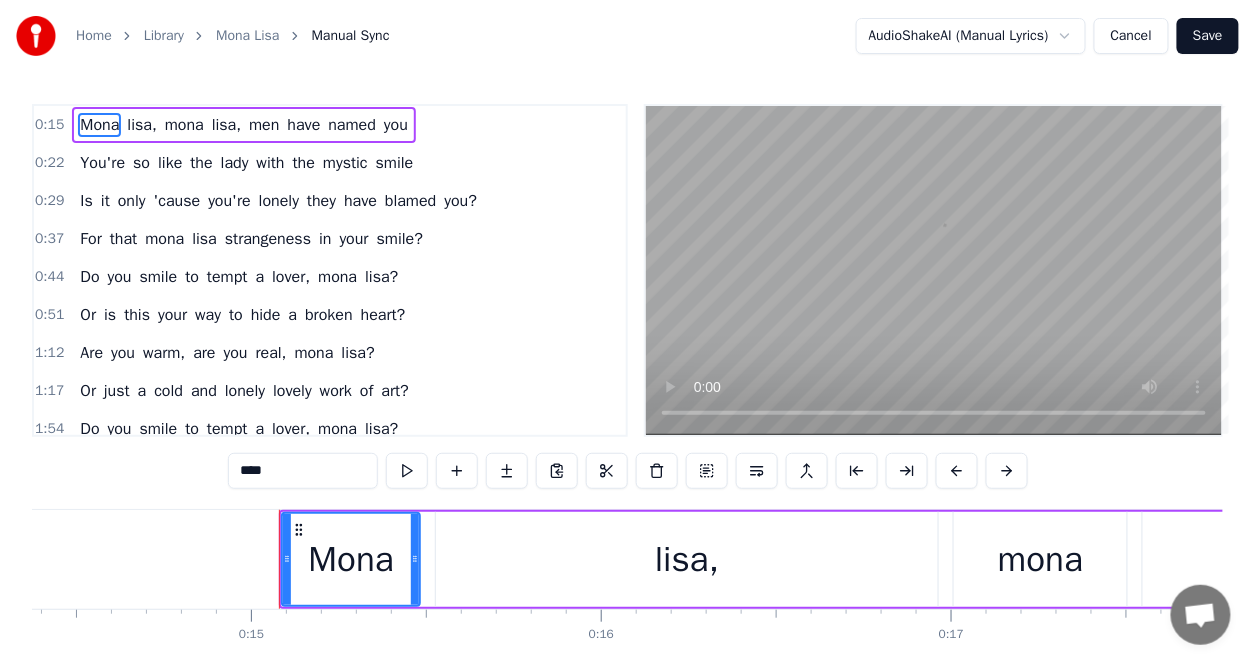 scroll, scrollTop: 0, scrollLeft: 5178, axis: horizontal 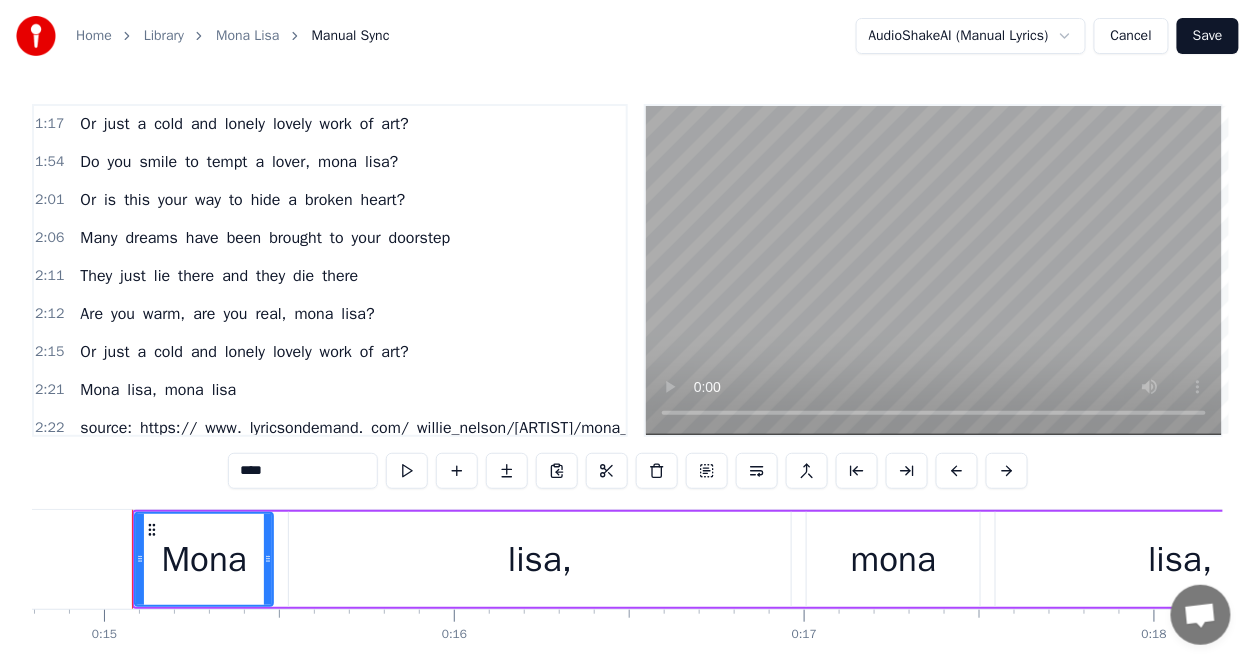 click on "2:06" at bounding box center [49, 238] 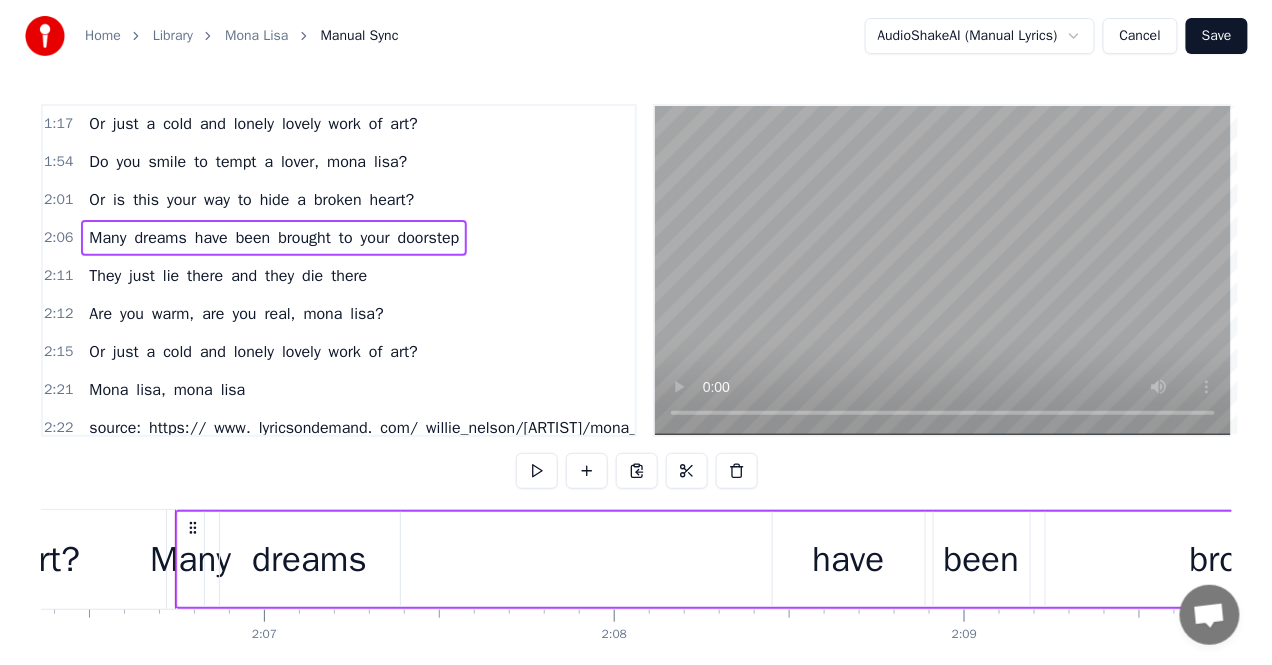 scroll, scrollTop: 0, scrollLeft: 44260, axis: horizontal 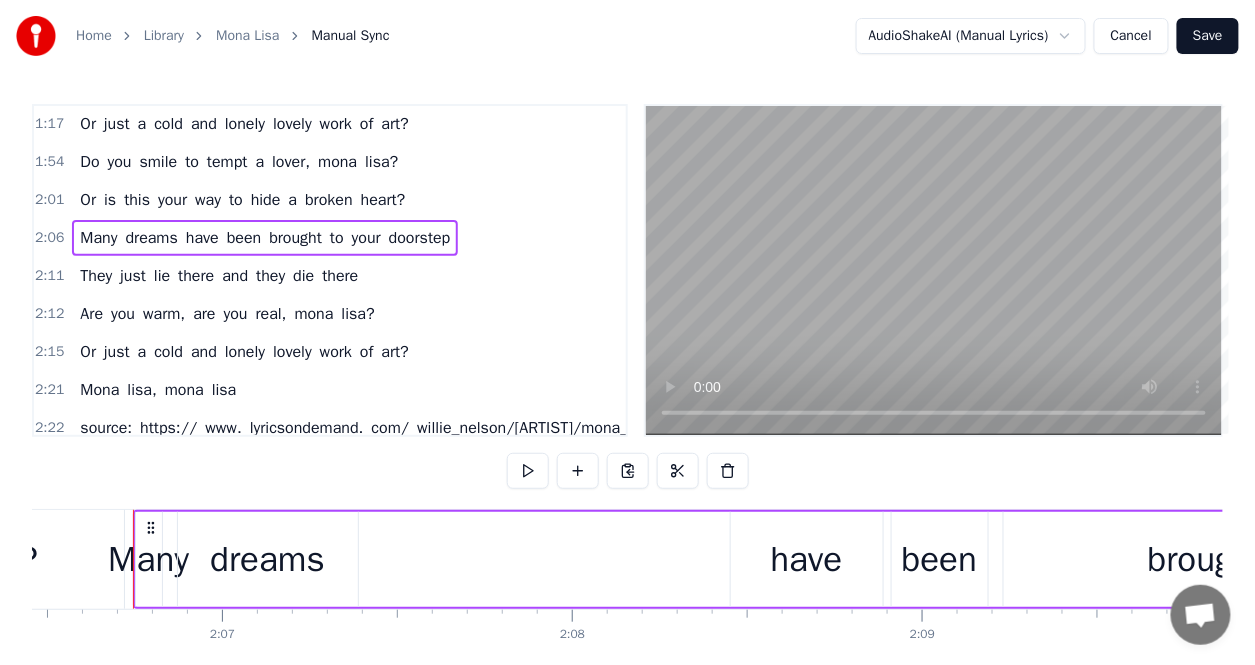 click on "They just lie there and they die there" at bounding box center (219, 276) 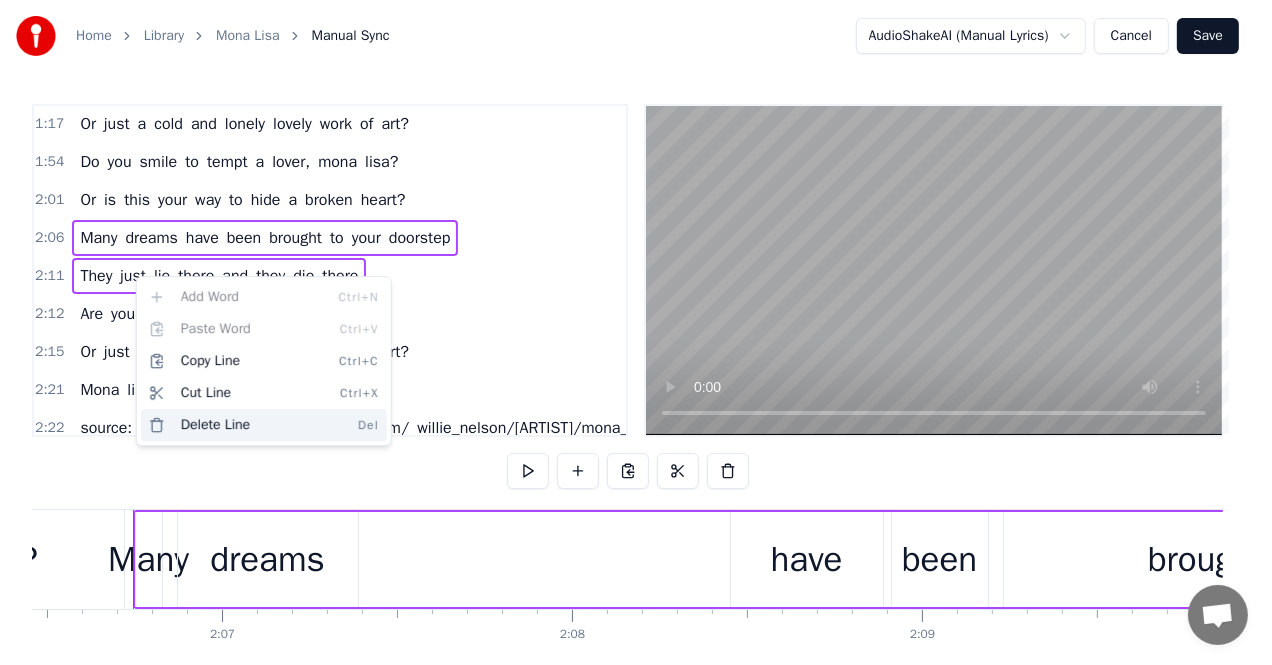 click on "Delete Line Del" at bounding box center (264, 425) 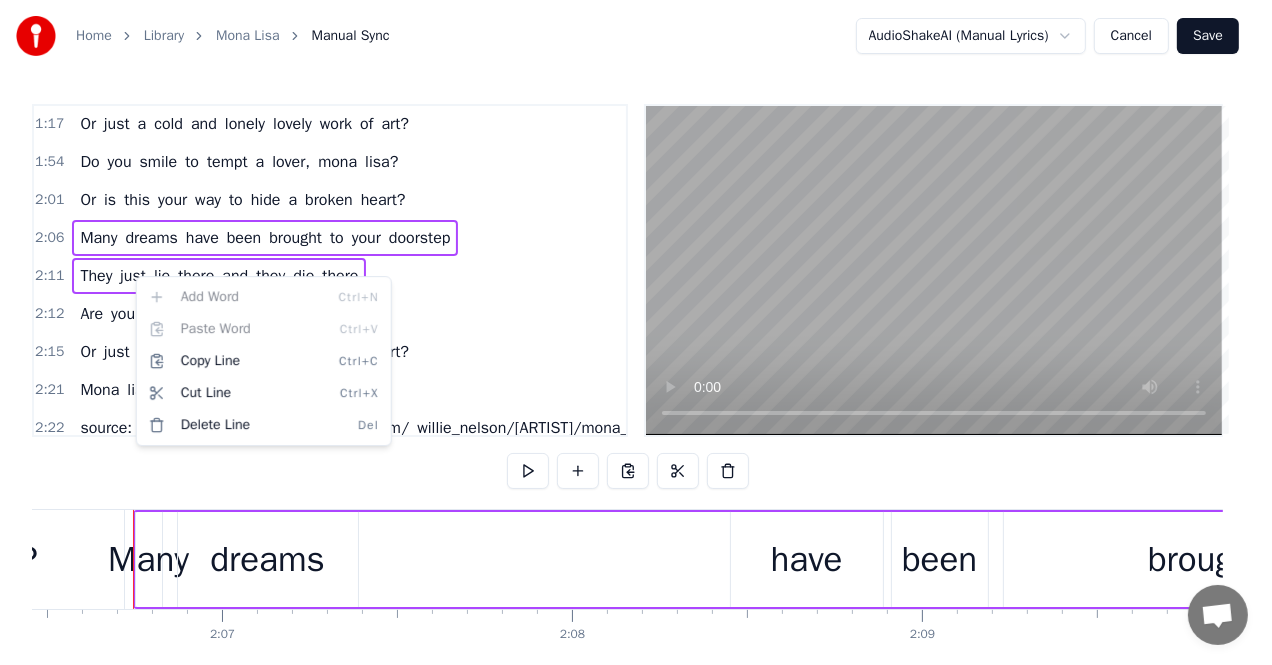 scroll, scrollTop: 192, scrollLeft: 0, axis: vertical 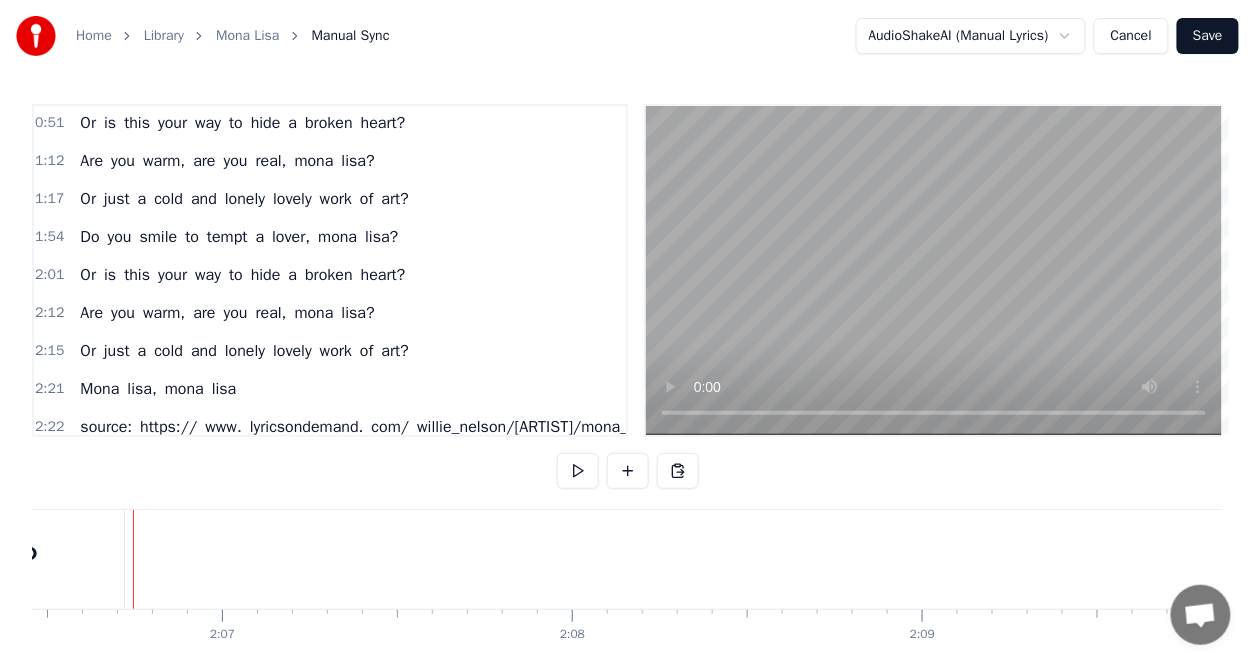 click on "0:15 Mona lisa, mona lisa, men have named you 0:22 You're so like the lady with the mystic smile 0:29 Is it only 'cause you're lonely they have blamed you? 0:37 For that mona lisa strangeness in your smile? 0:44 Do you smile to tempt a lover, mona lisa? 0:51 Or is this your way to hide a broken heart? 1:12 Are you warm, are you real, mona lisa? 1:17 Or just a cold and lonely lovely work of art? 1:54 Do you smile to tempt a lover, mona lisa? 2:01 Or is this your way to hide a broken heart? 2:12 Are you warm, are you real, mona lisa? 2:15 Or just a cold and lonely work of art? 2:21 Mona lisa, mona lisa 2:22 source: https:// www. lyricsondemand. com/ willie_nelson/[ARTIST]/mona_lisa Mona lisa, mona lisa, men have named you You're so like the lady with the mystic smile Is it only 'cause you're lonely they have blamed you? For that mona lisa strangeness in your smile? Do you smile to tempt a lover, mona lisa? Or is this your way to hide a broken heart? Are you warm, are you real, mona lisa? Or just a cold and lonely" at bounding box center (627, 407) 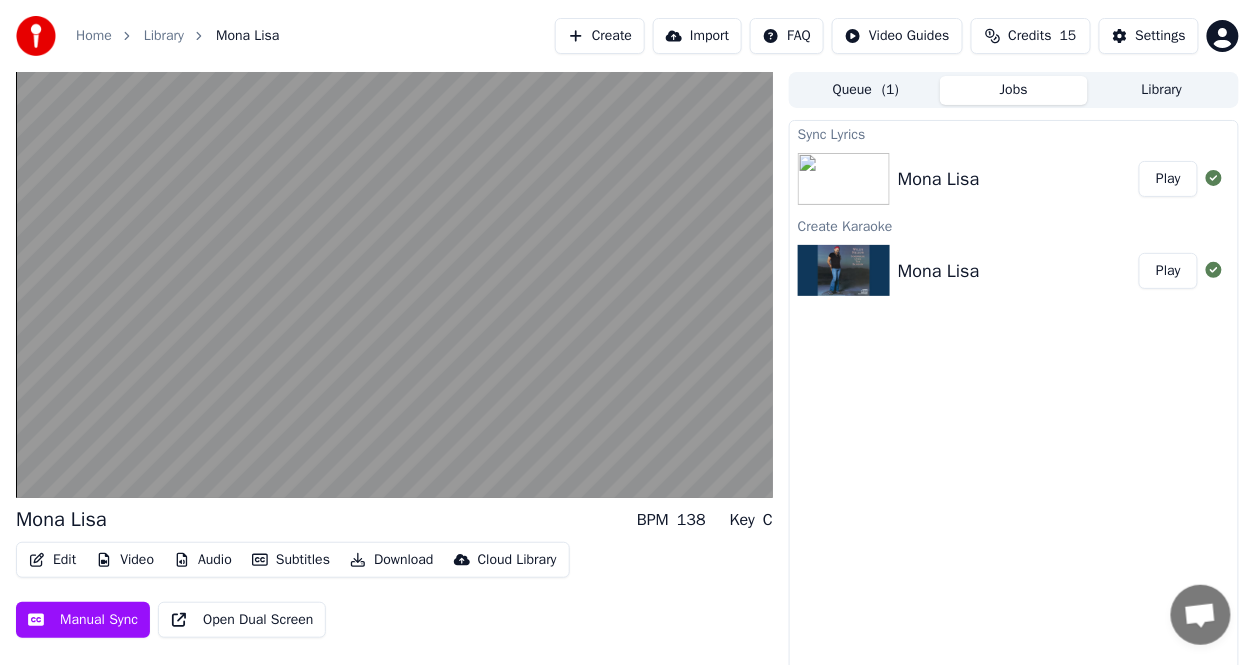 click on "Mona Lisa" at bounding box center [61, 520] 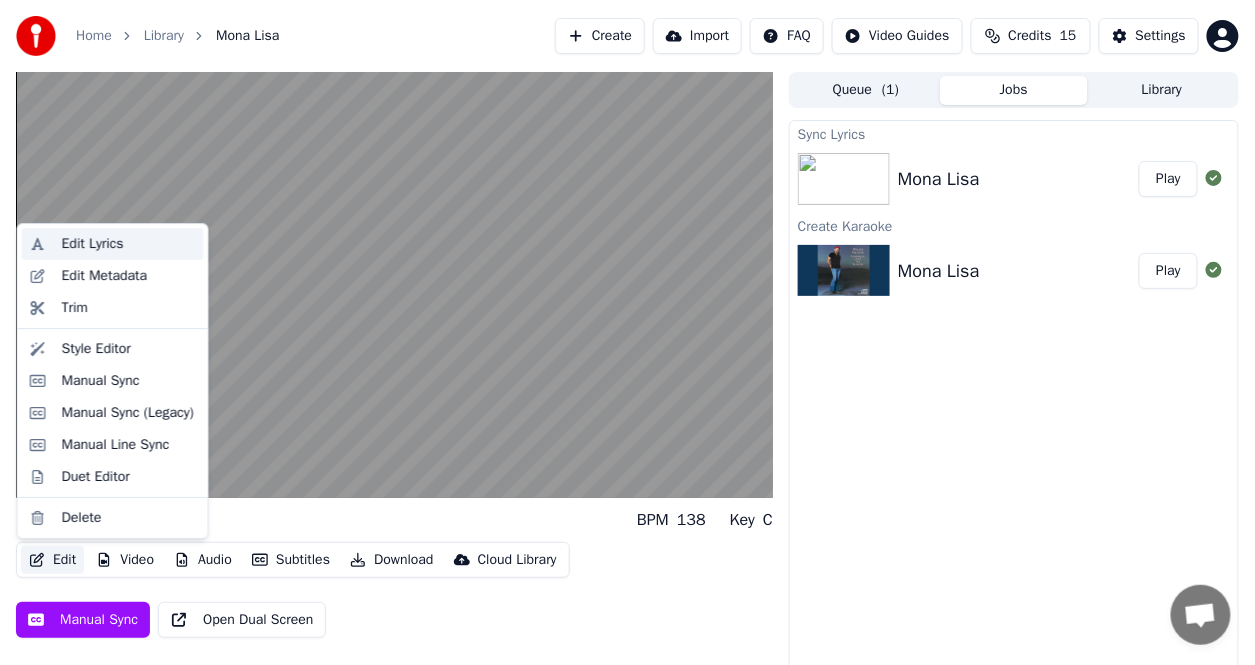 click on "Edit Lyrics" at bounding box center [93, 244] 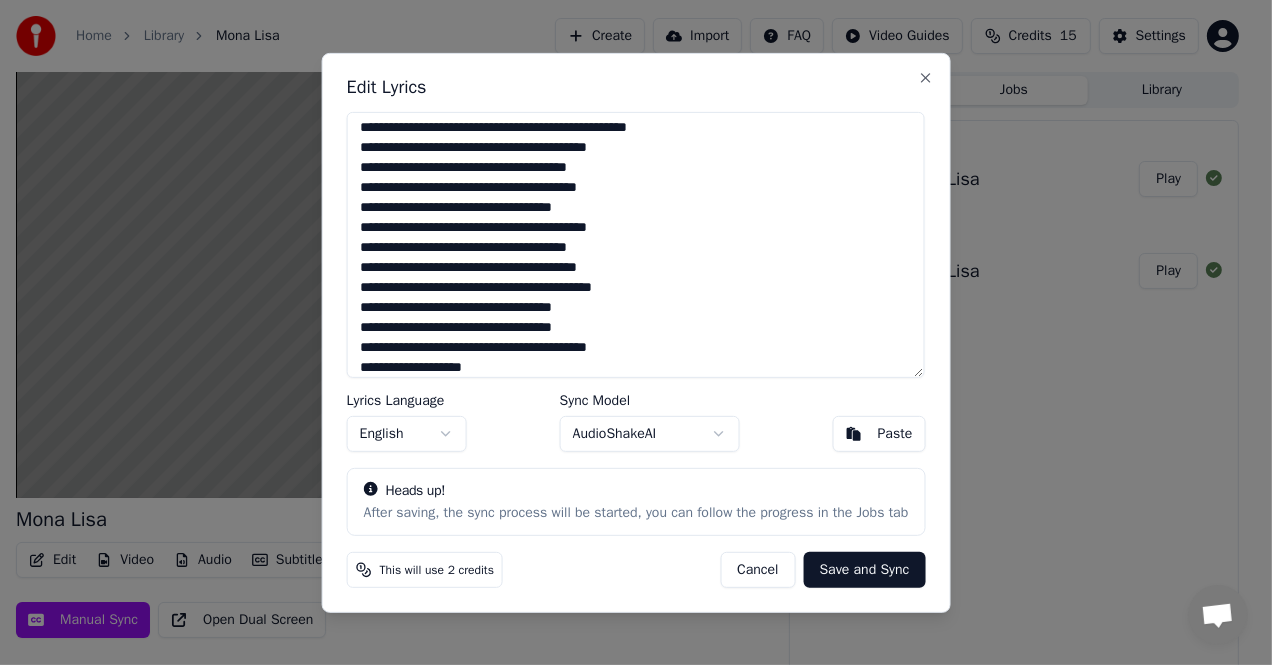 scroll, scrollTop: 70, scrollLeft: 0, axis: vertical 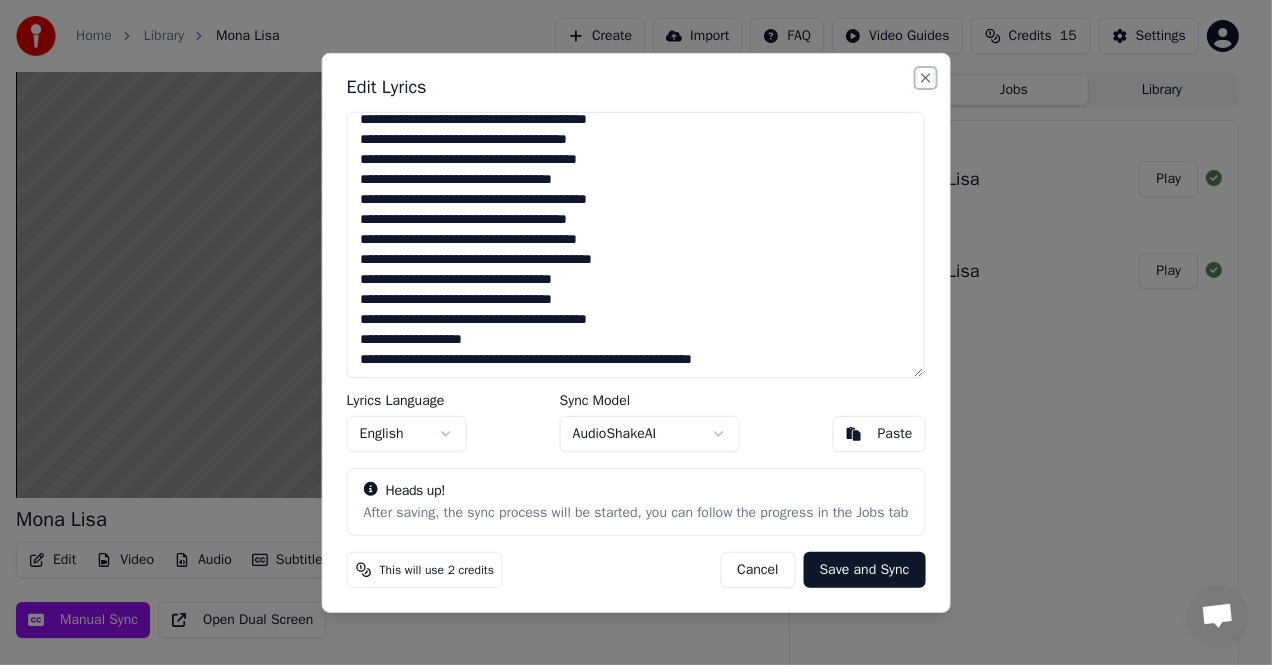 click on "Close" at bounding box center (925, 77) 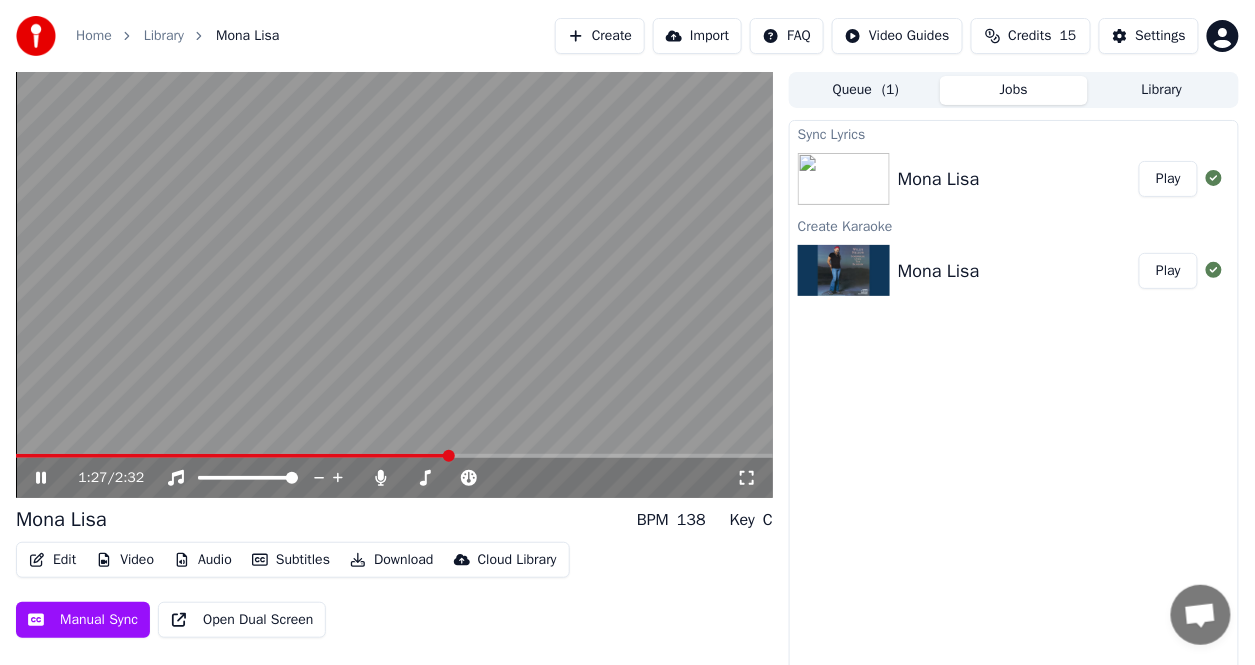 click on "Edit" at bounding box center (52, 560) 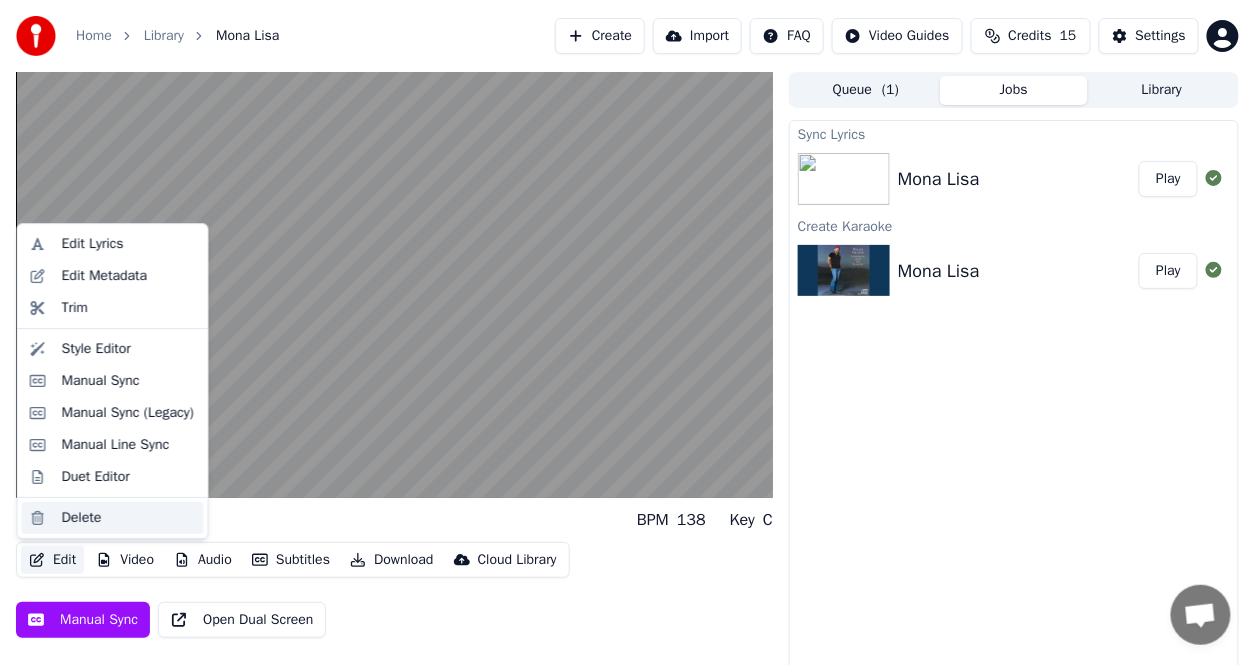 click on "Delete" at bounding box center (82, 518) 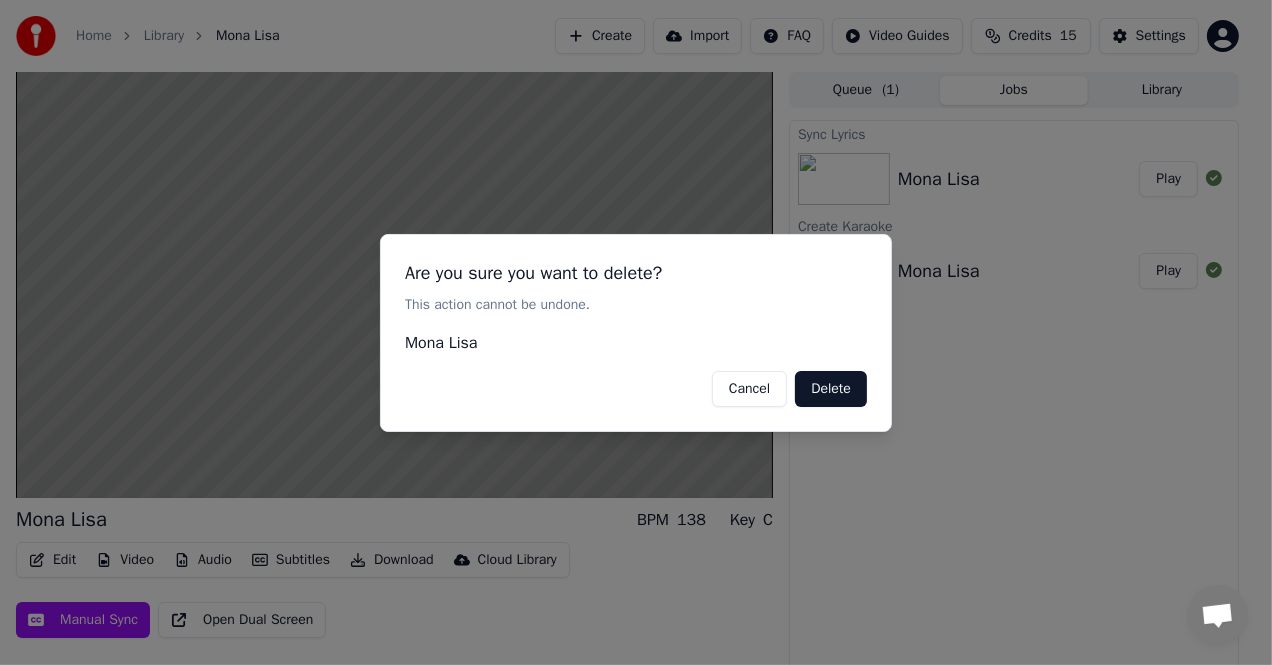 click on "Delete" at bounding box center (831, 388) 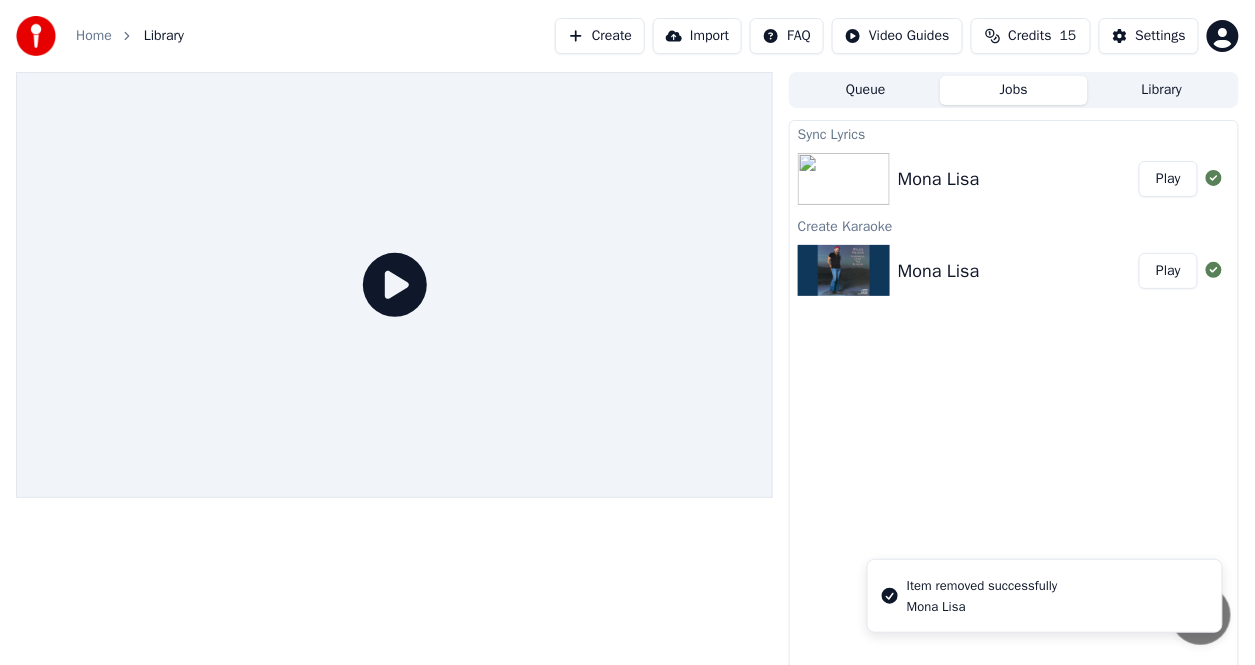 click on "Queue" at bounding box center (866, 90) 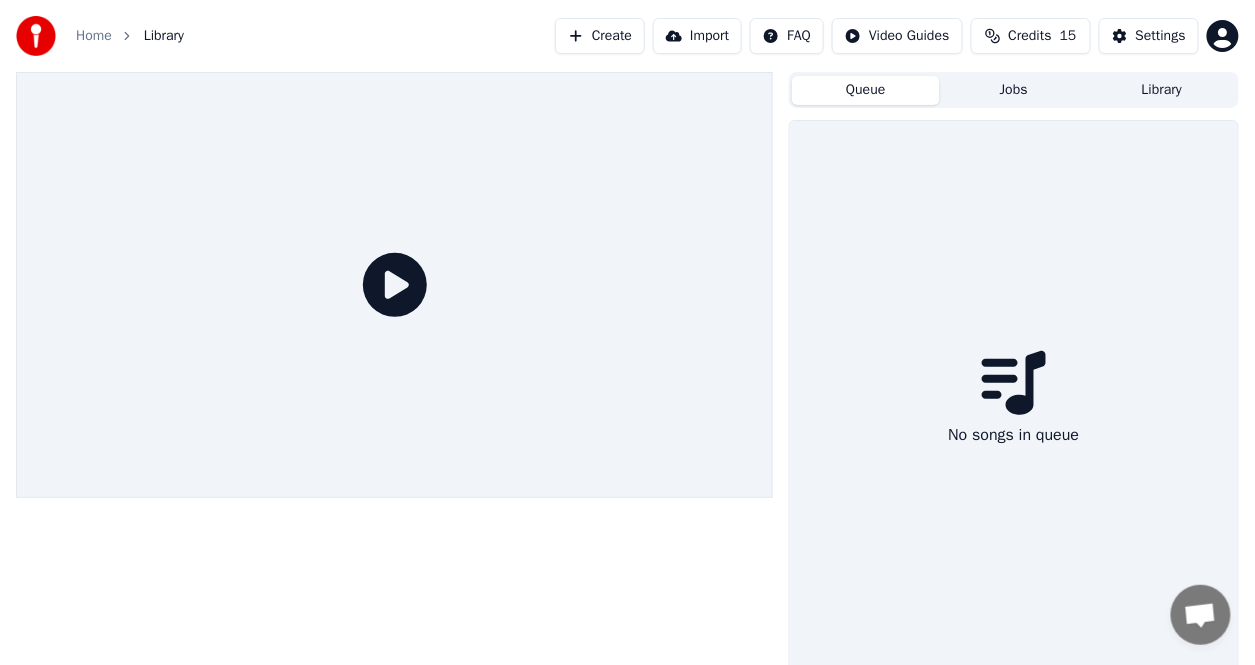 click on "Jobs" at bounding box center (1014, 90) 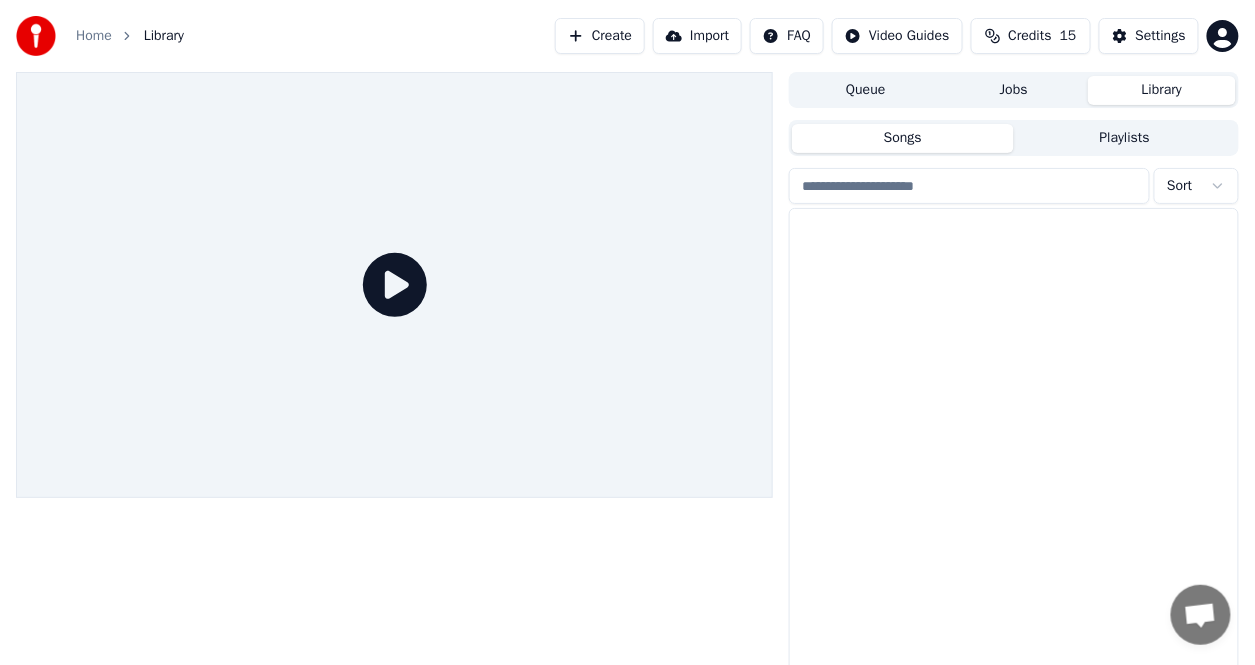 click on "Library" at bounding box center (1162, 90) 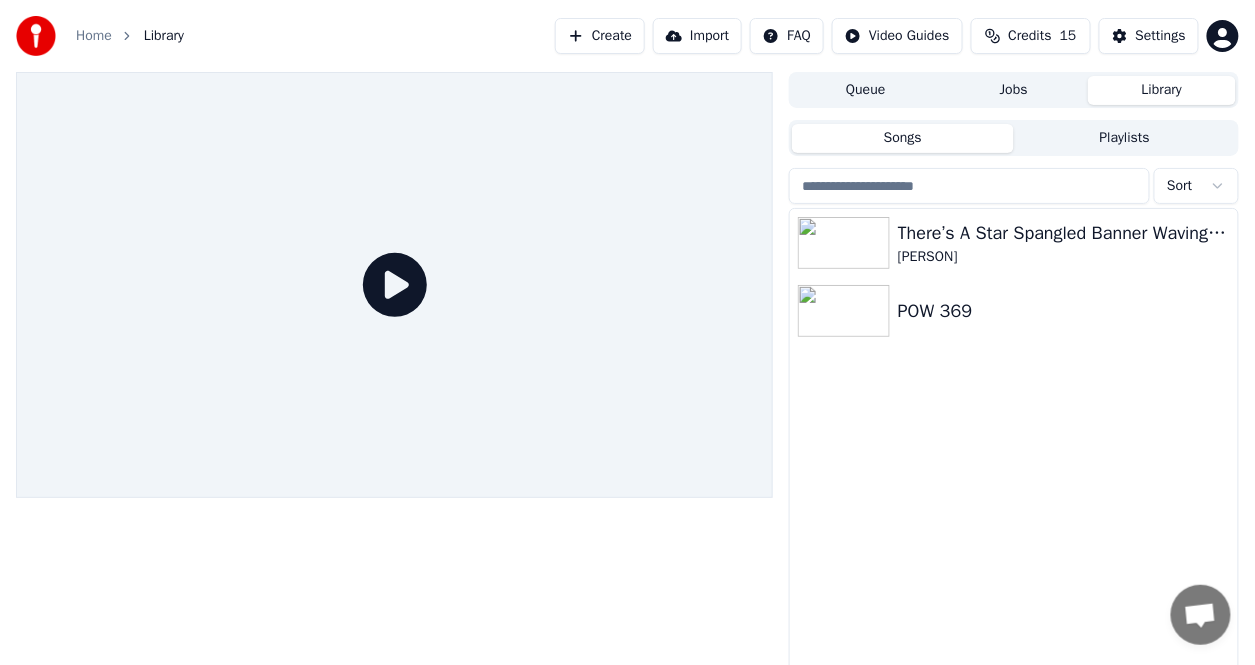 click on "Jobs" at bounding box center [1014, 90] 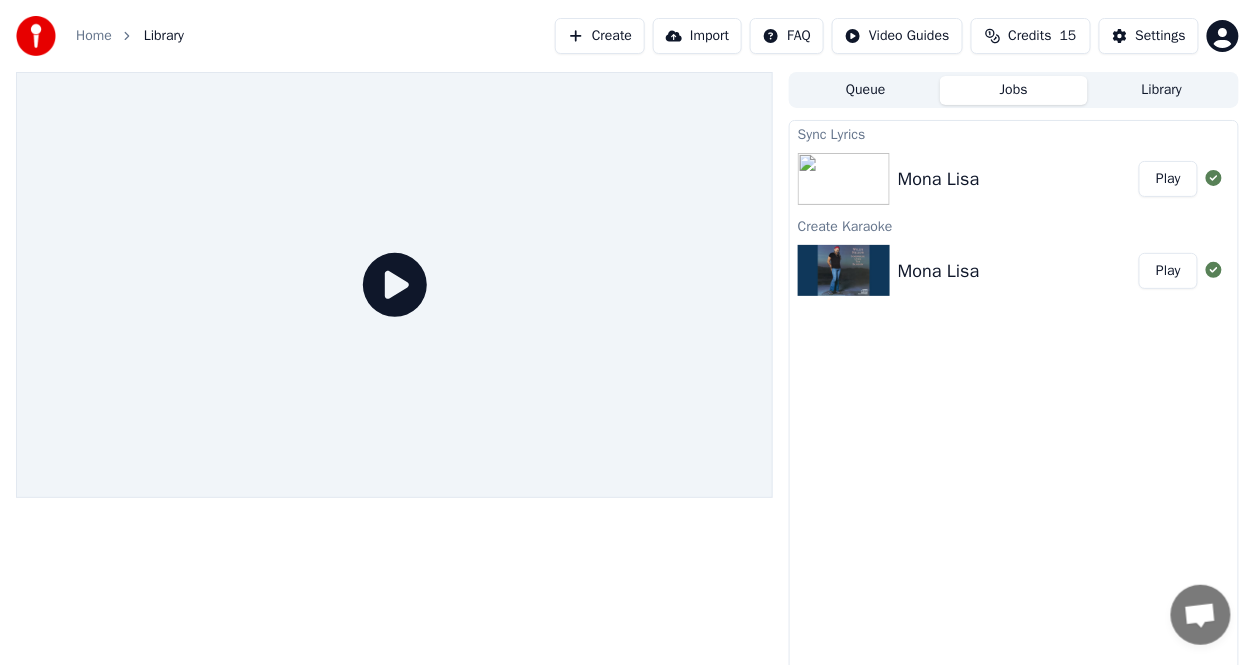 click at bounding box center [36, 36] 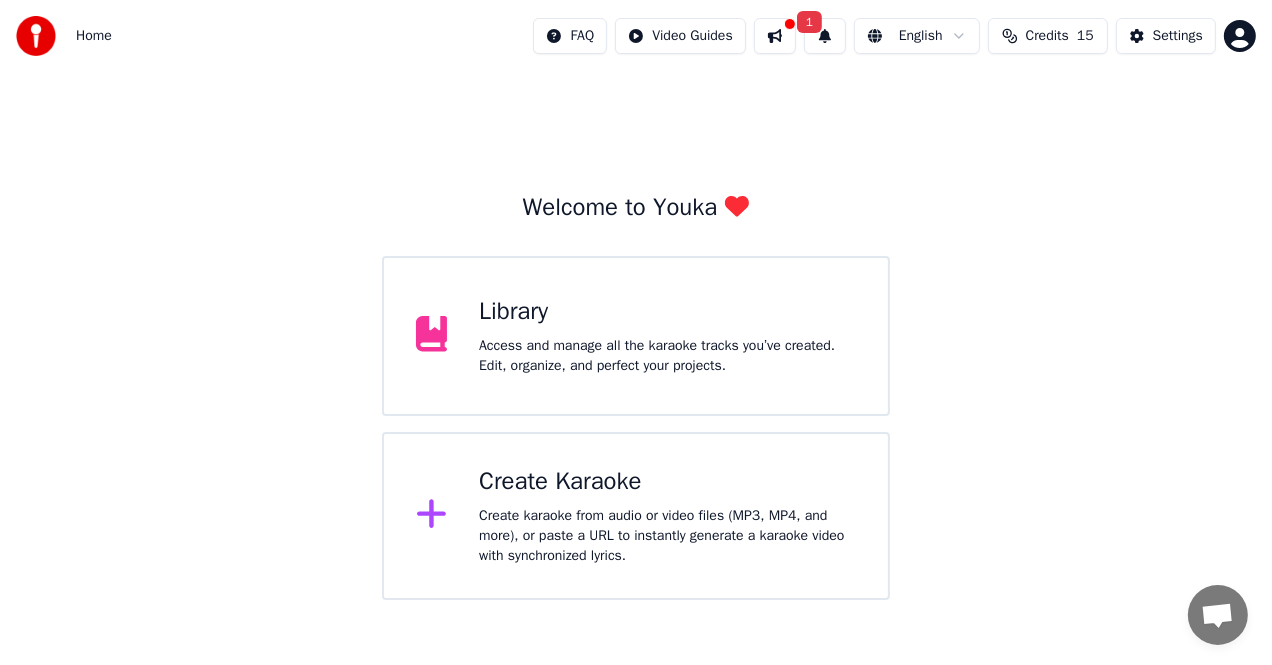 click on "Create Karaoke" at bounding box center (667, 482) 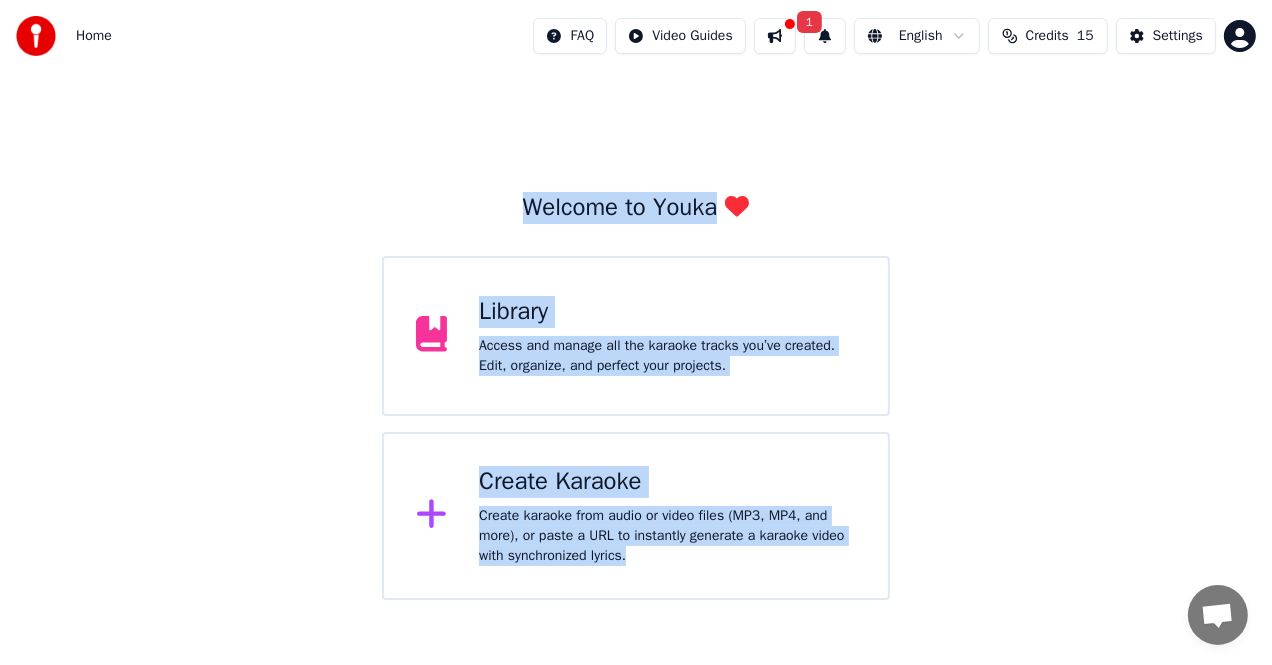 click on "Home FAQ Video Guides 1 English Credits 15 Settings Welcome to Youka Library Access and manage all the karaoke tracks you’ve created. Edit, organize, and perfect your projects. Create Karaoke Create karaoke from audio or video files (MP3, MP4, and more), or paste a URL to instantly generate a karaoke video with synchronized lyrics." at bounding box center (636, 300) 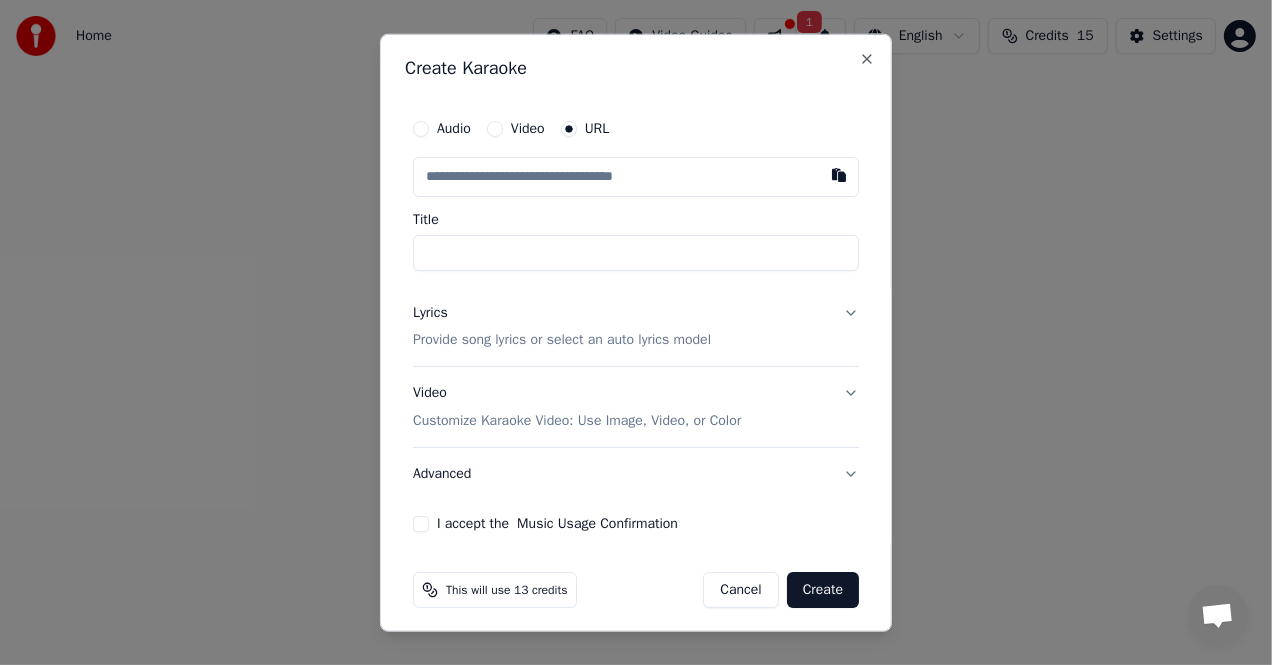 click at bounding box center (636, 176) 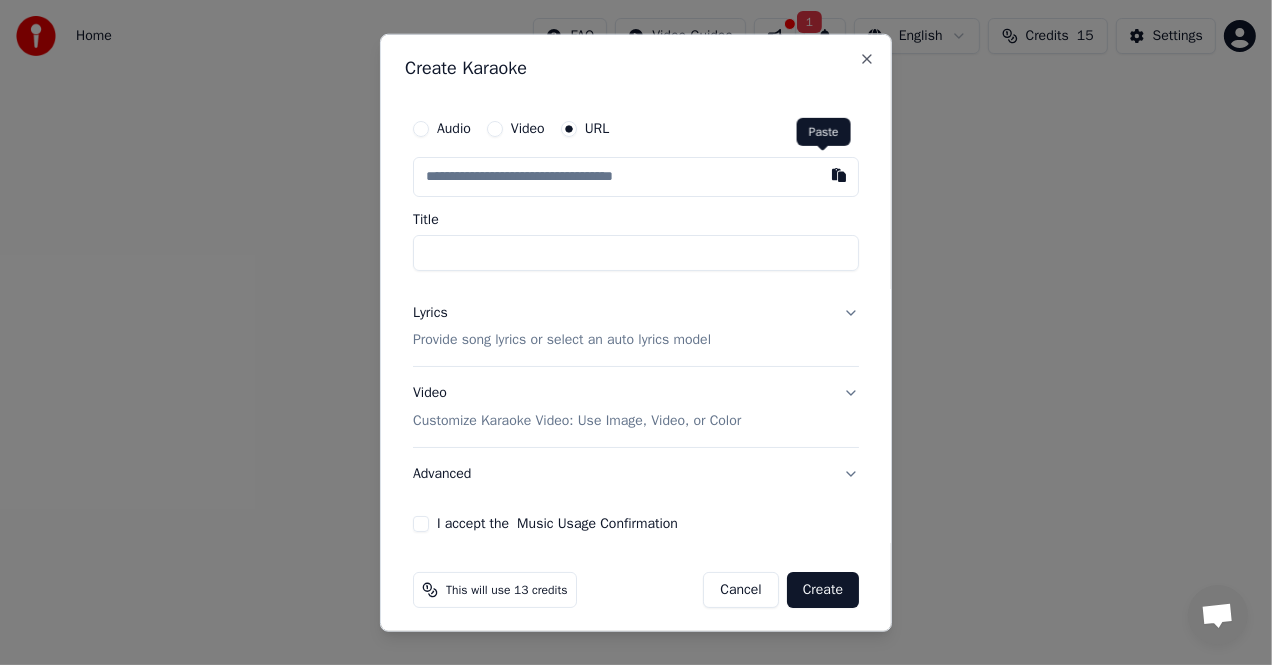 click at bounding box center (839, 174) 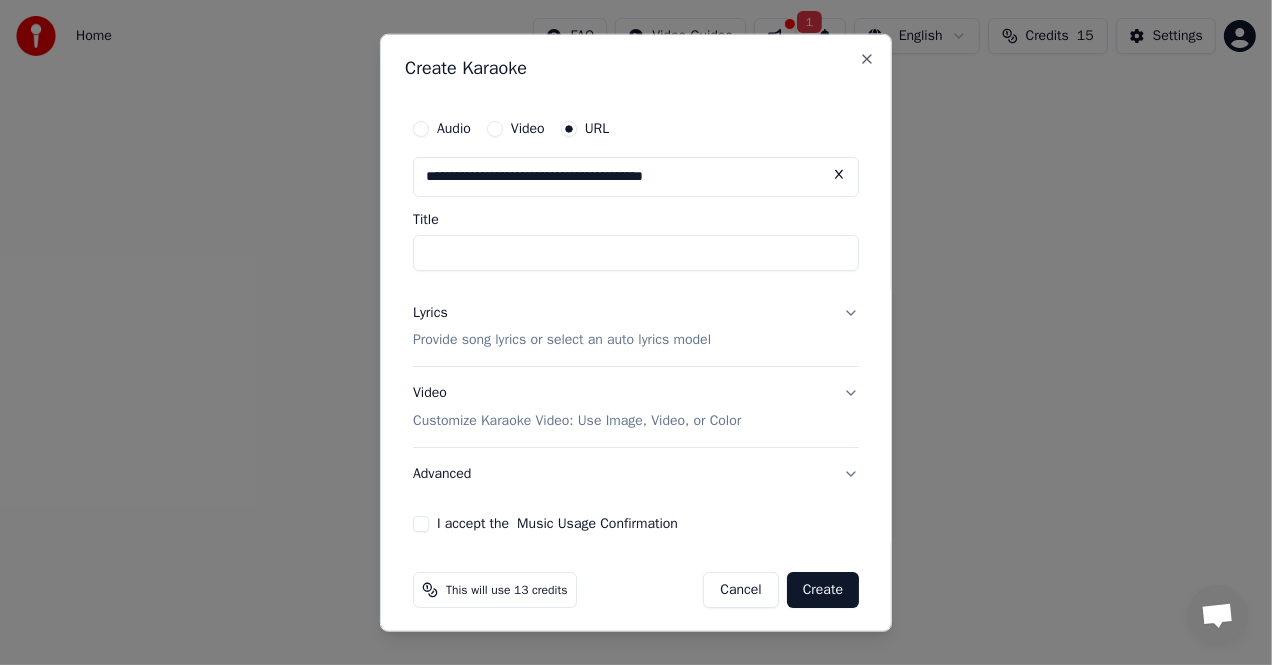 type on "*********" 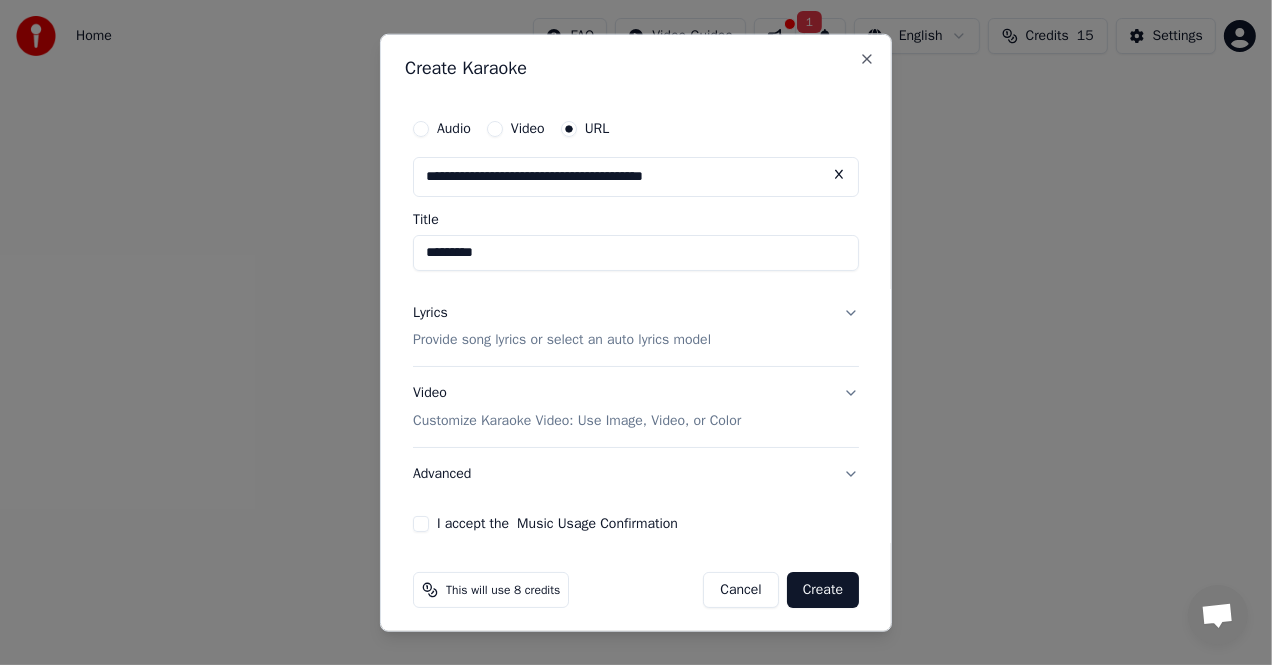 click on "Lyrics Provide song lyrics or select an auto lyrics model" at bounding box center (636, 326) 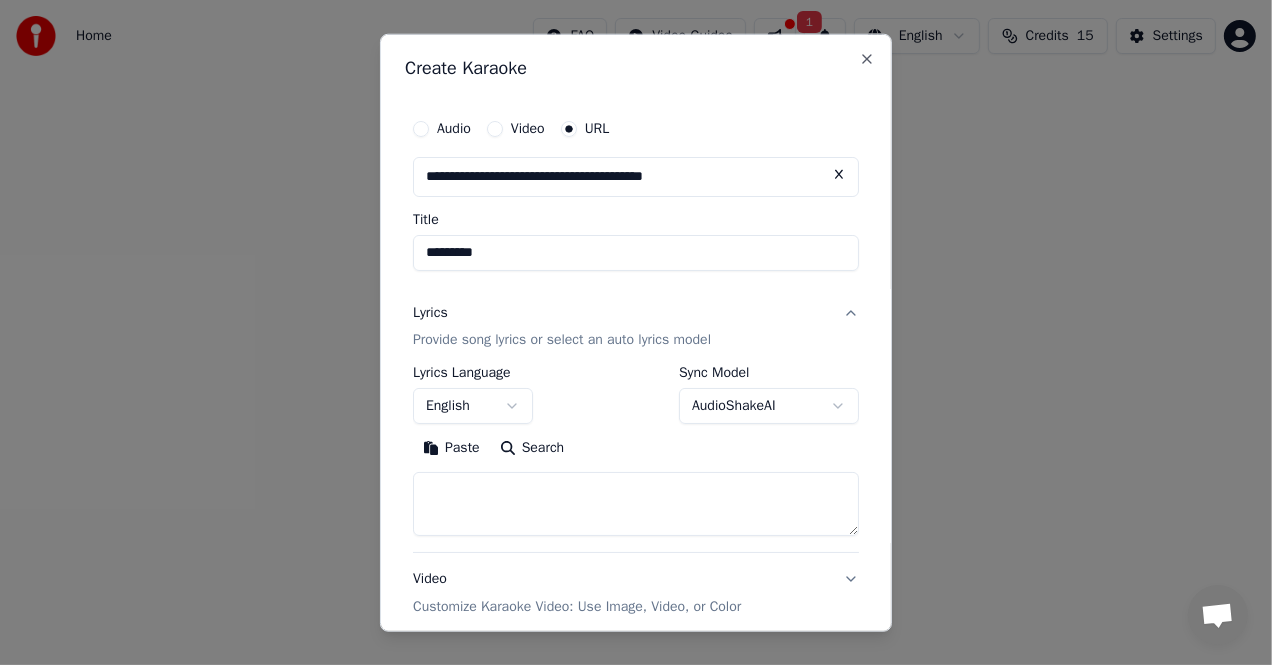 click on "Paste" at bounding box center [451, 448] 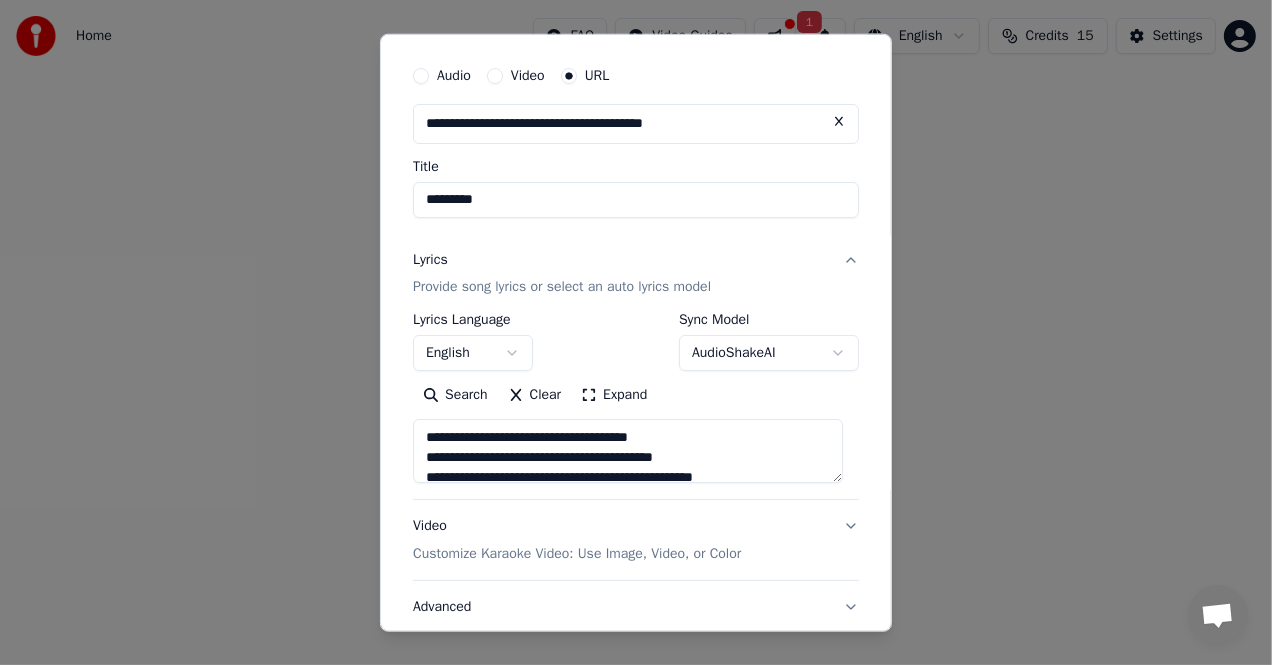 scroll, scrollTop: 193, scrollLeft: 0, axis: vertical 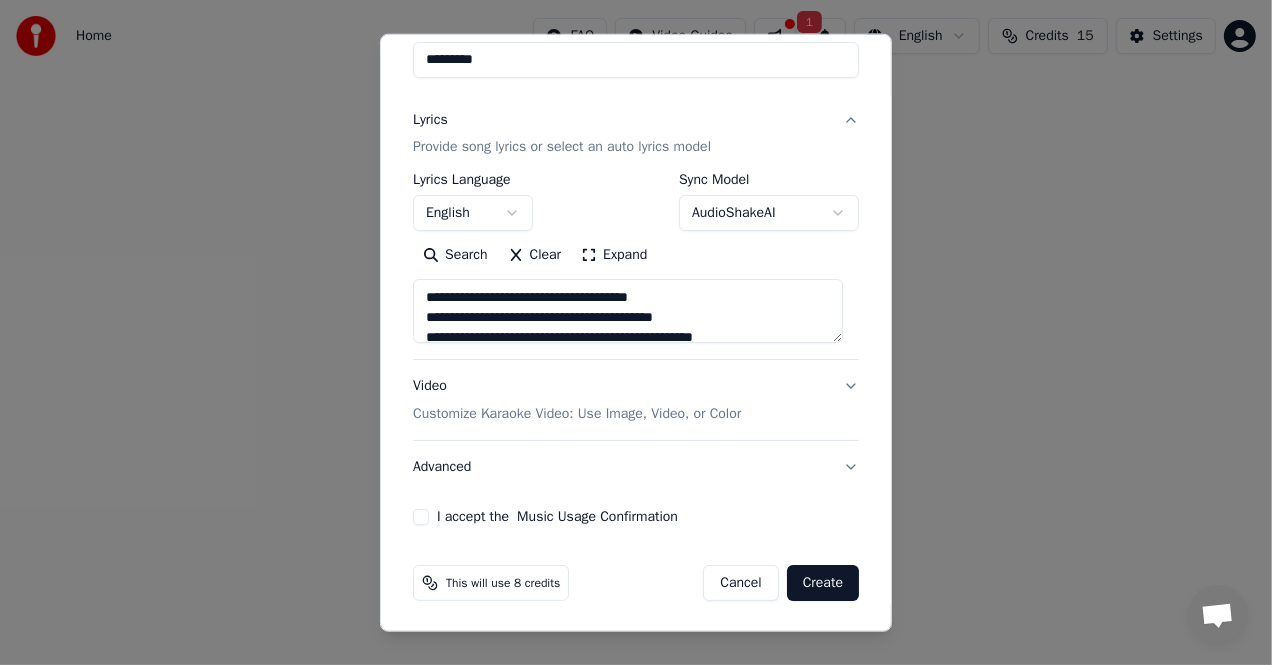 click on "I accept the   Music Usage Confirmation" at bounding box center [421, 517] 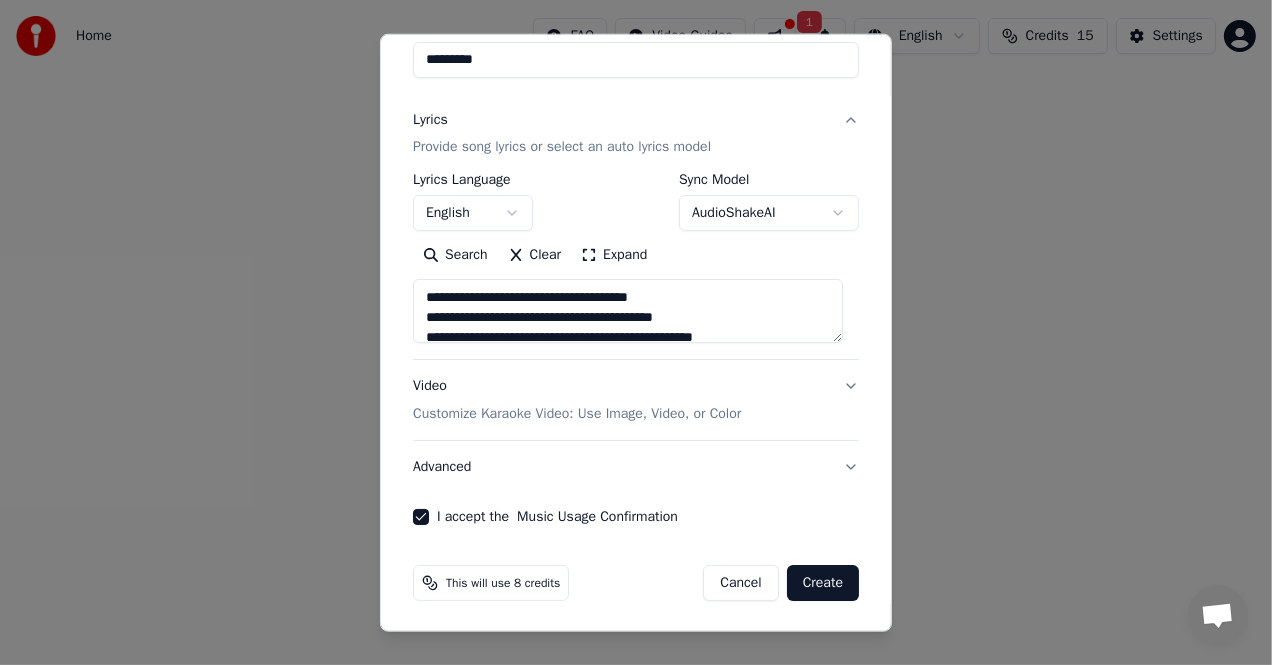 click on "Create" at bounding box center (823, 583) 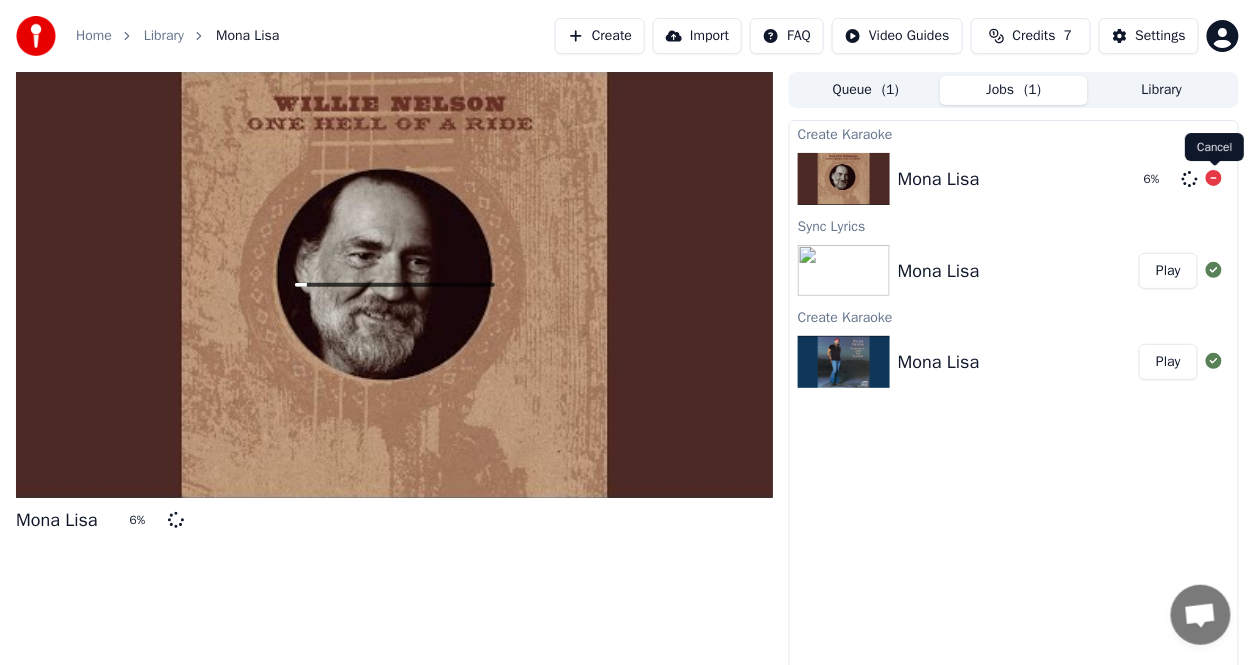 click 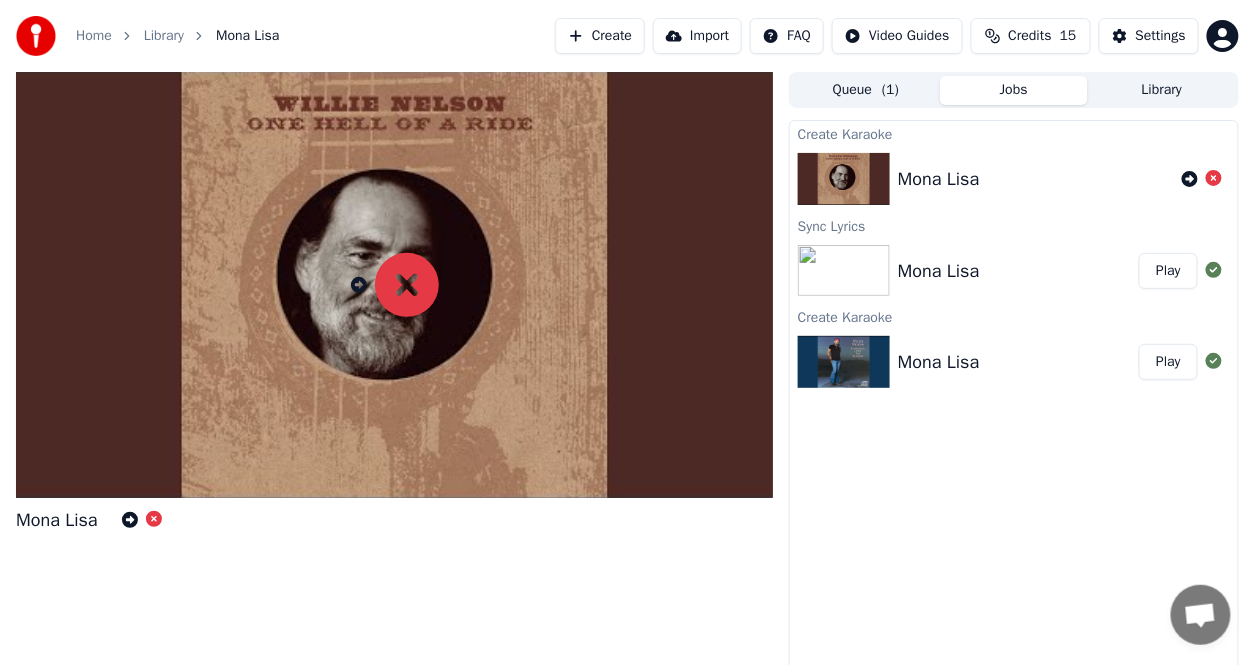 click on "Mona Lisa" at bounding box center [394, 378] 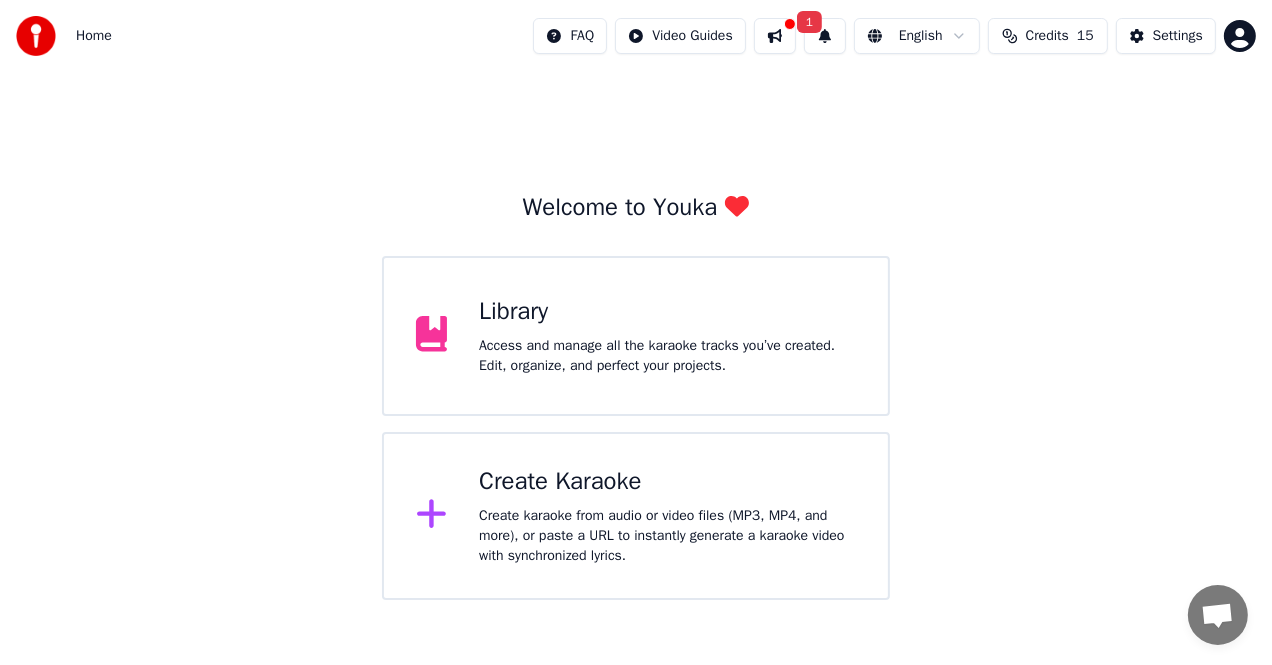drag, startPoint x: 174, startPoint y: 194, endPoint x: 351, endPoint y: 433, distance: 297.40546 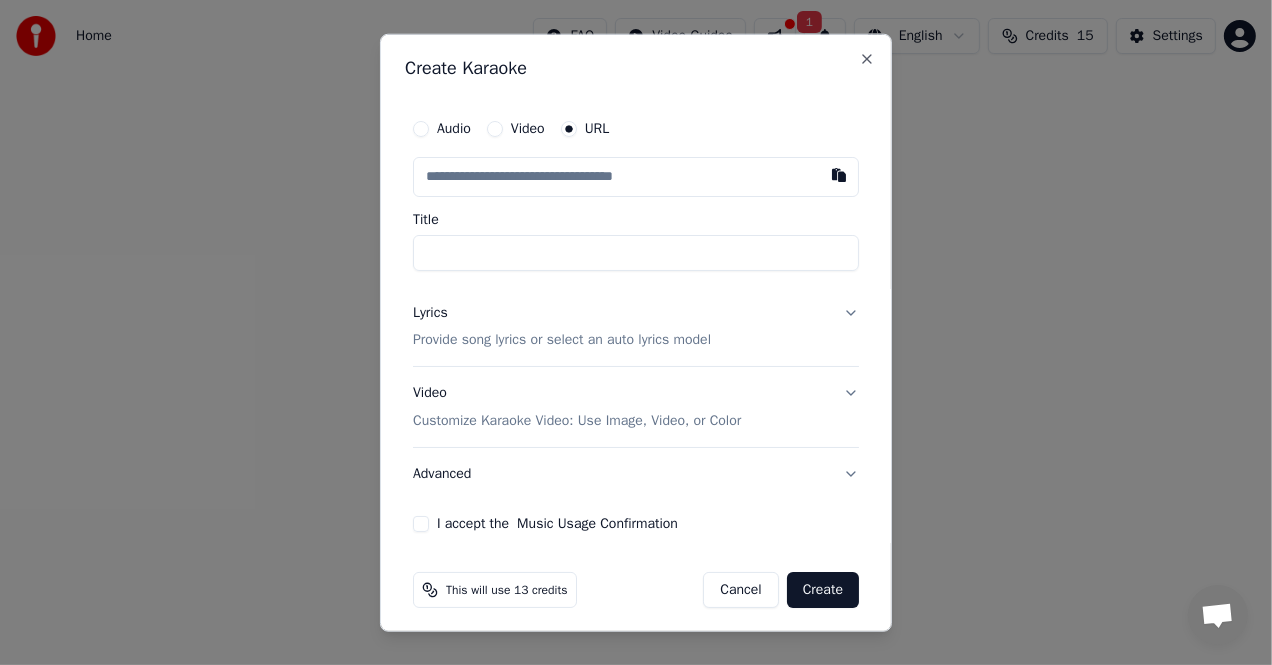 click at bounding box center [636, 176] 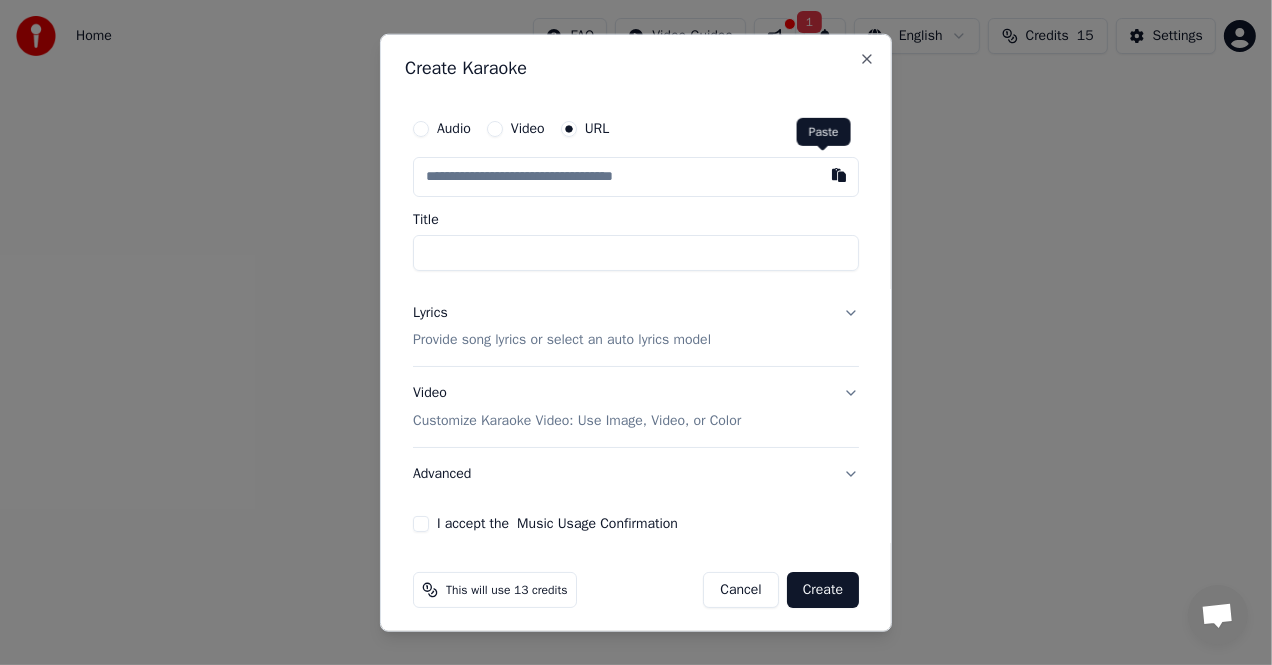 click at bounding box center [839, 174] 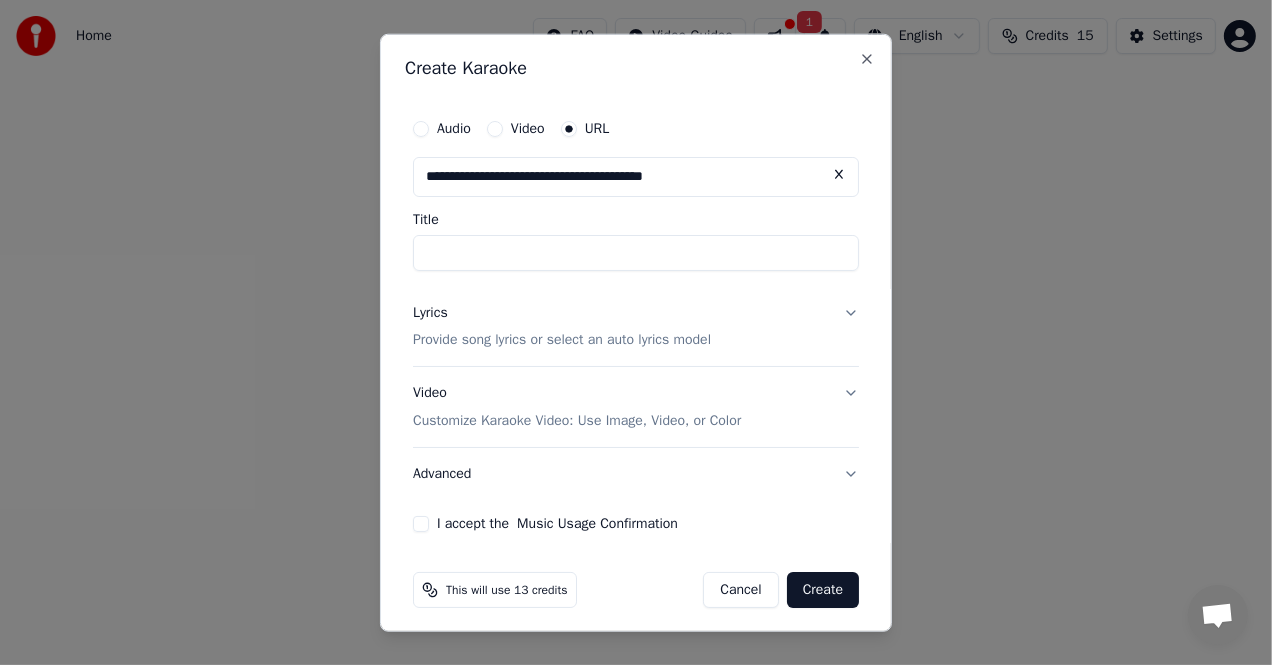 type on "*********" 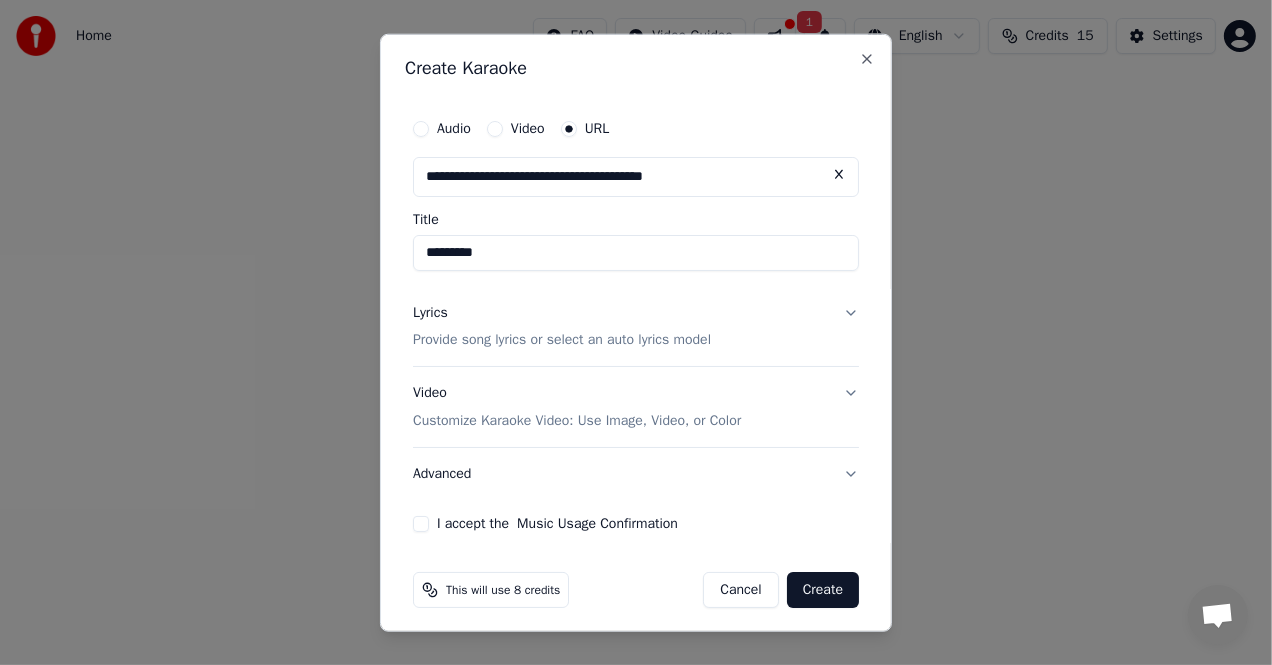 click on "Lyrics Provide song lyrics or select an auto lyrics model" at bounding box center (562, 326) 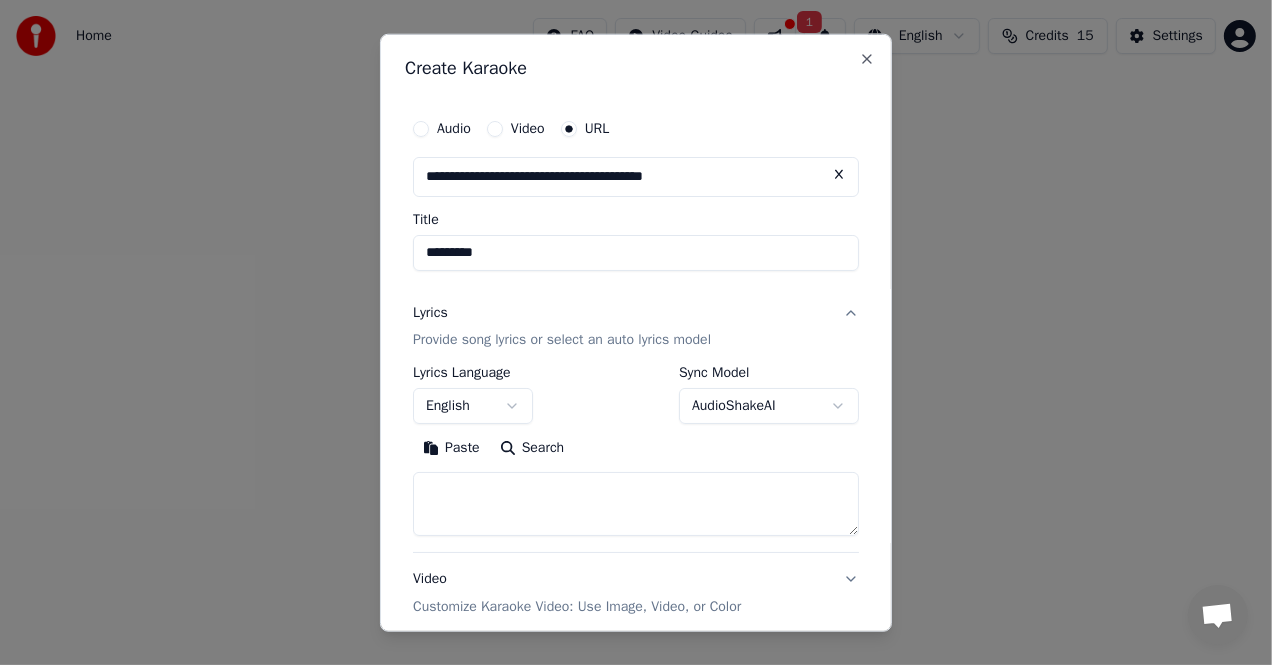 click on "Paste" at bounding box center [451, 448] 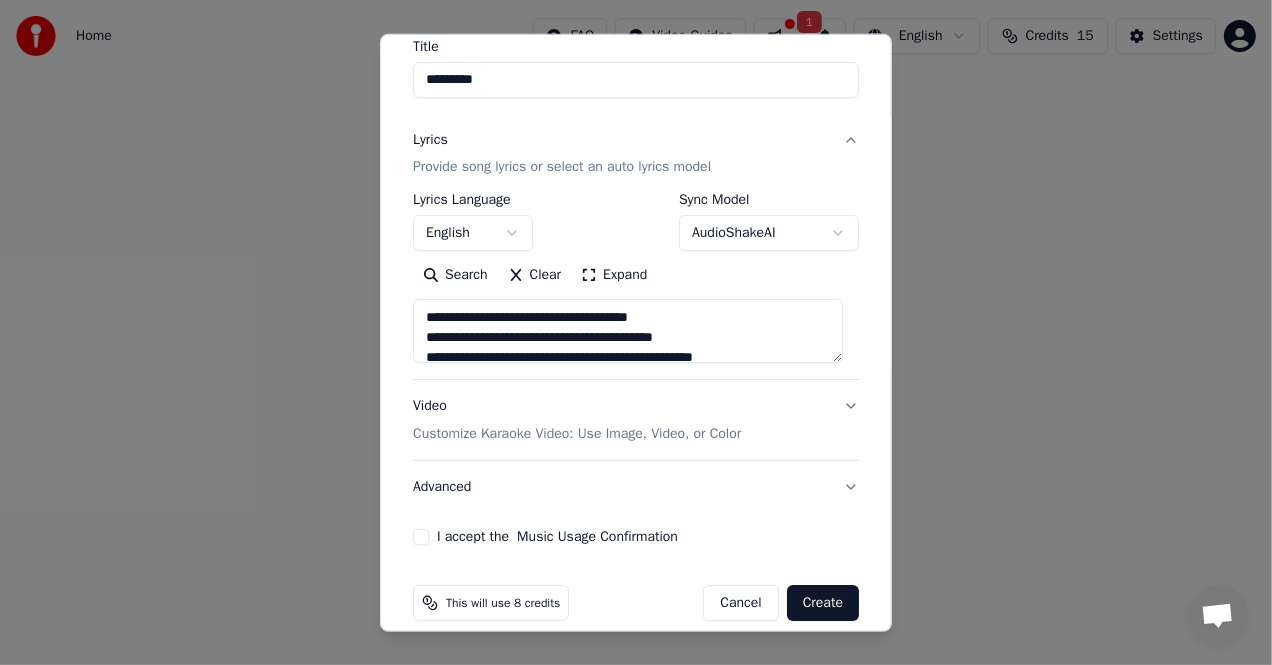 scroll, scrollTop: 193, scrollLeft: 0, axis: vertical 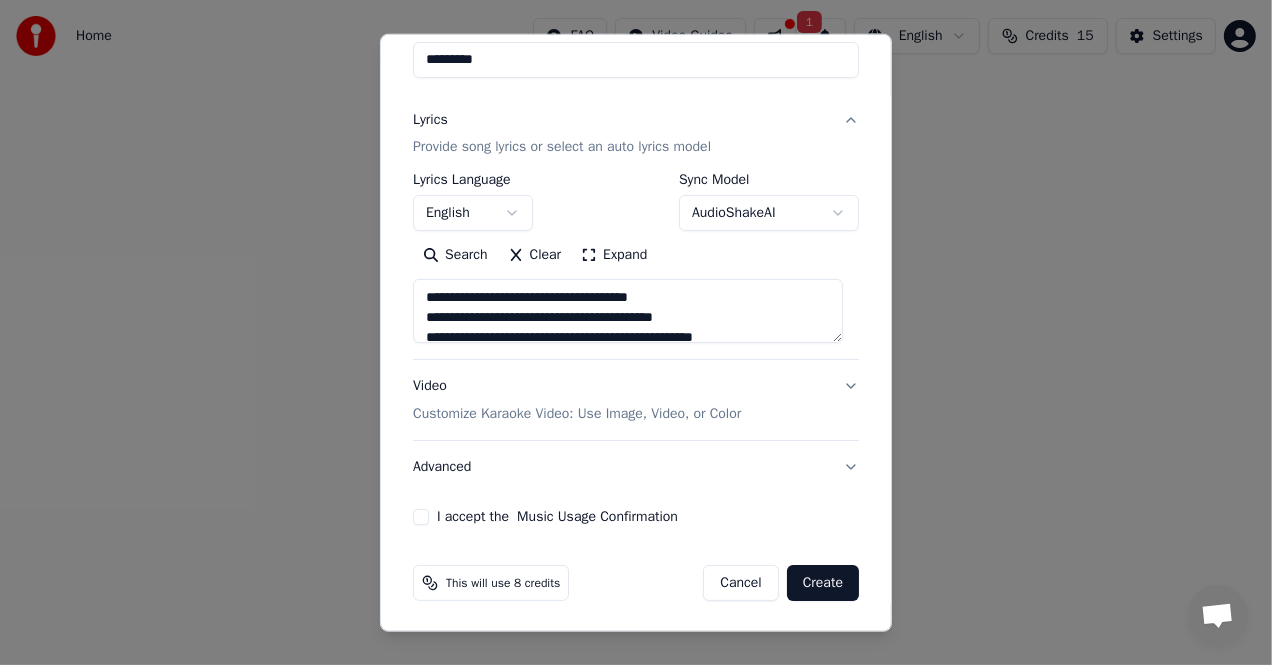 click on "Video Customize Karaoke Video: Use Image, Video, or Color" at bounding box center (577, 400) 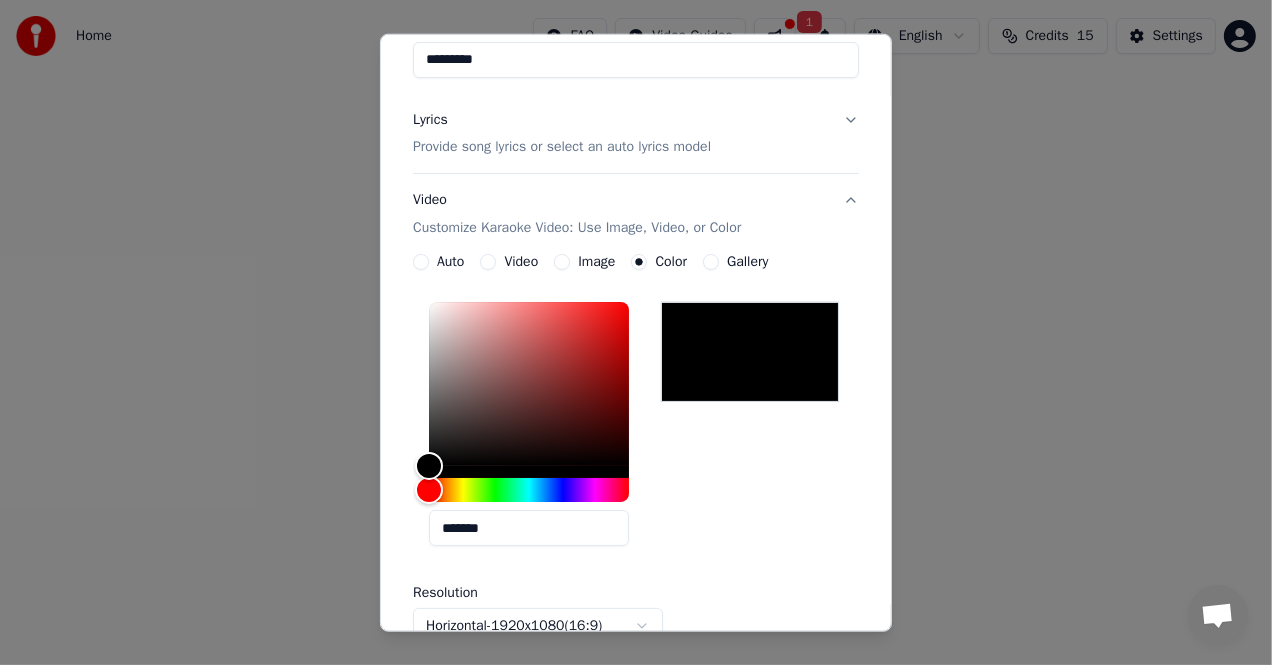 click on "Gallery" at bounding box center (747, 262) 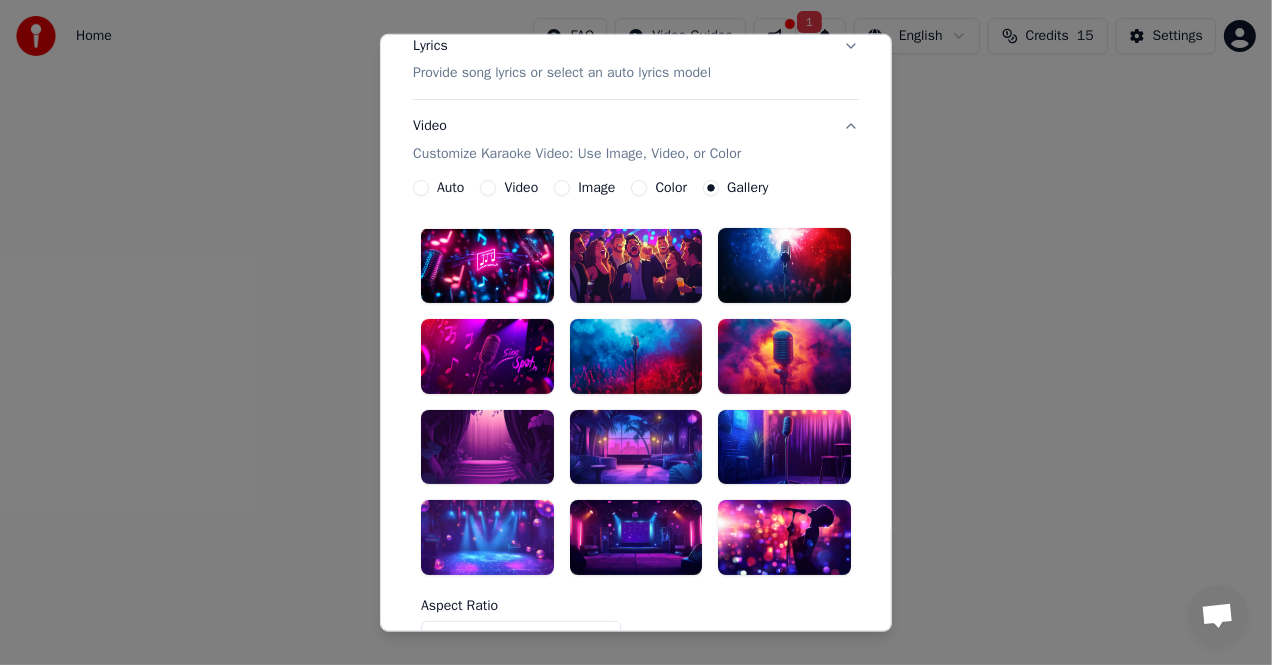 scroll, scrollTop: 293, scrollLeft: 0, axis: vertical 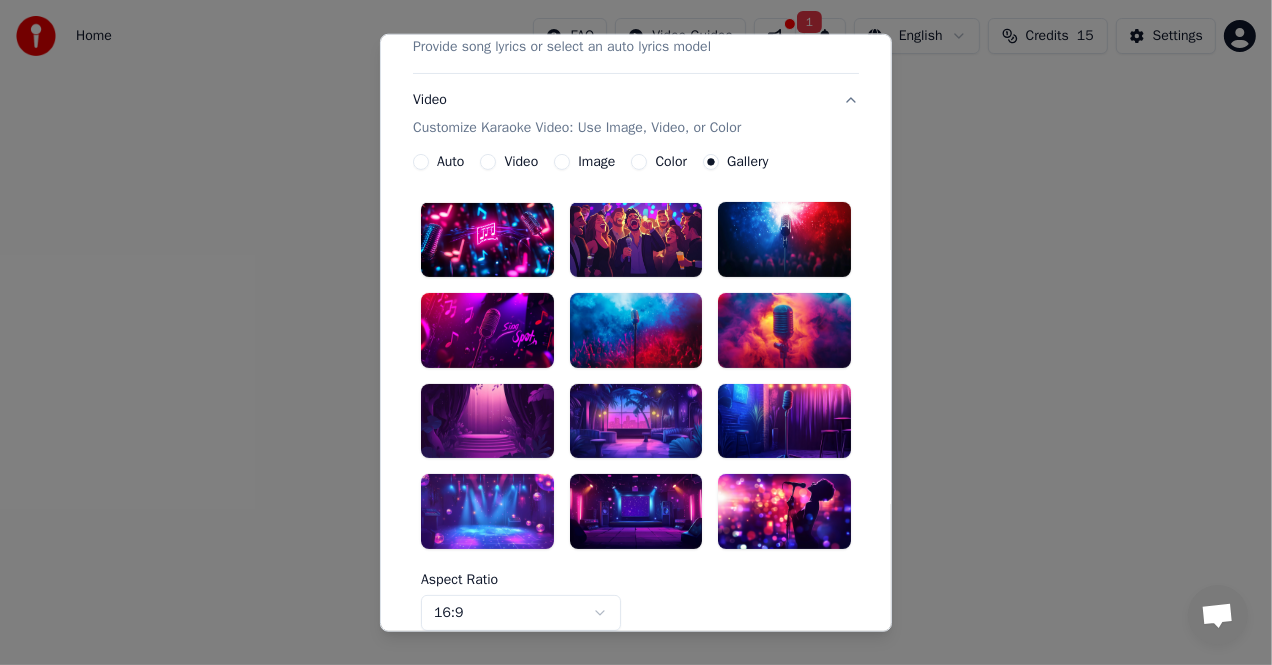 click at bounding box center (487, 420) 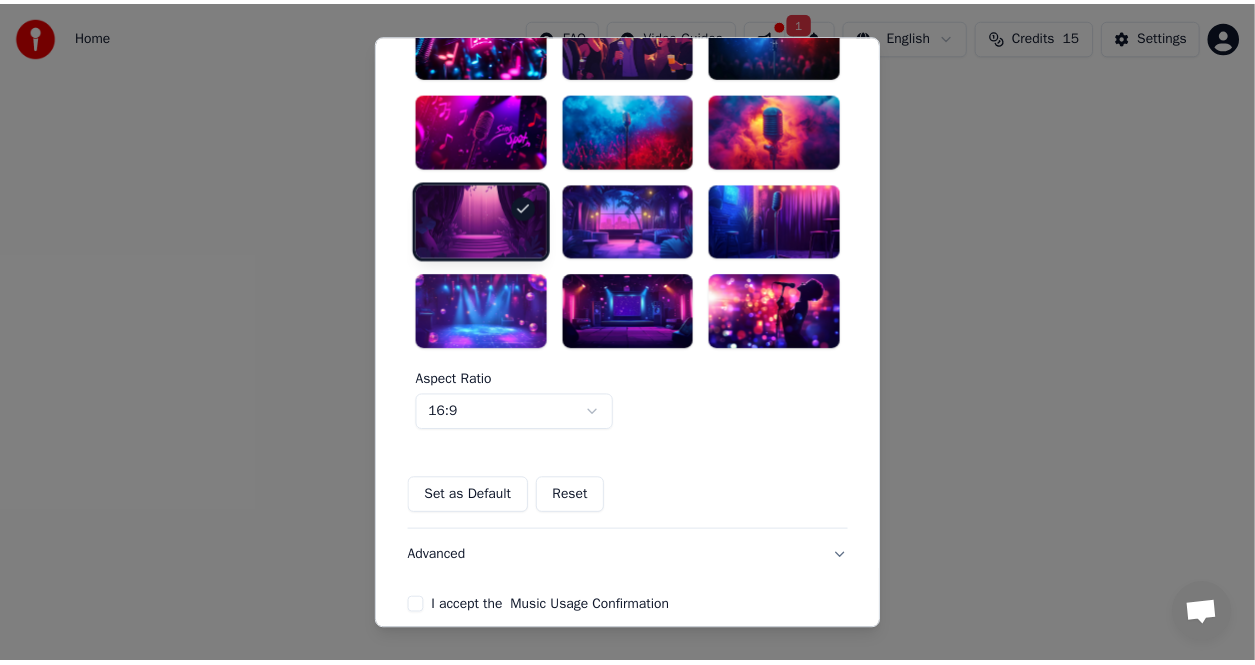 scroll, scrollTop: 571, scrollLeft: 0, axis: vertical 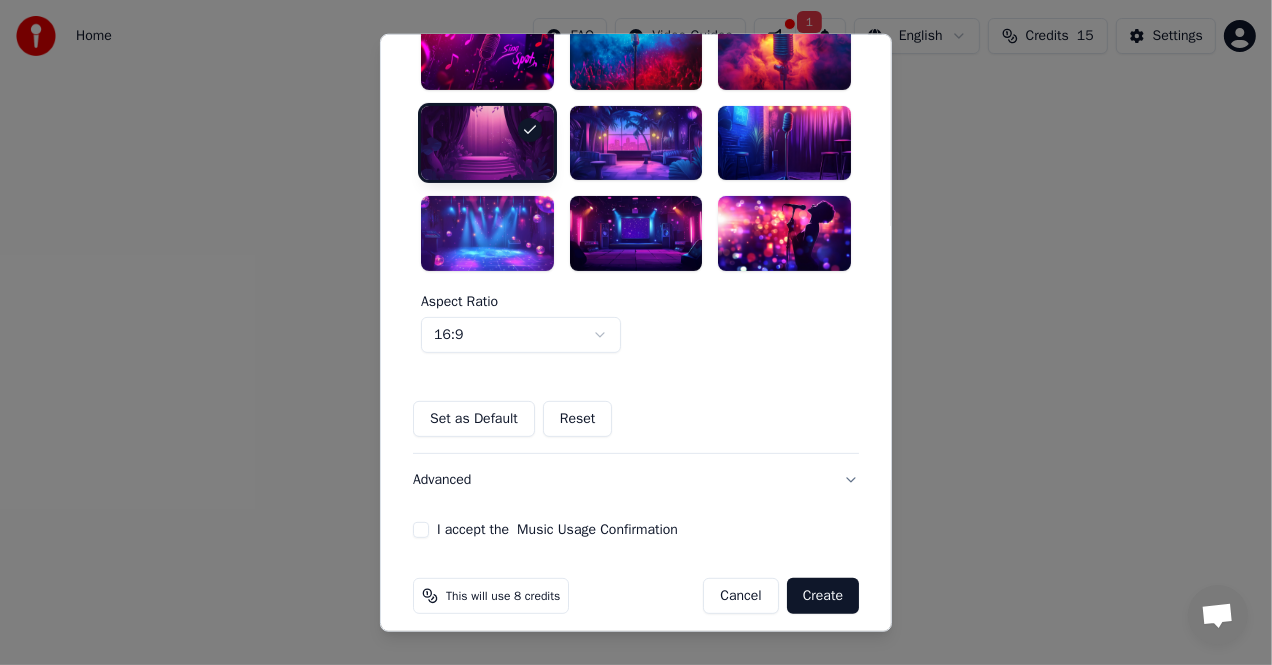 click on "I accept the   Music Usage Confirmation" at bounding box center [421, 530] 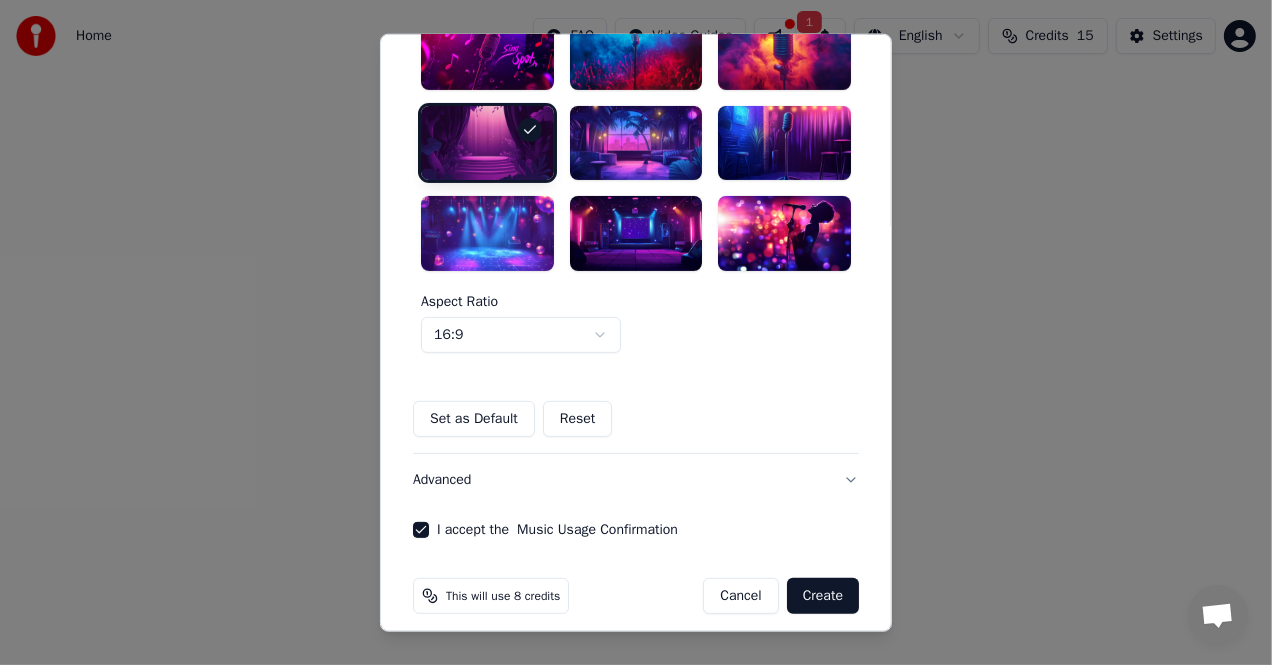 click on "Create" at bounding box center [823, 596] 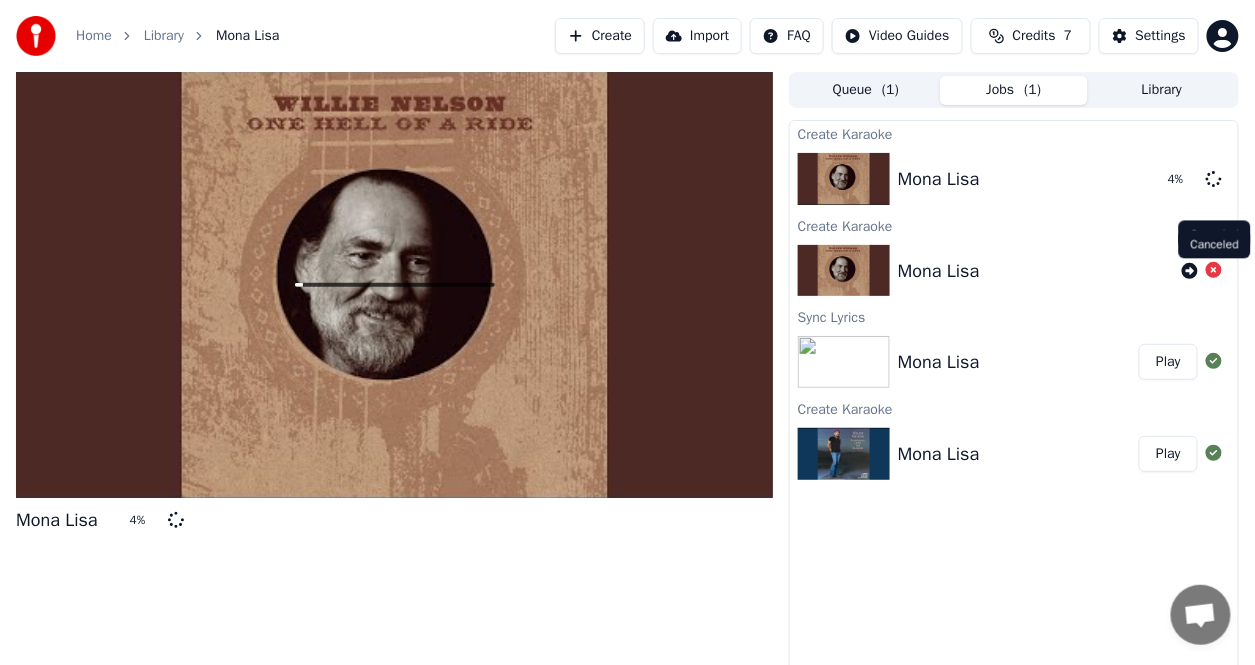 click 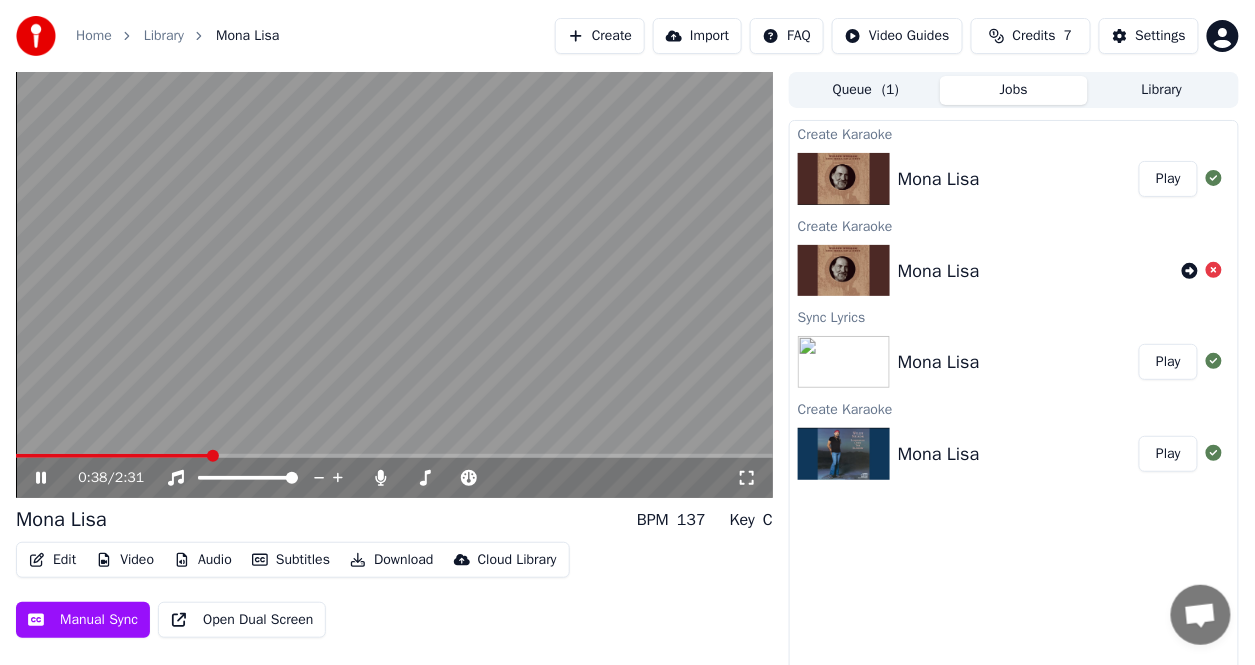click at bounding box center [213, 456] 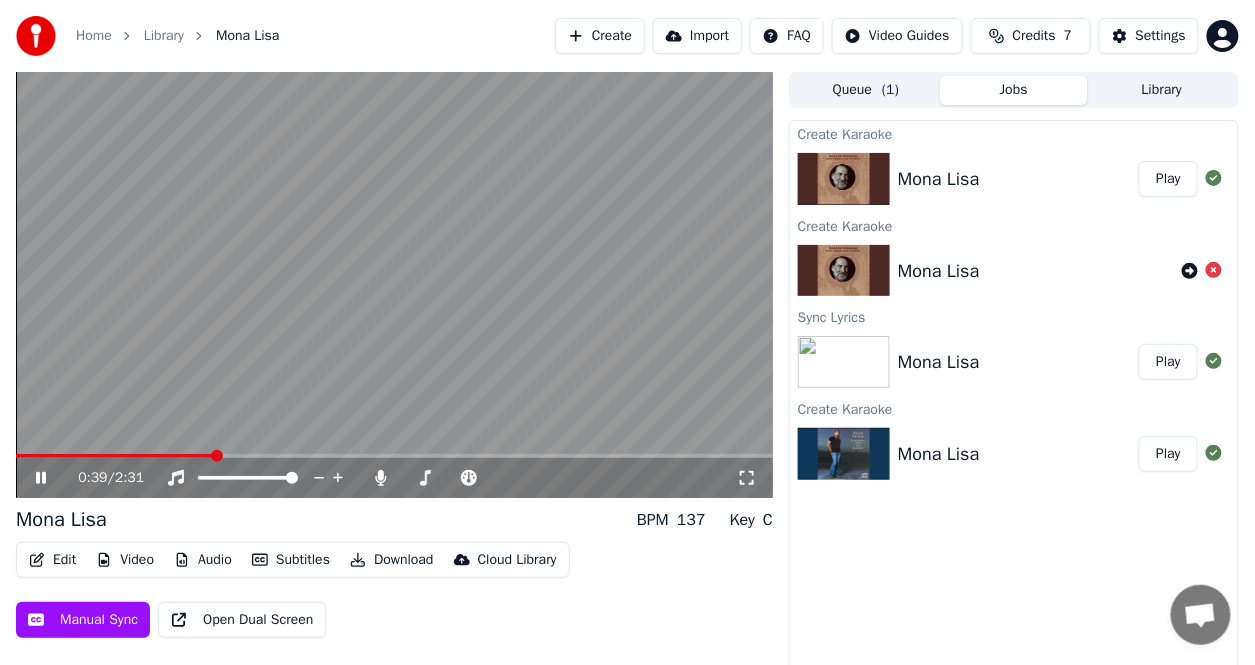 click at bounding box center [217, 456] 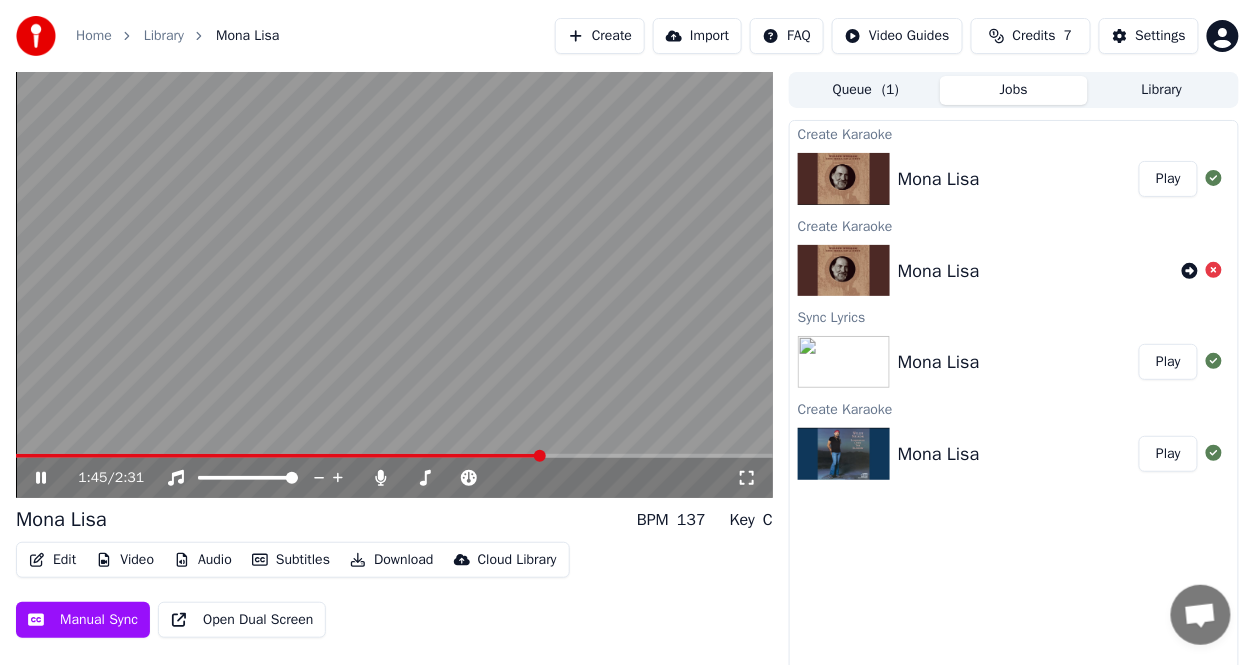 click at bounding box center (279, 456) 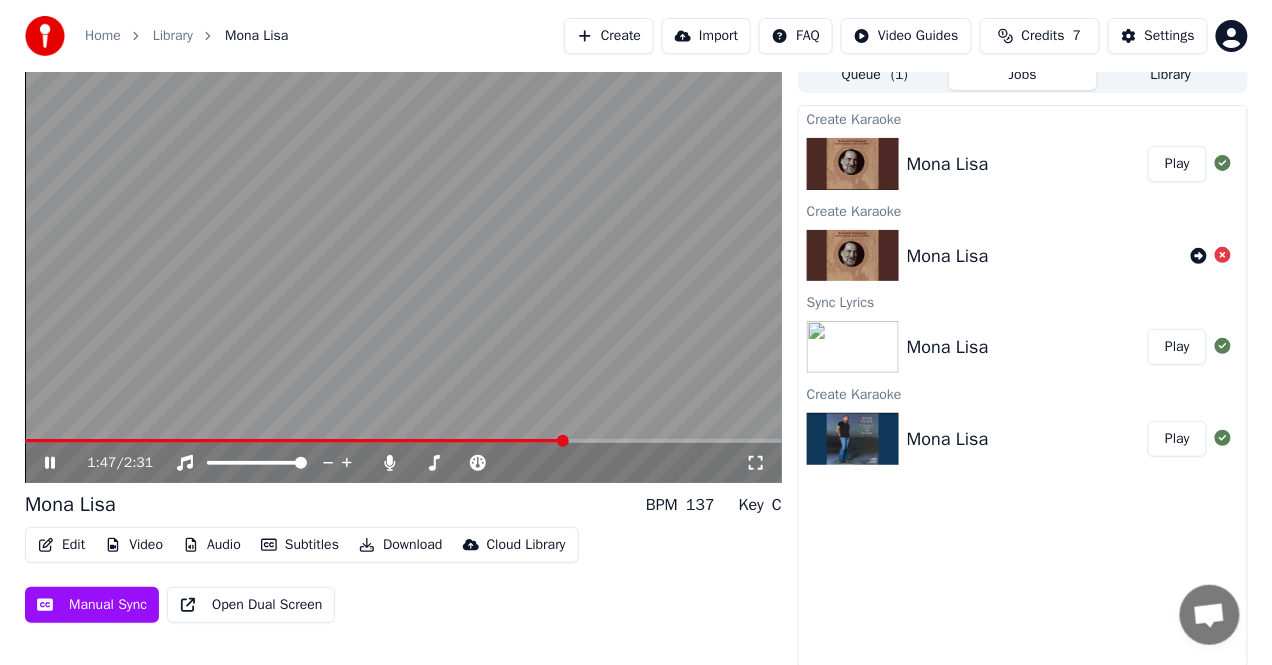 scroll, scrollTop: 19, scrollLeft: 0, axis: vertical 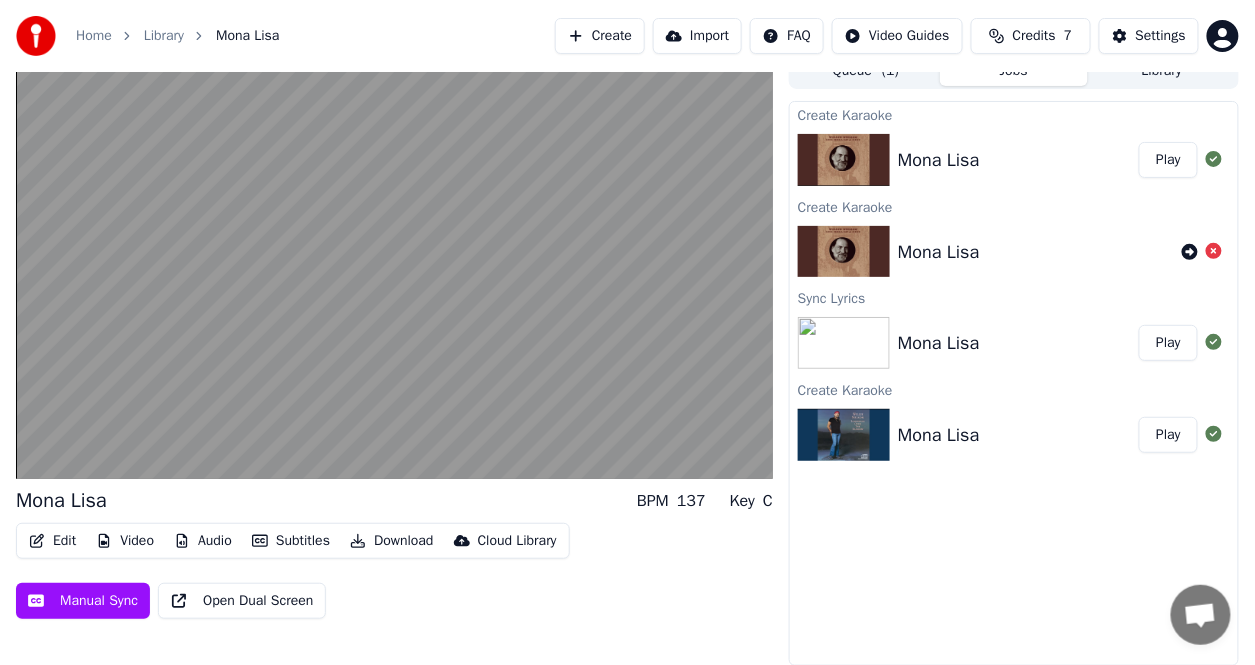 click on "Edit" at bounding box center (52, 541) 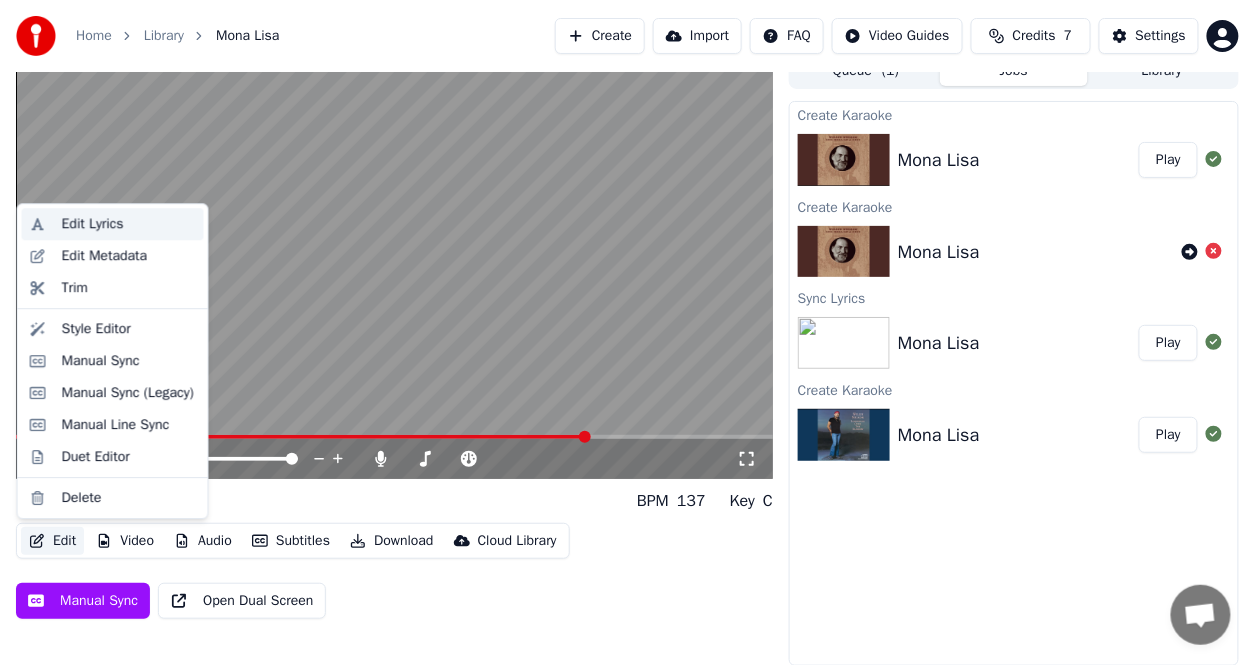click on "Edit Lyrics" at bounding box center [113, 224] 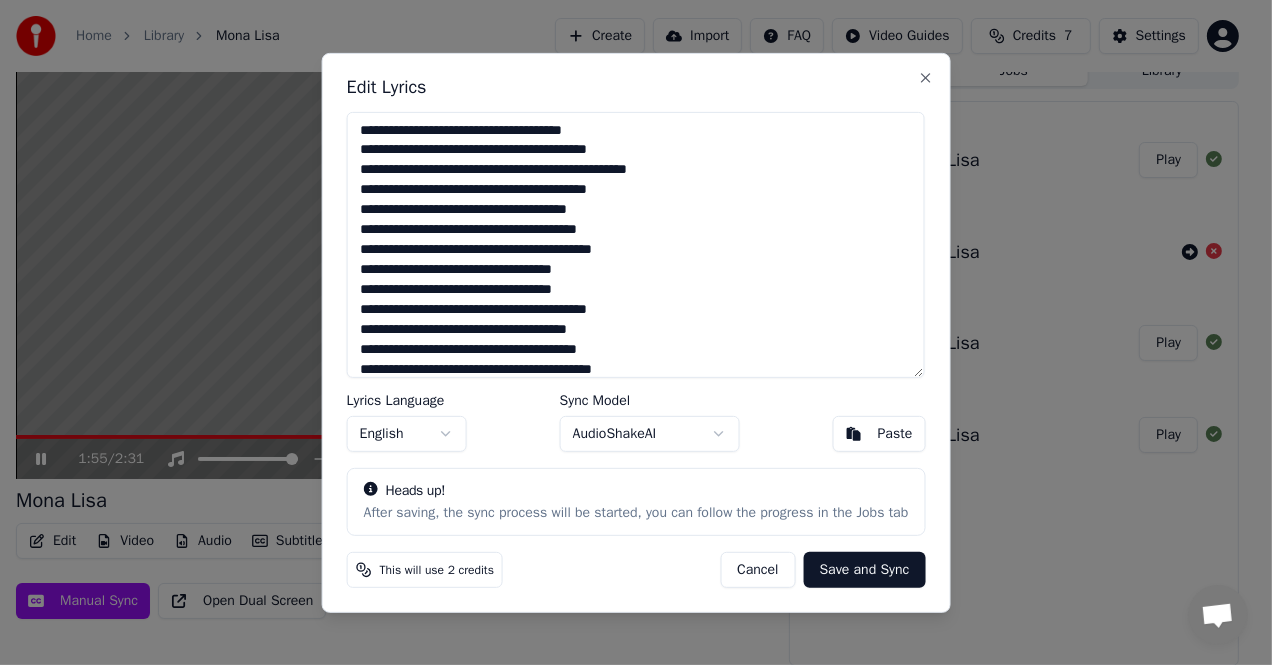scroll, scrollTop: 100, scrollLeft: 0, axis: vertical 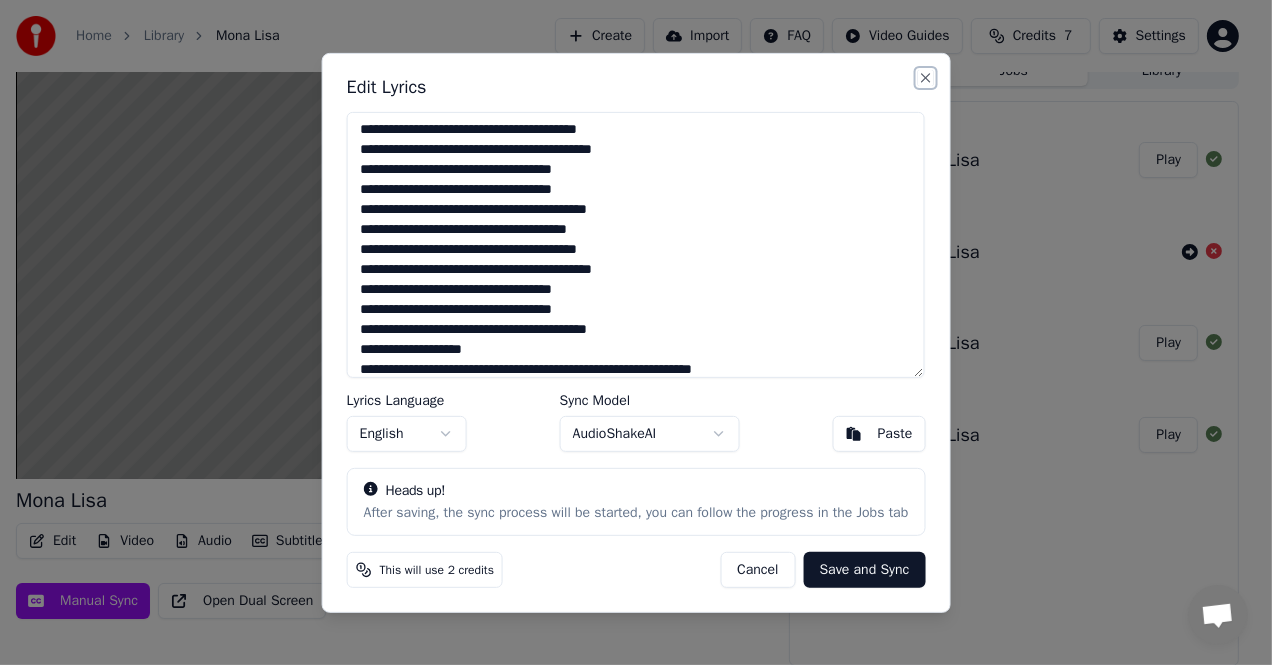 click on "Close" at bounding box center [925, 77] 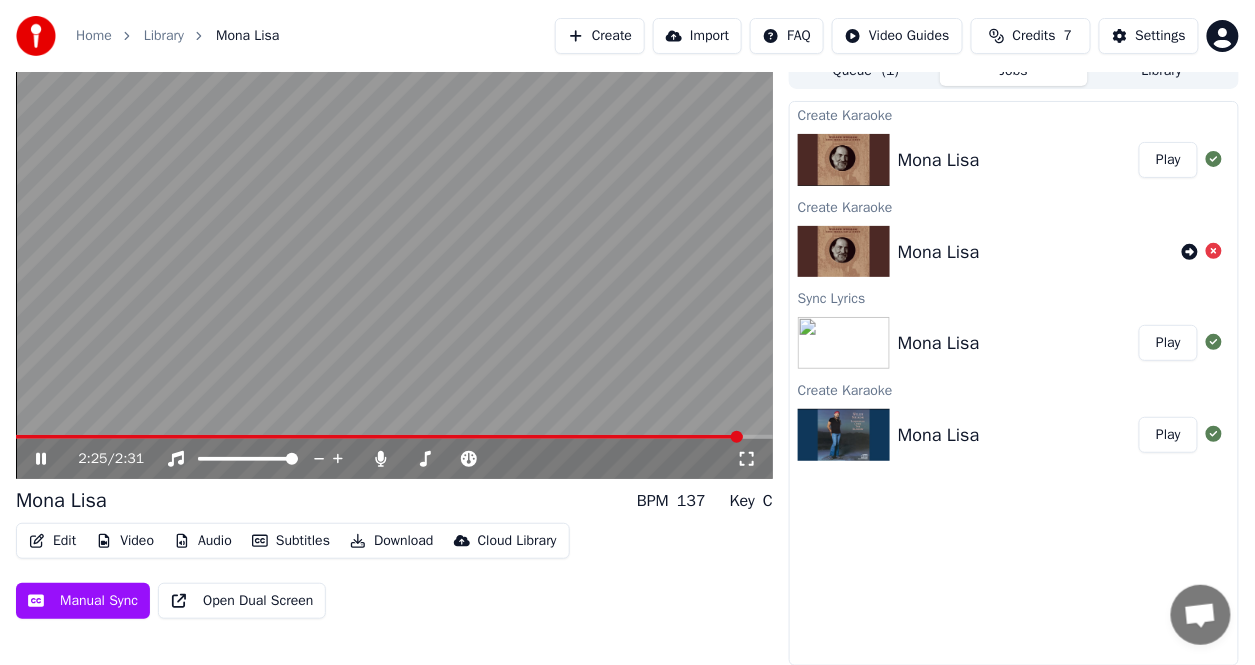click on "Mona Lisa" at bounding box center (939, 160) 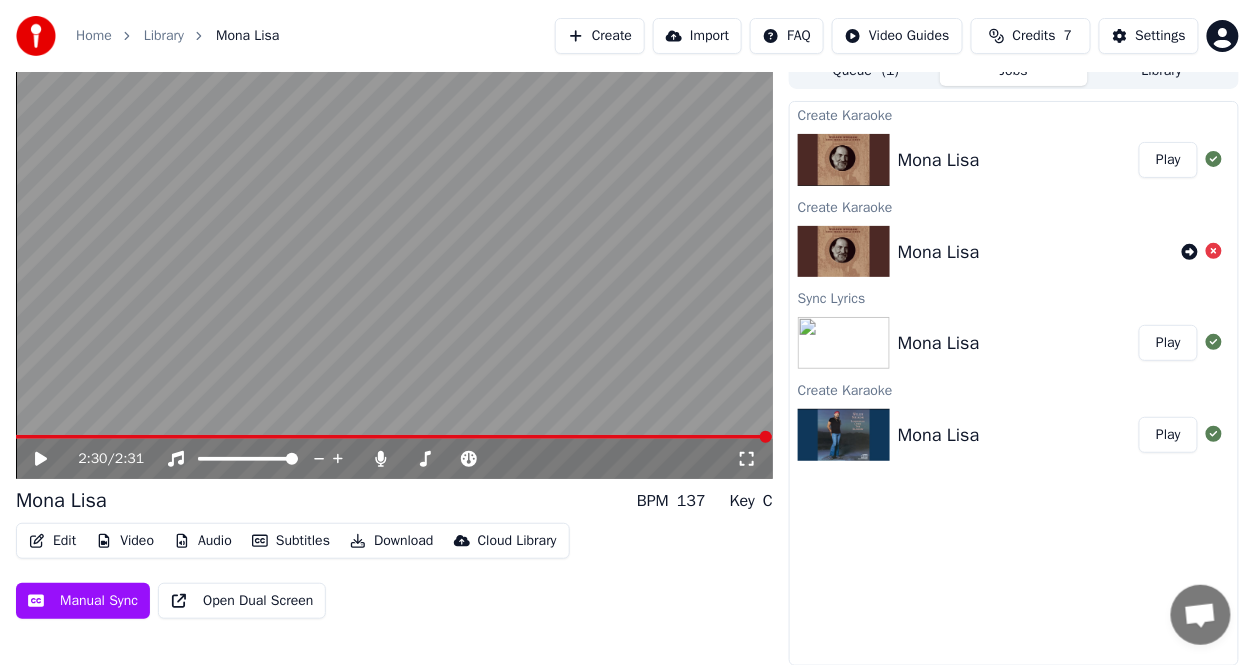 click on "Edit" at bounding box center [52, 541] 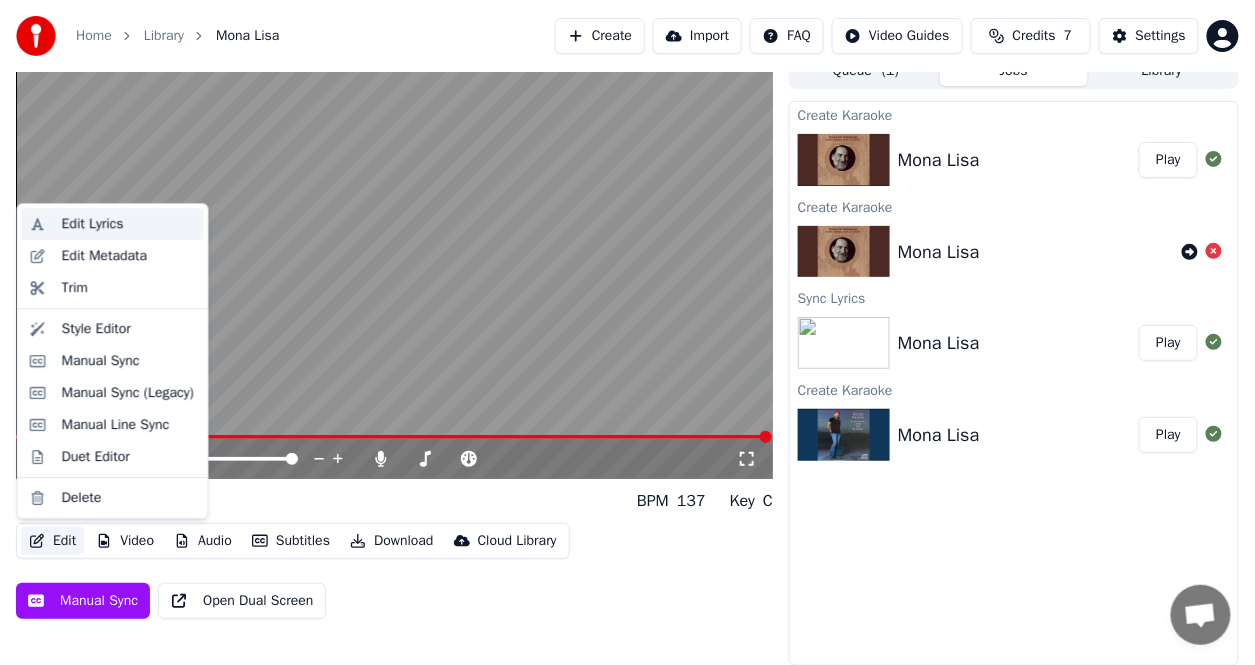 click on "Edit Lyrics" at bounding box center (93, 224) 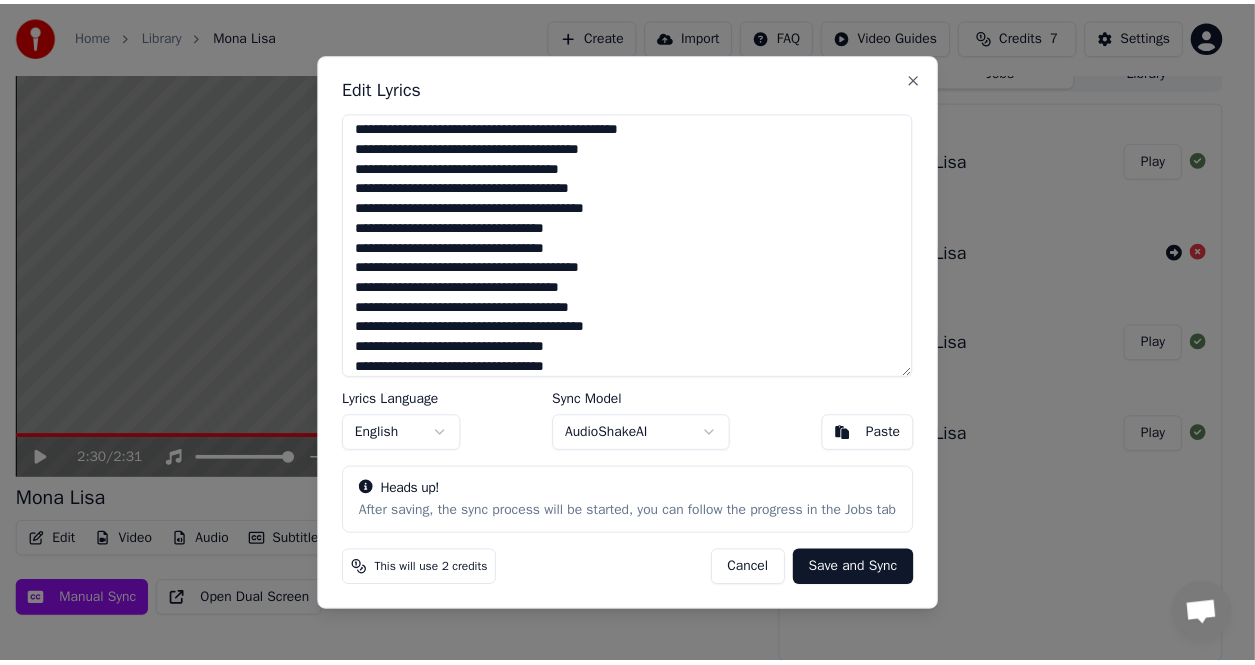 scroll, scrollTop: 11, scrollLeft: 0, axis: vertical 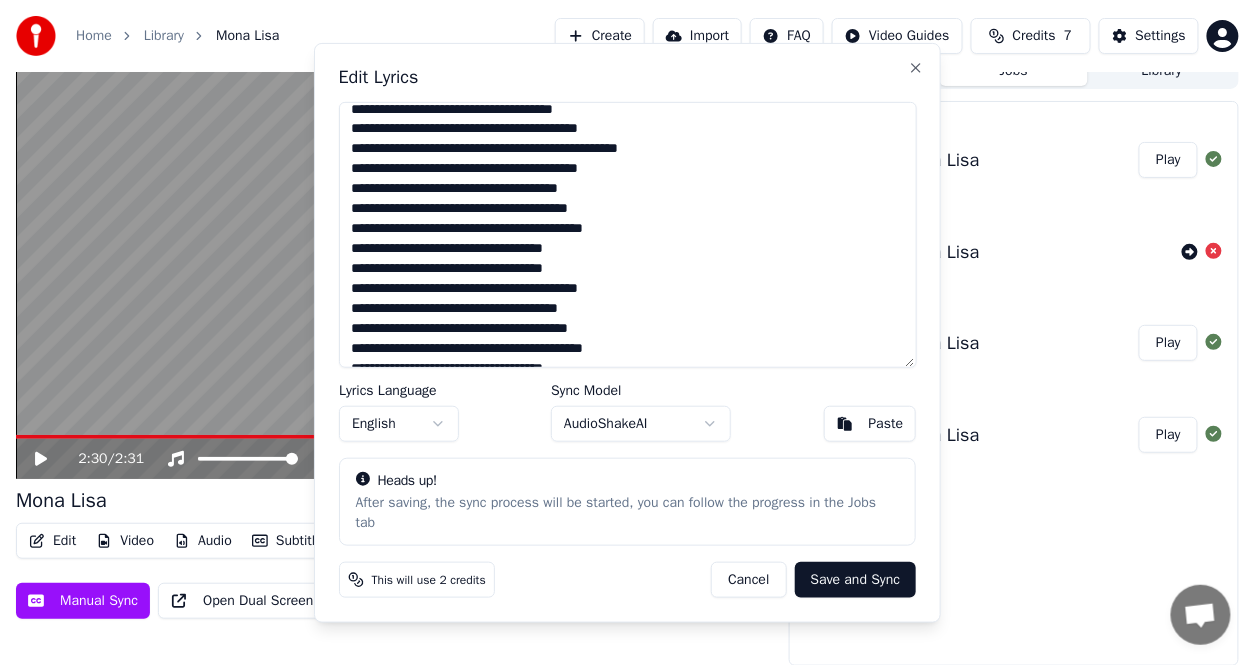 click on "Home Library Mona Lisa Create Import FAQ Video Guides Credits 7 Settings 2:30  /  2:31 Mona Lisa BPM 137 Key C Edit Video Audio Subtitles Download Cloud Library Manual Sync Open Dual Screen Queue ( 1 ) Jobs Library Create Karaoke Mona Lisa Play Create Karaoke Mona Lisa Sync Lyrics Mona Lisa Play Create Karaoke Mona Lisa Play Edit Lyrics Lyrics Language English Sync Model AudioShakeAI Paste Heads up! After saving, the sync process will be started, you can follow the progress in the Jobs tab This will use 2 credits Cancel Save and Sync Close" at bounding box center (627, 313) 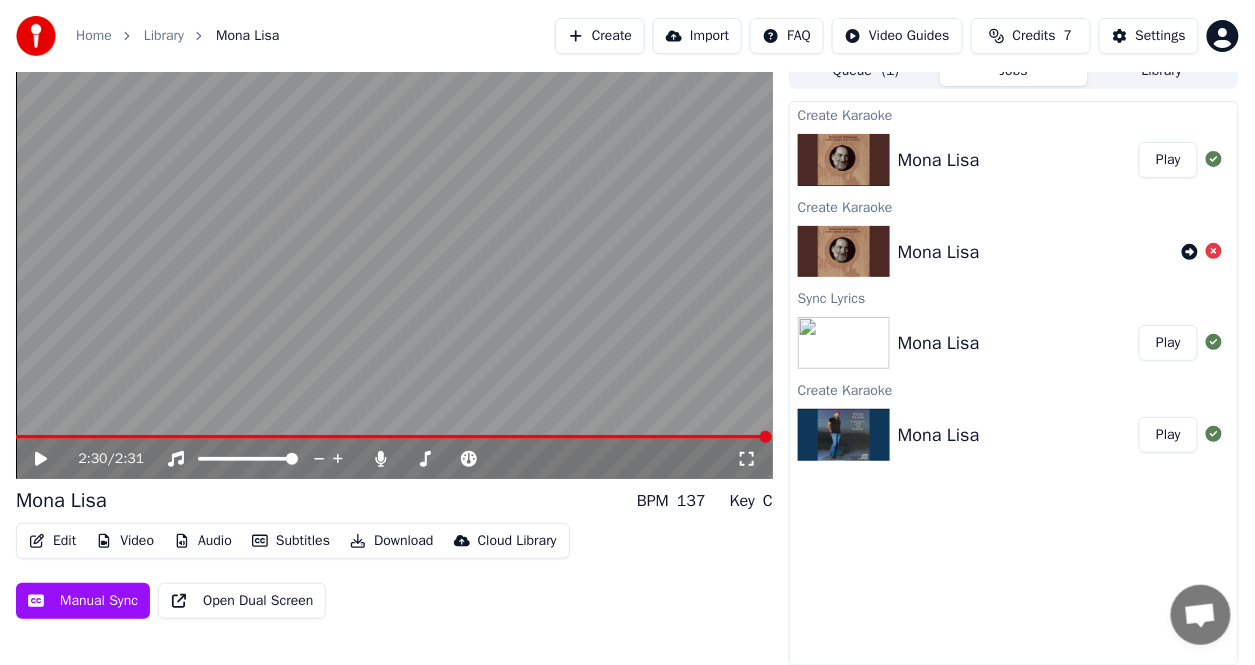 click 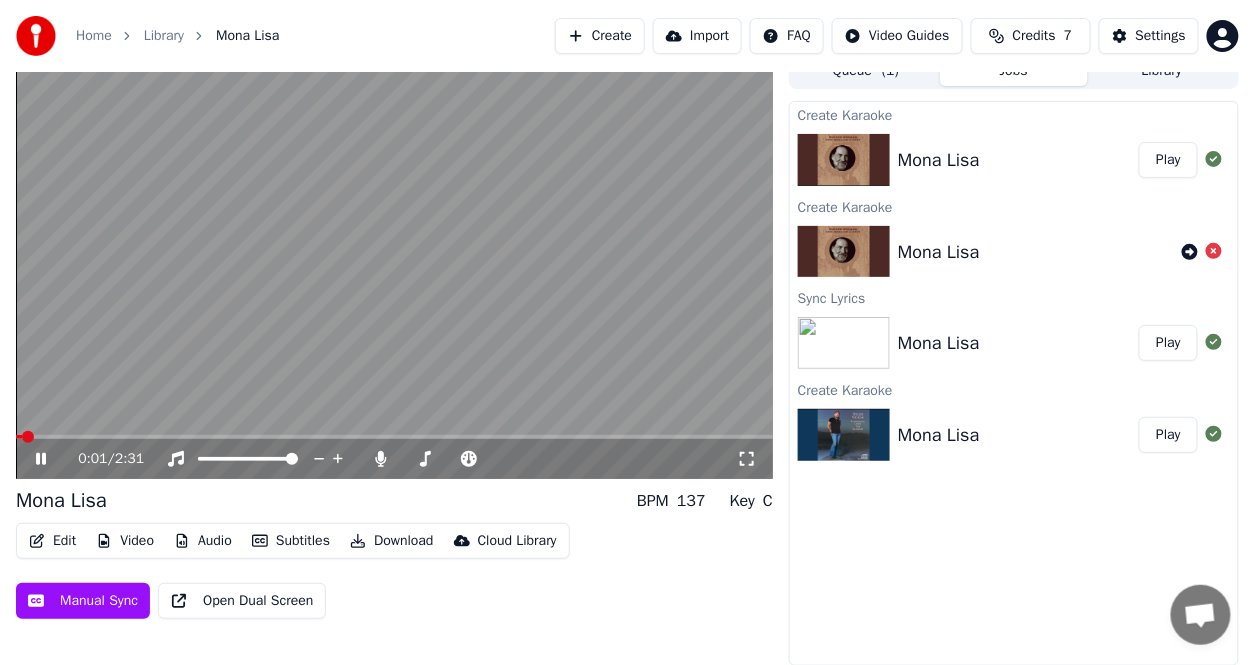 click at bounding box center [394, 437] 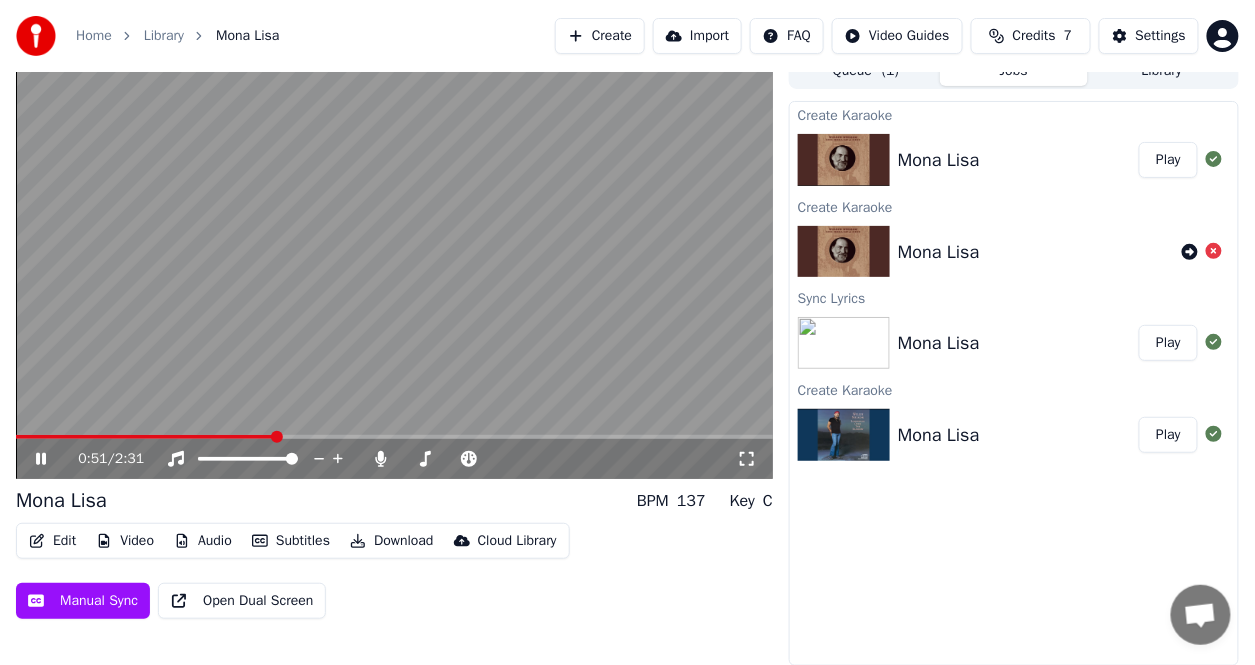 click 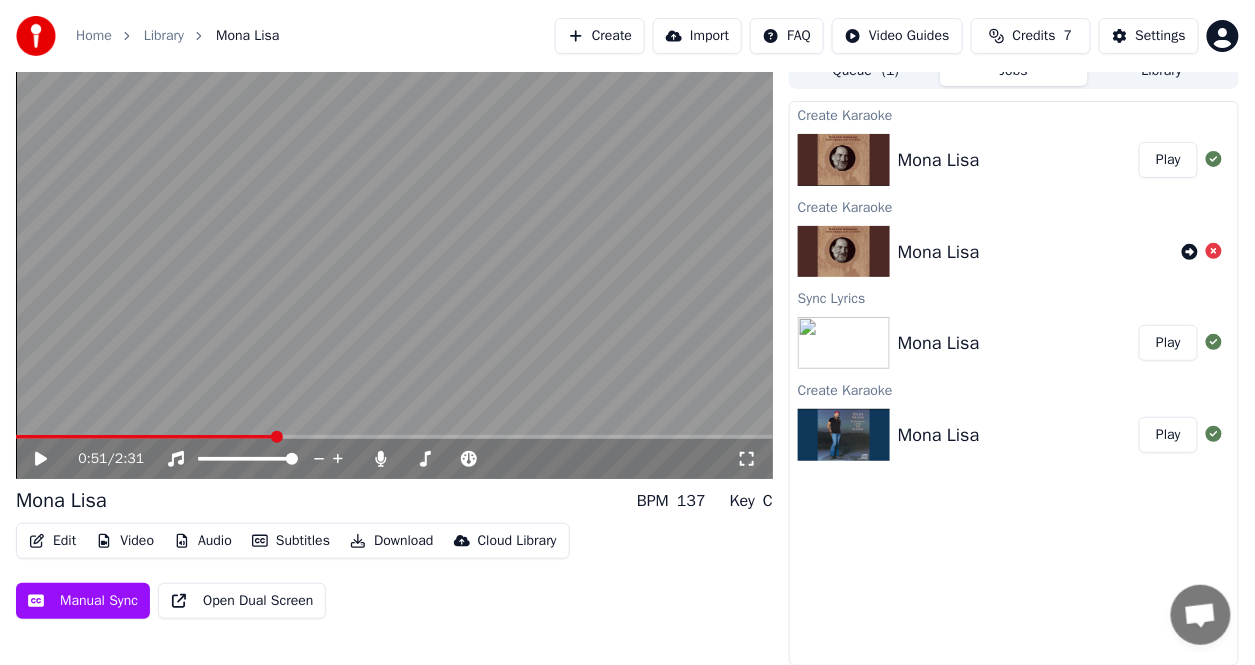 click 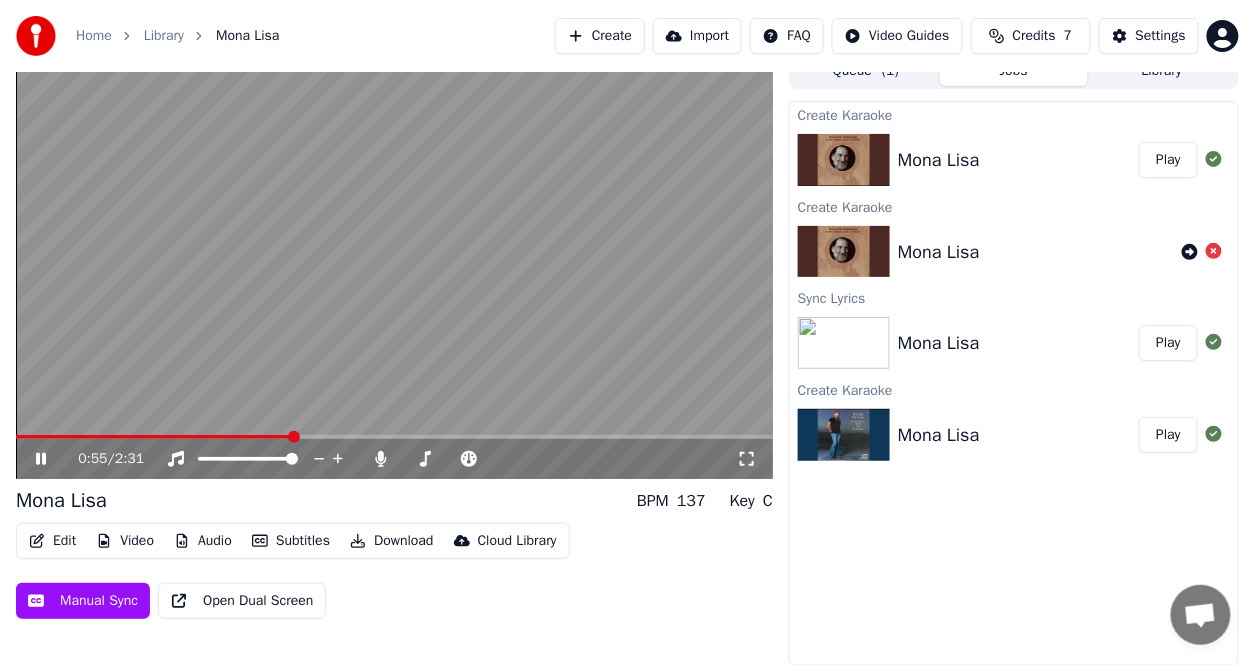 click on "Edit" at bounding box center [52, 541] 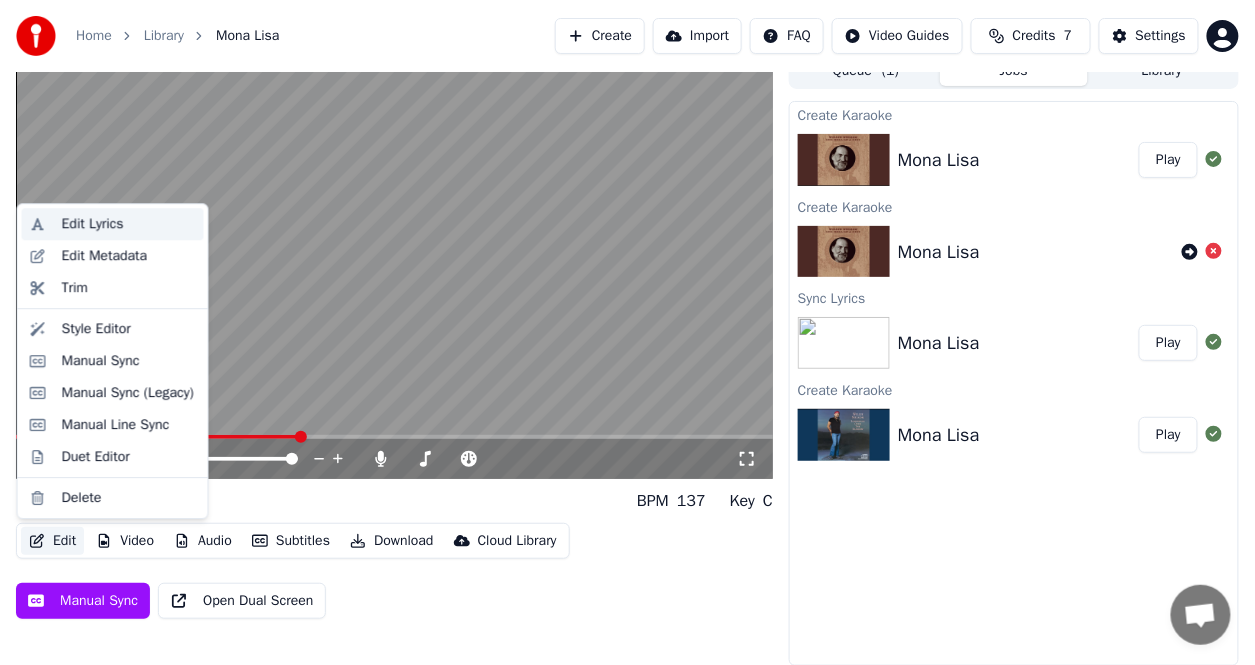 click on "Edit Lyrics" at bounding box center (93, 224) 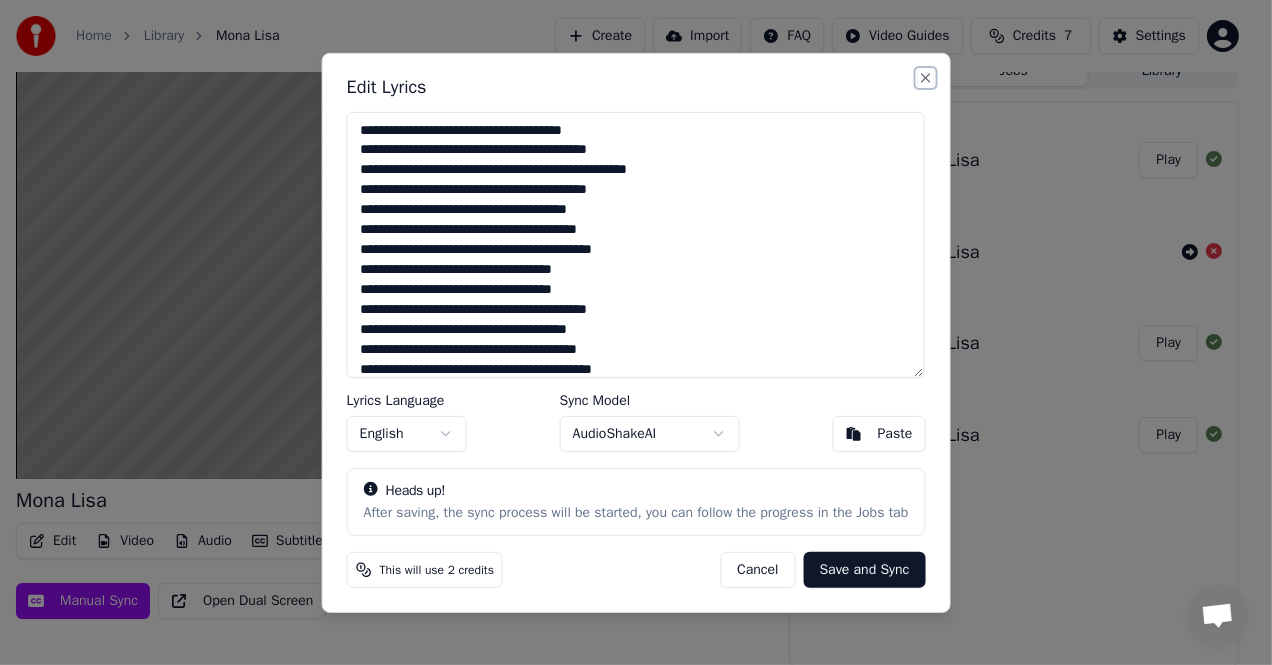 click on "Close" at bounding box center (925, 77) 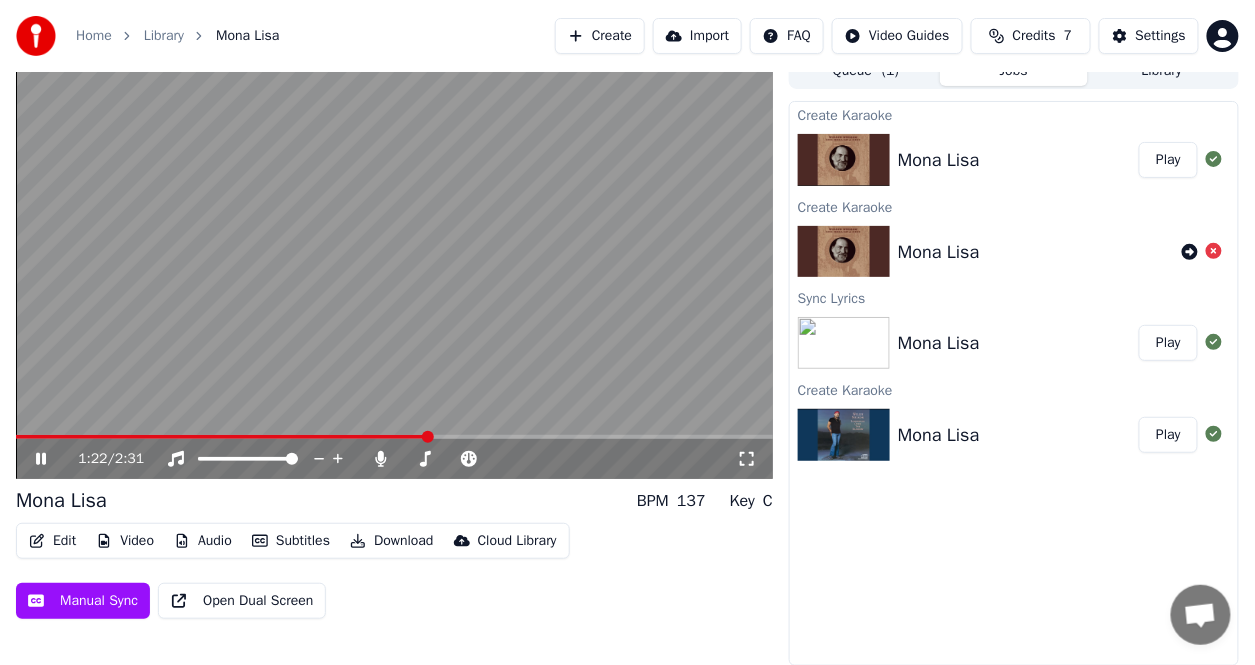 click at bounding box center (394, 266) 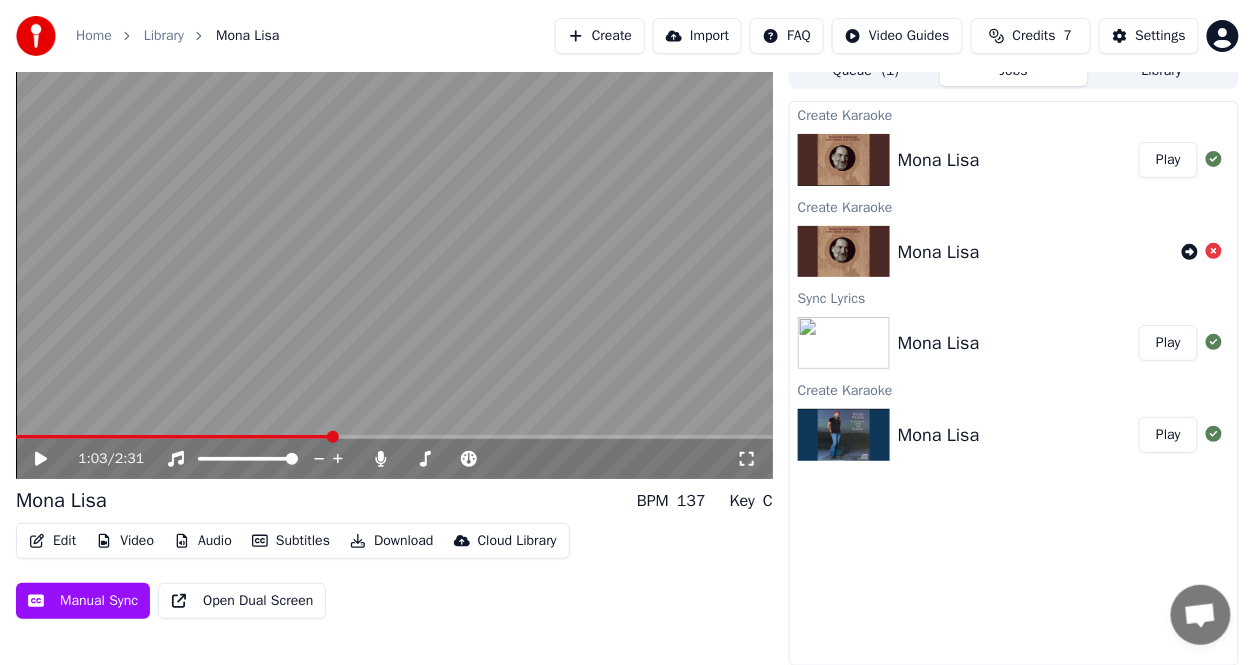 click at bounding box center (174, 437) 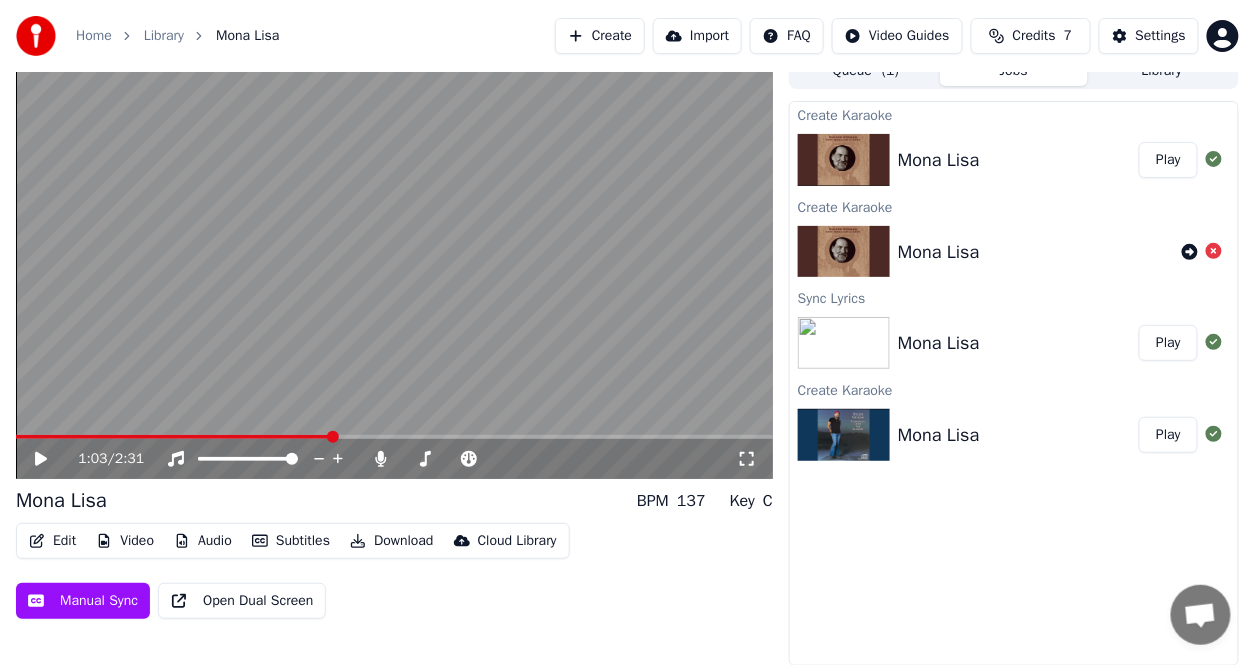 click at bounding box center (174, 437) 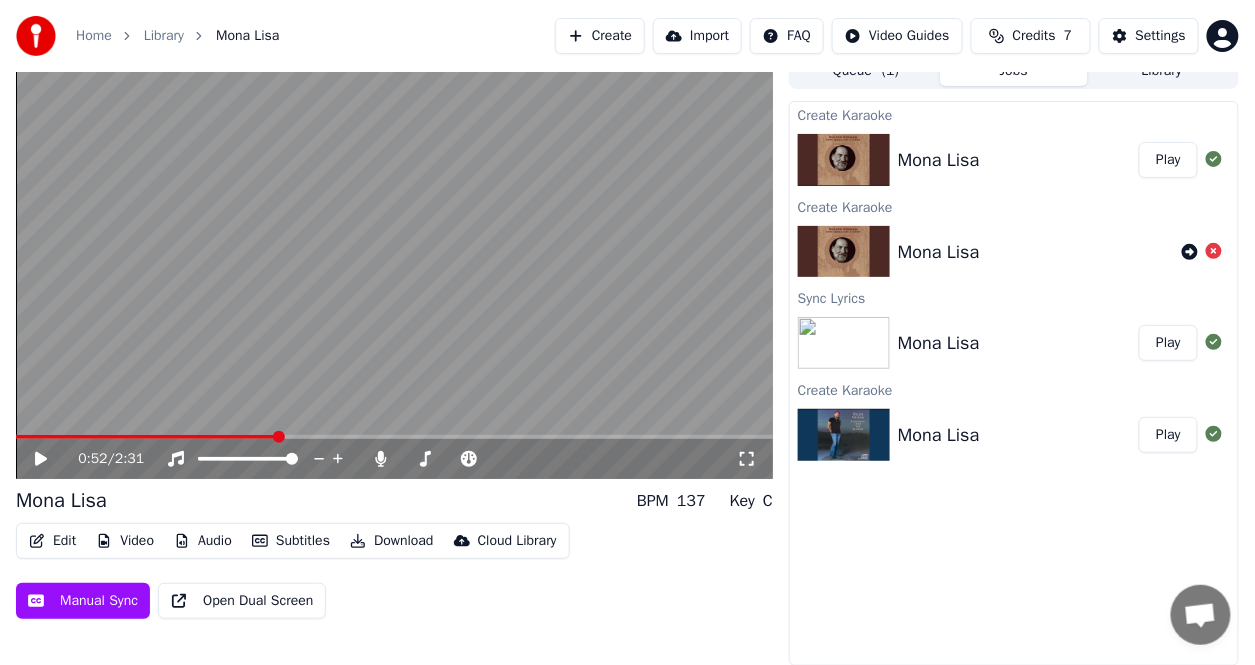 click 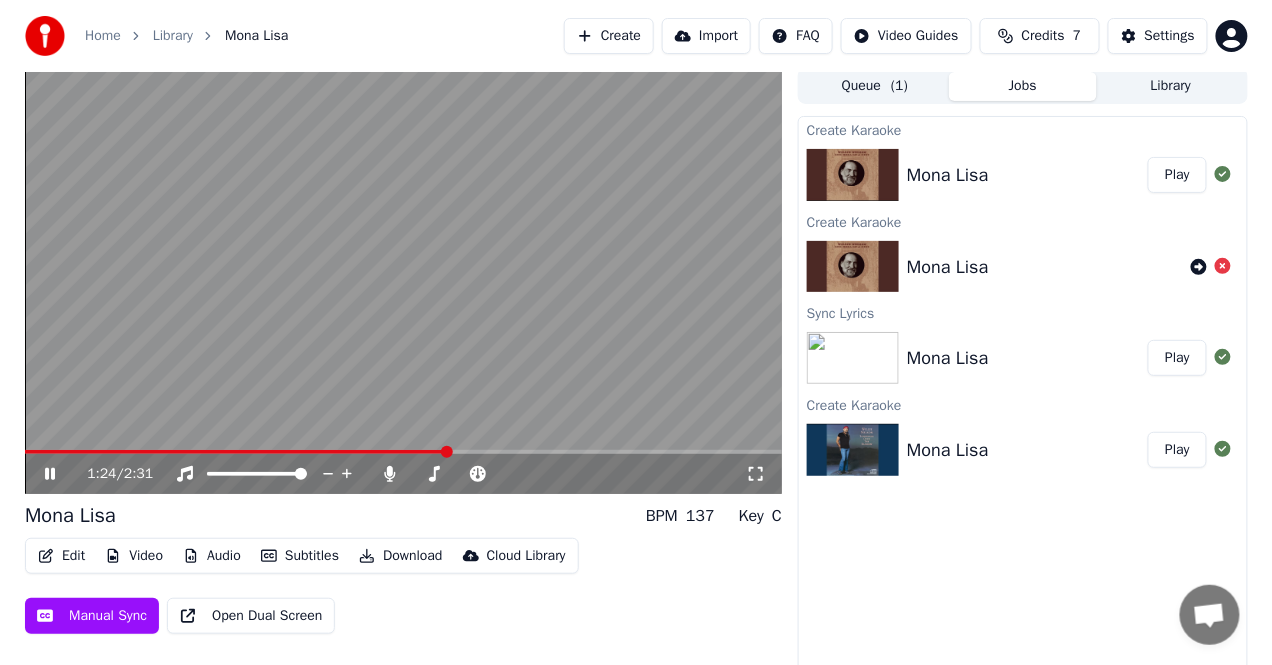 scroll, scrollTop: 0, scrollLeft: 0, axis: both 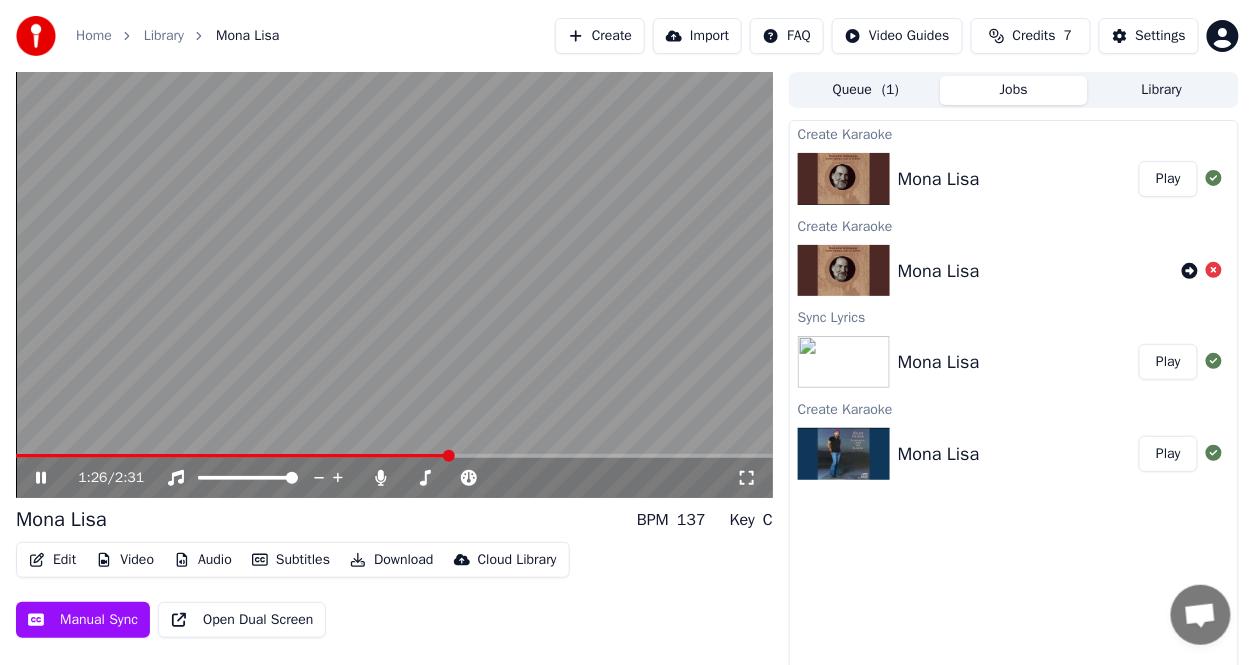 click 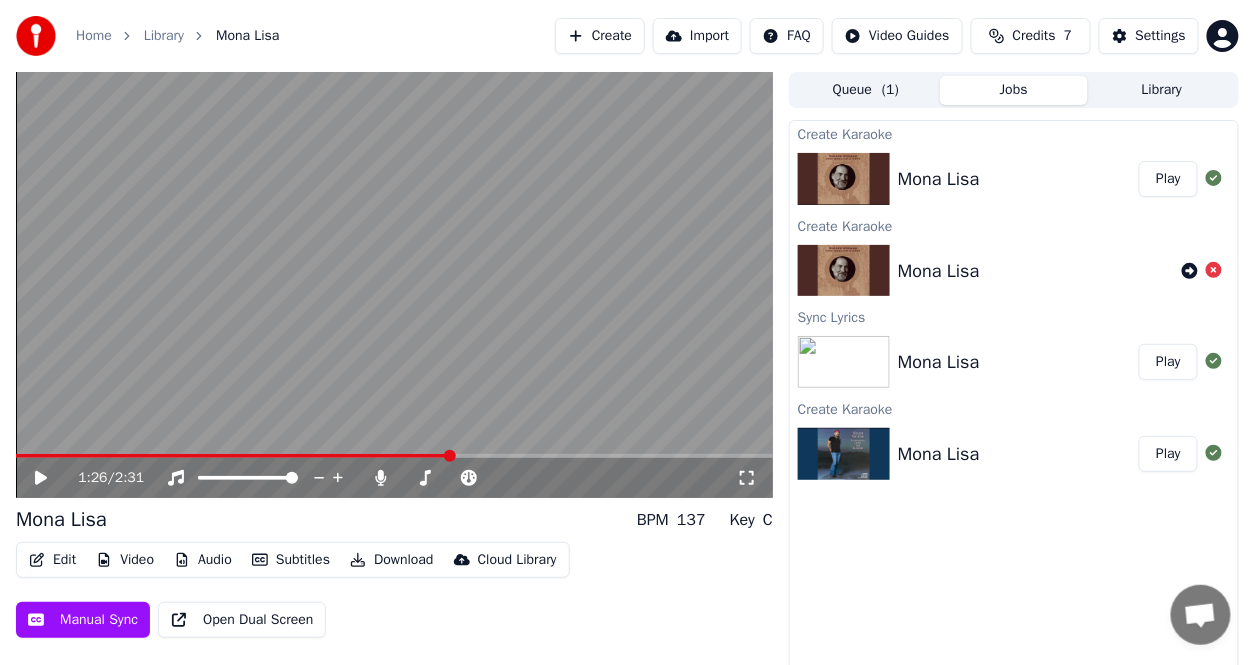 click 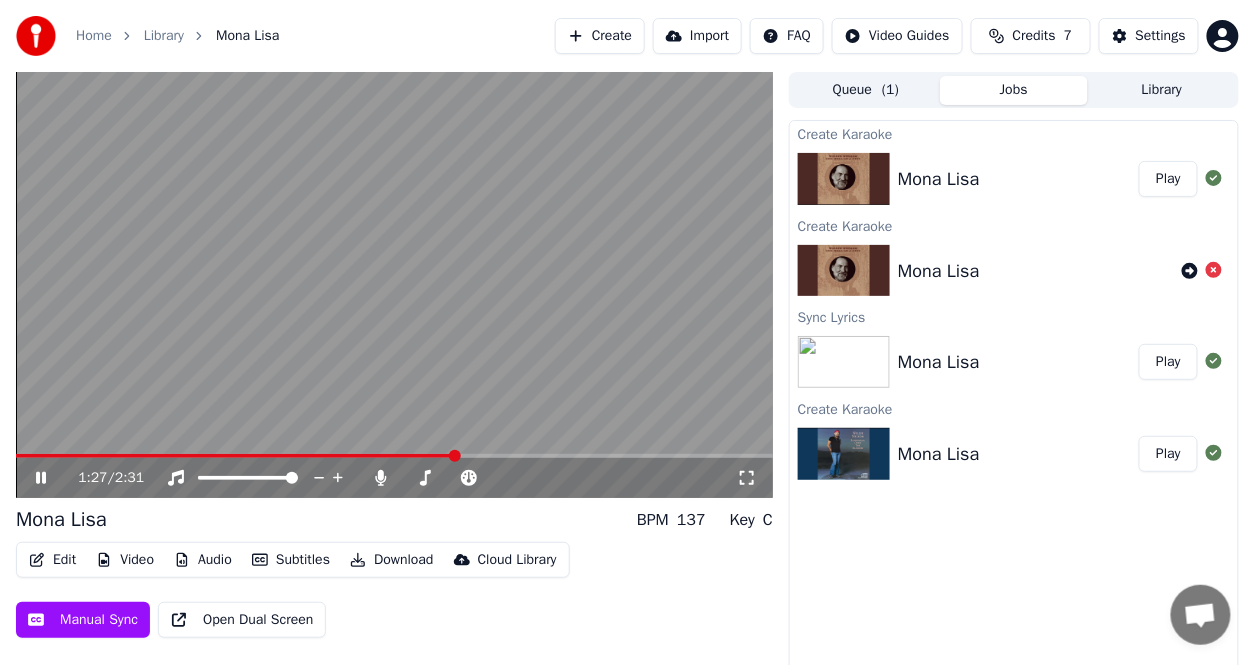 click on "Edit" at bounding box center [52, 560] 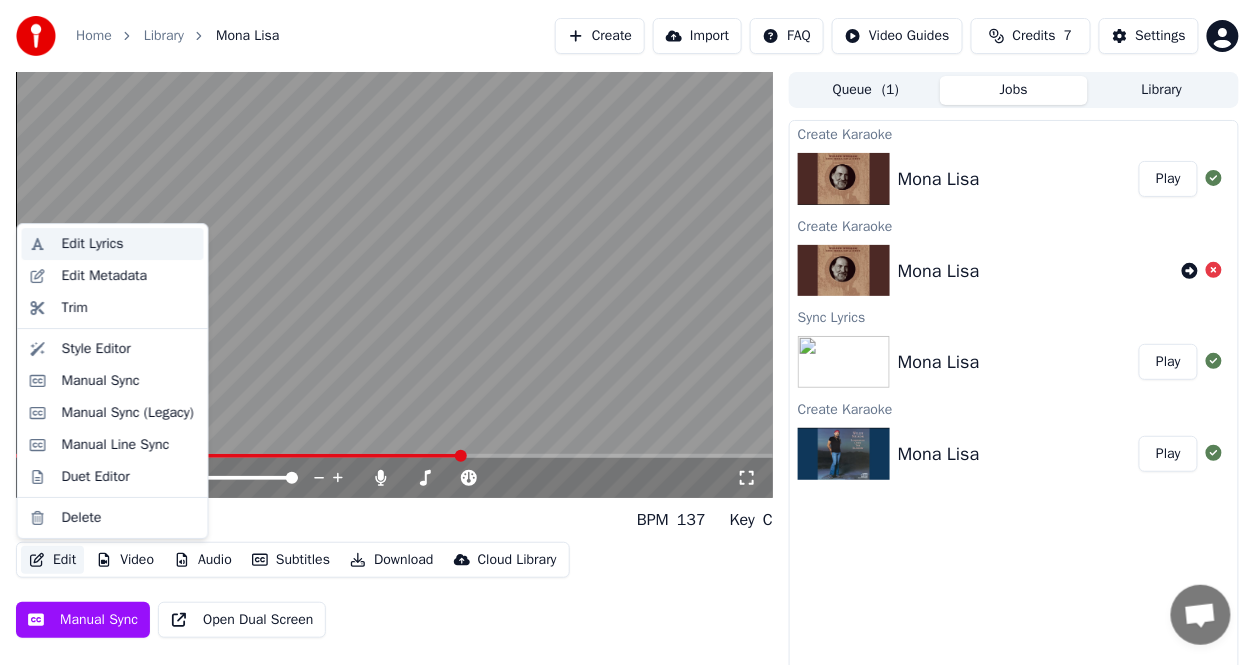 click on "Edit Lyrics" at bounding box center (93, 244) 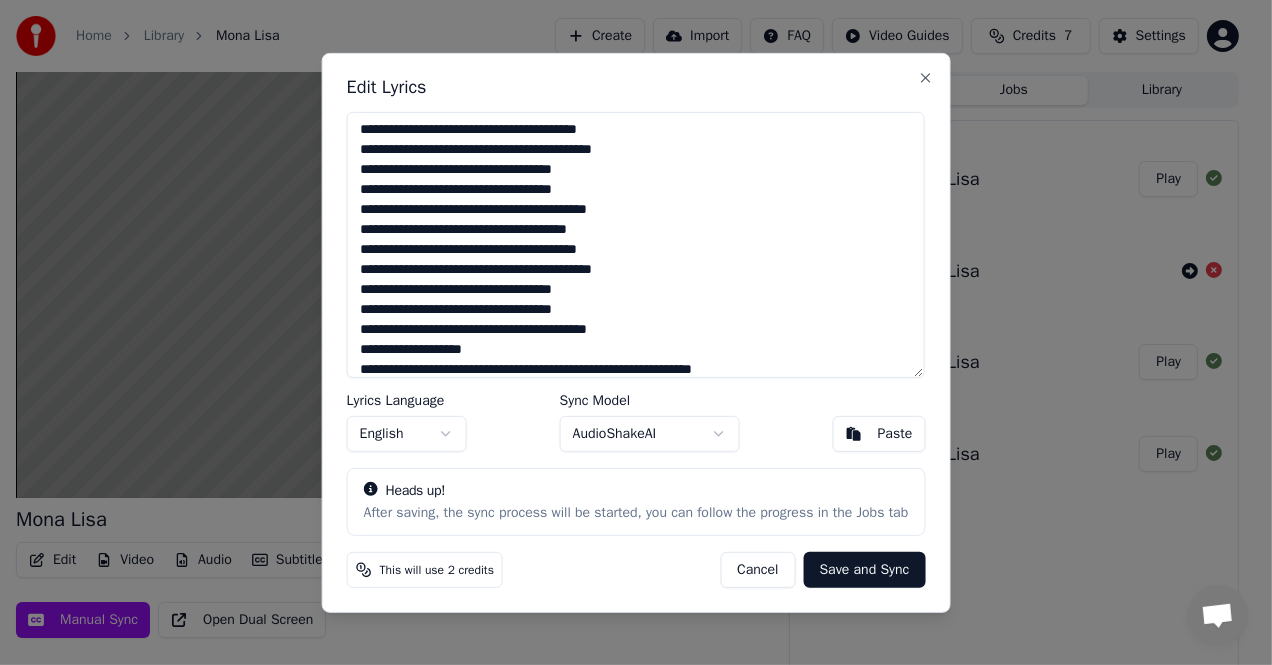 scroll, scrollTop: 111, scrollLeft: 0, axis: vertical 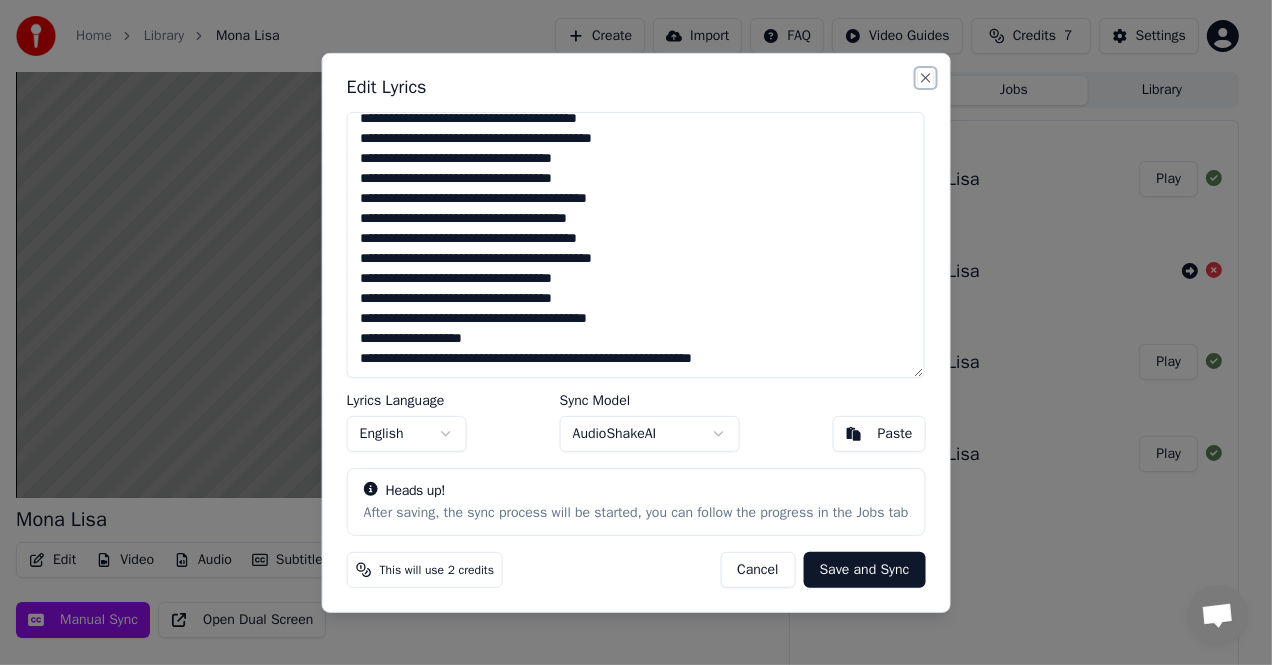 click on "Close" at bounding box center [925, 77] 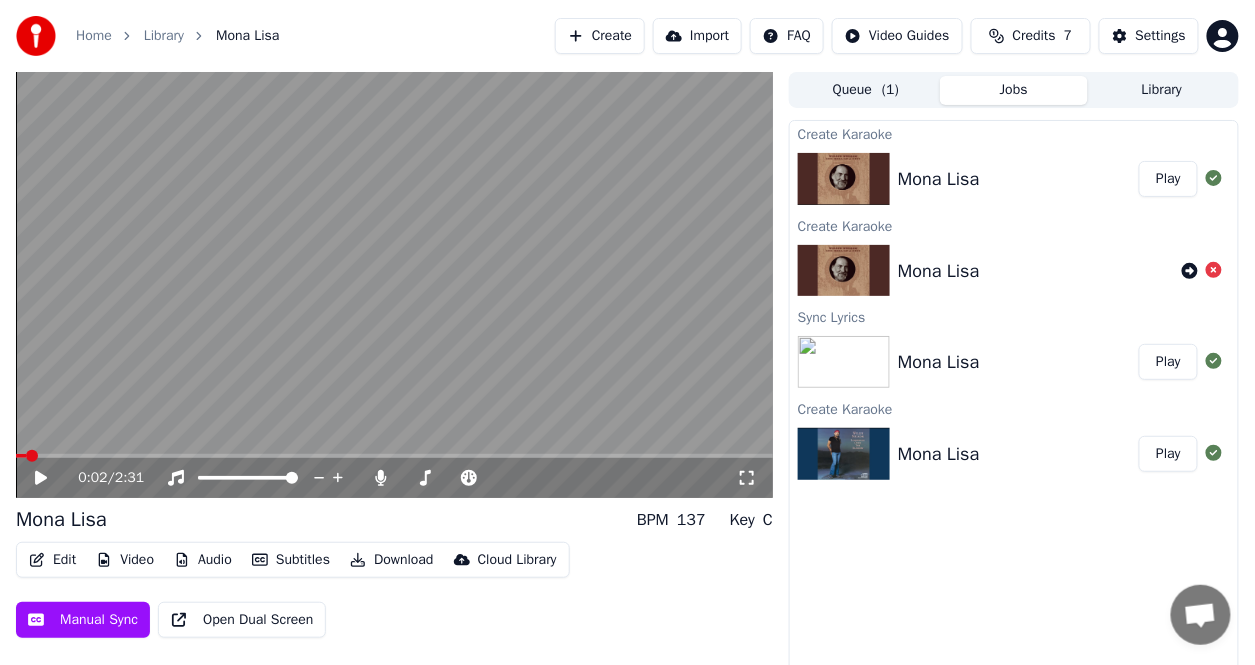 click at bounding box center (21, 456) 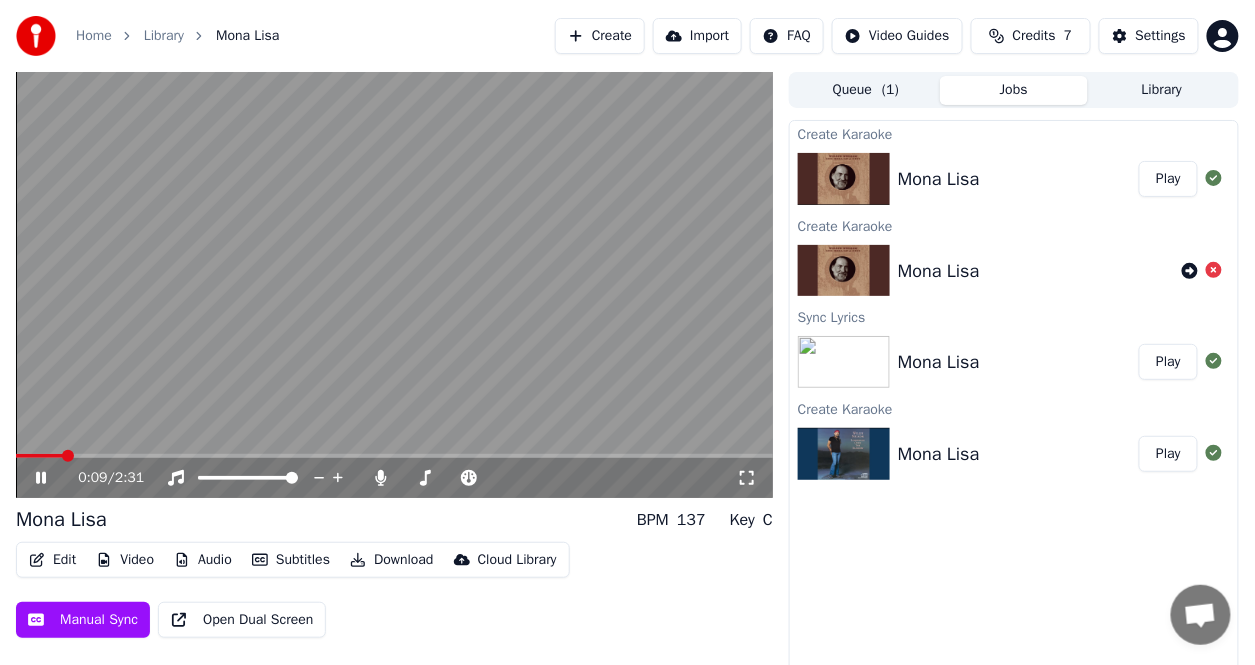 click on "0:09  /  2:31" at bounding box center (394, 478) 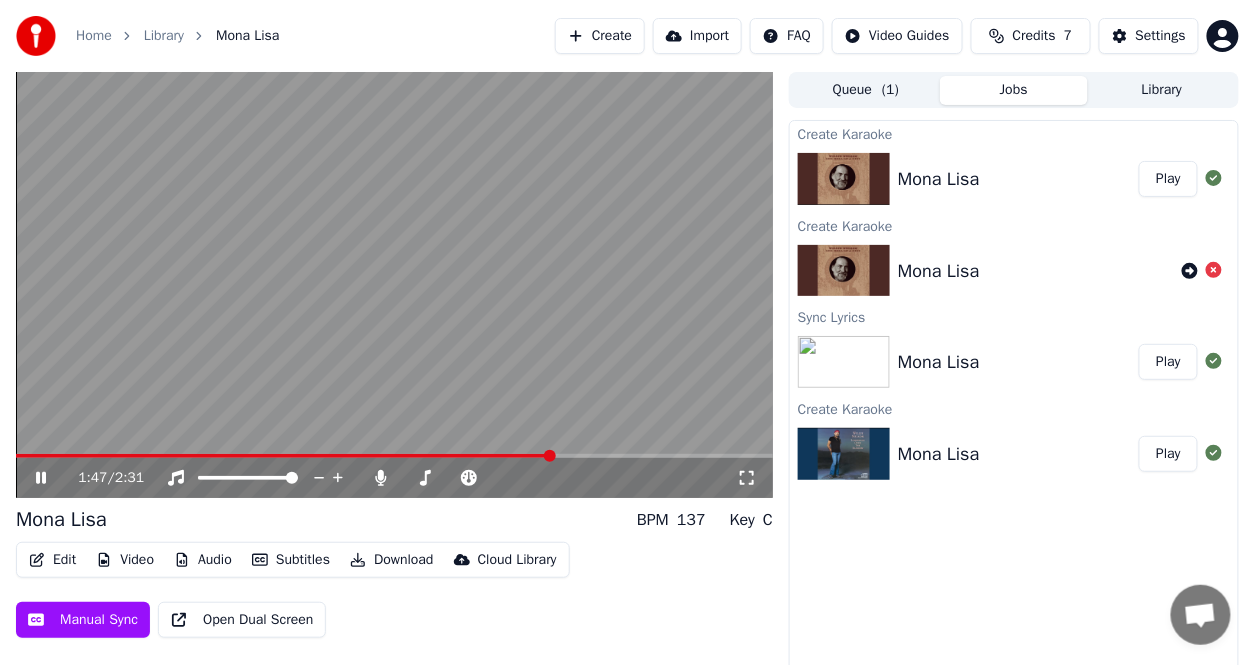 click at bounding box center (394, 456) 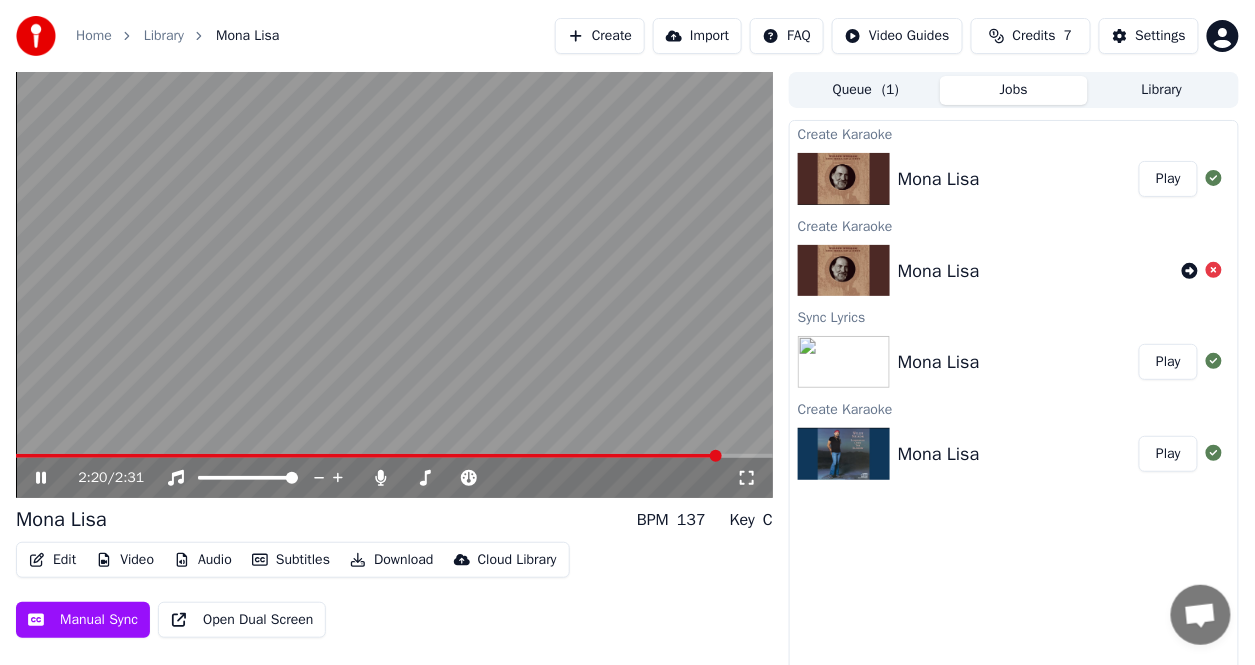 click on "Edit" at bounding box center [52, 560] 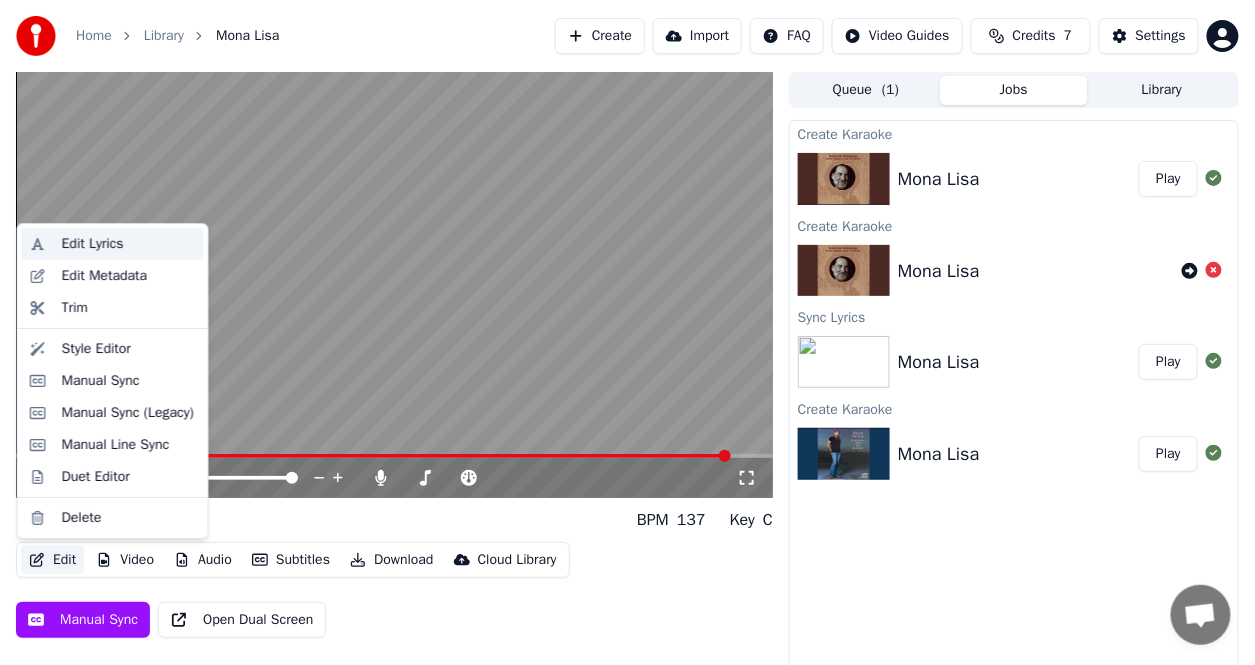 click on "Edit Lyrics" at bounding box center (93, 244) 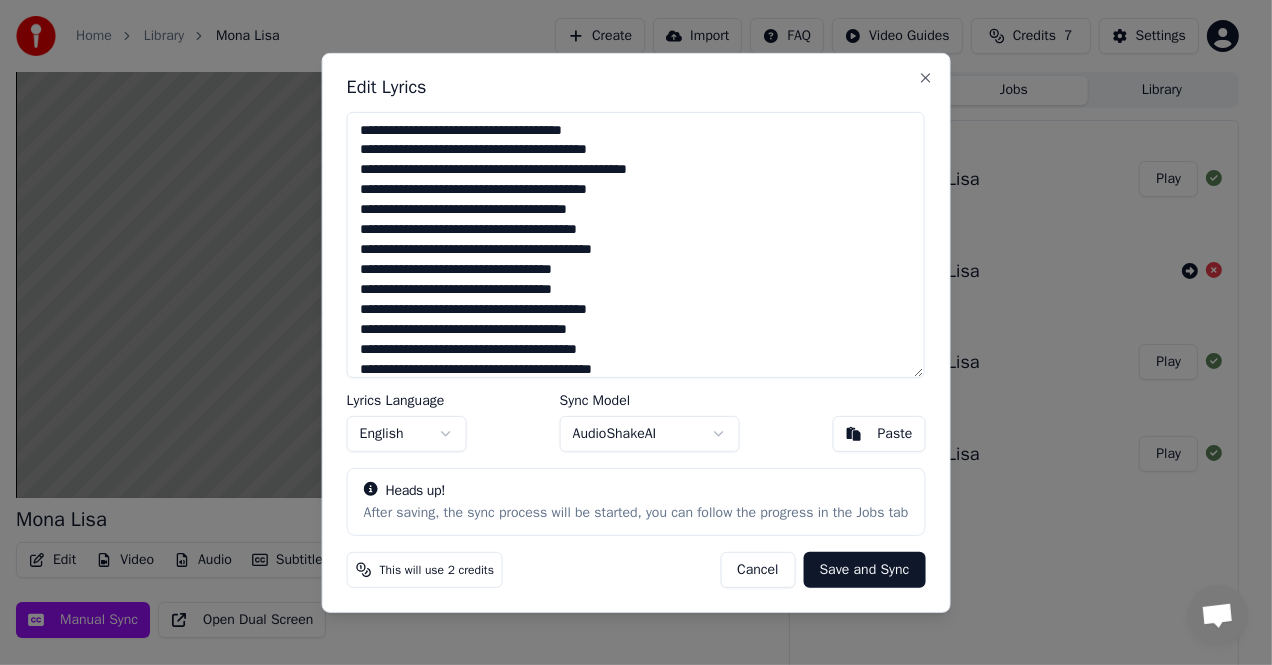 scroll, scrollTop: 111, scrollLeft: 0, axis: vertical 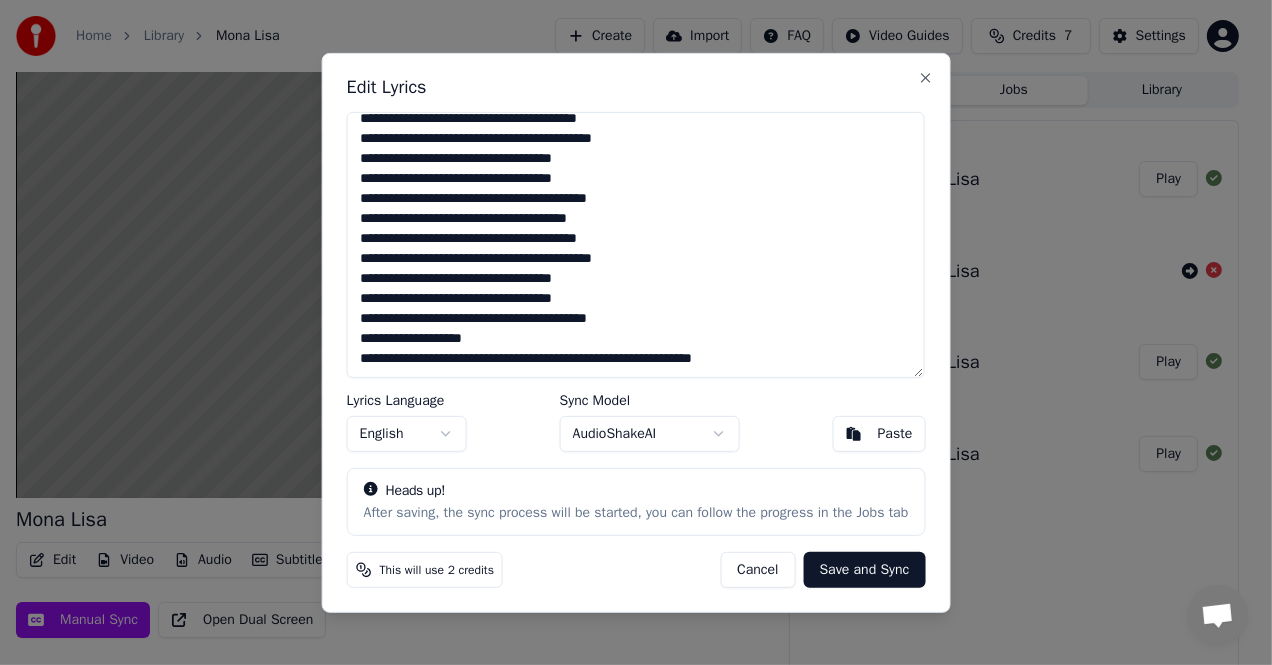 click on "**********" at bounding box center [636, 244] 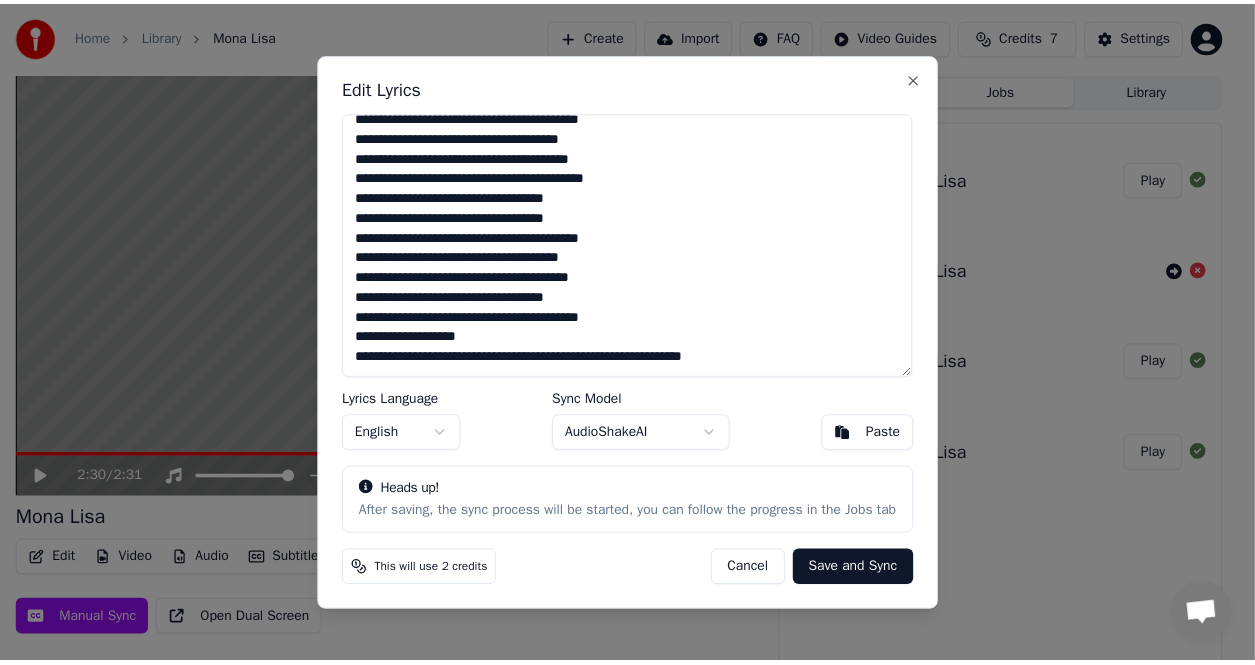 scroll, scrollTop: 70, scrollLeft: 0, axis: vertical 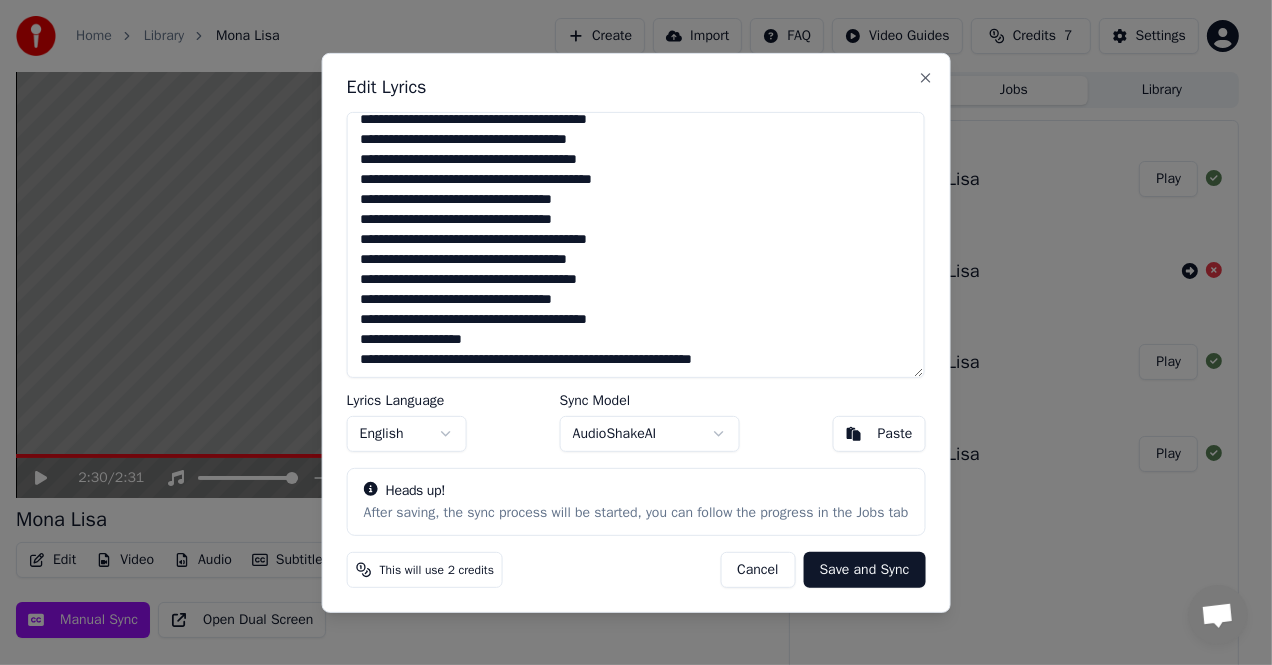 type on "**********" 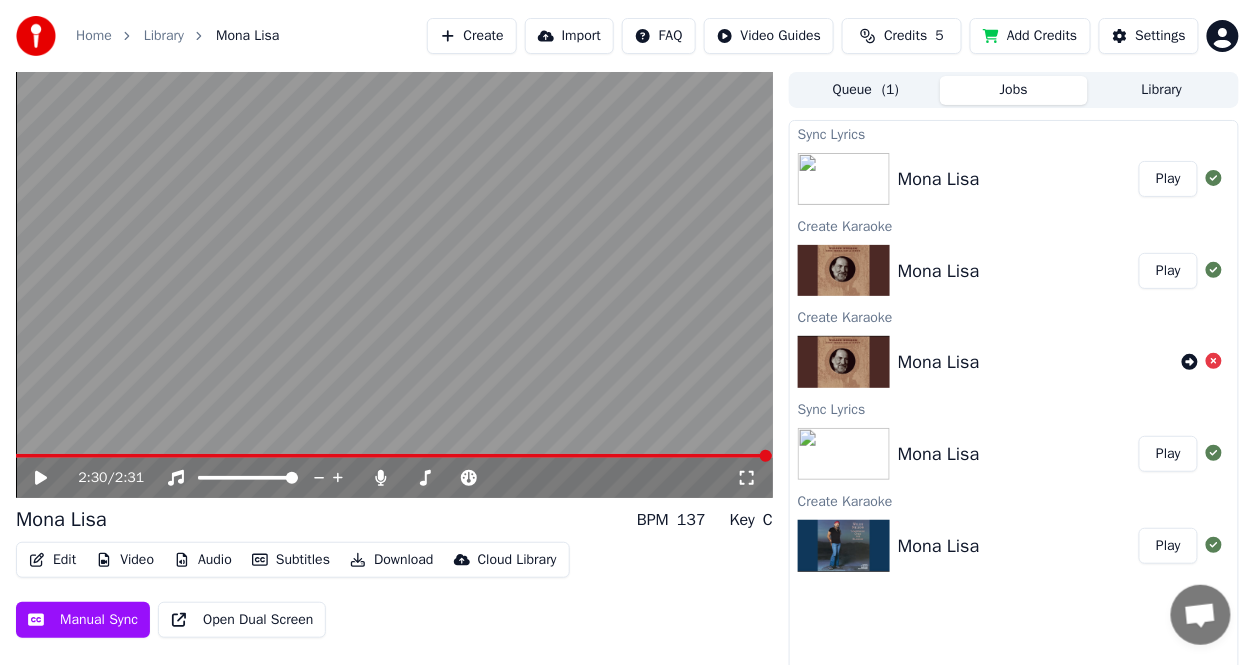 click on "Edit" at bounding box center [52, 560] 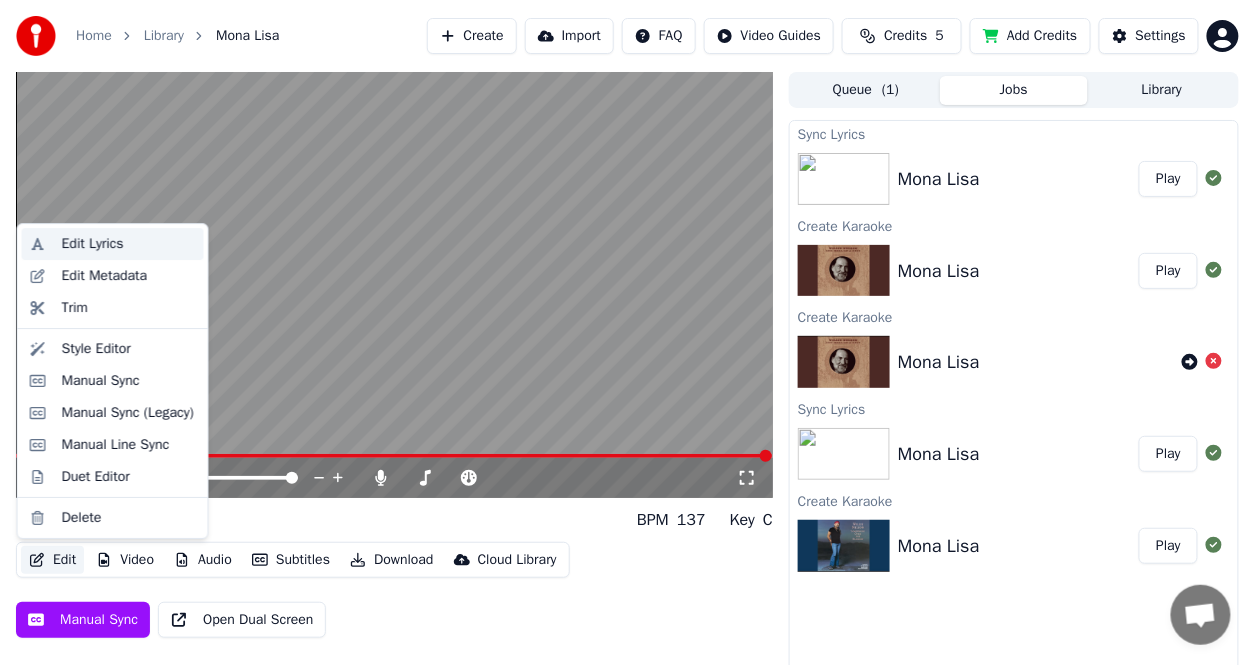 click on "Edit Lyrics" at bounding box center (93, 244) 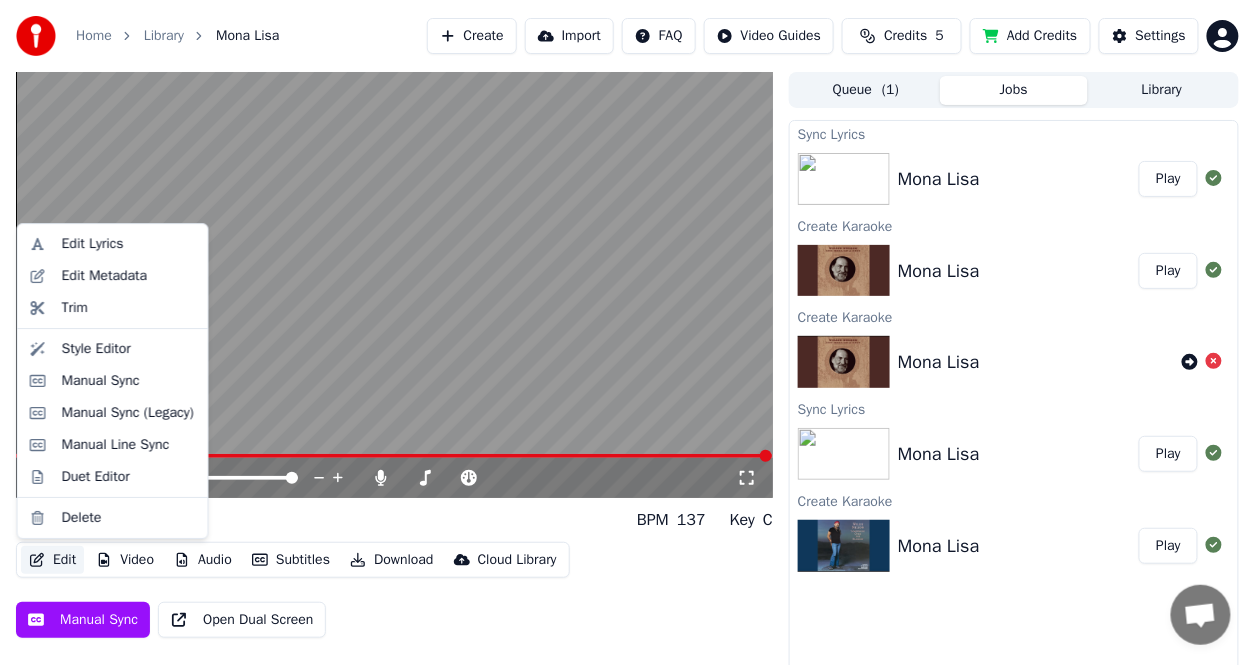click on "Edit" at bounding box center [52, 560] 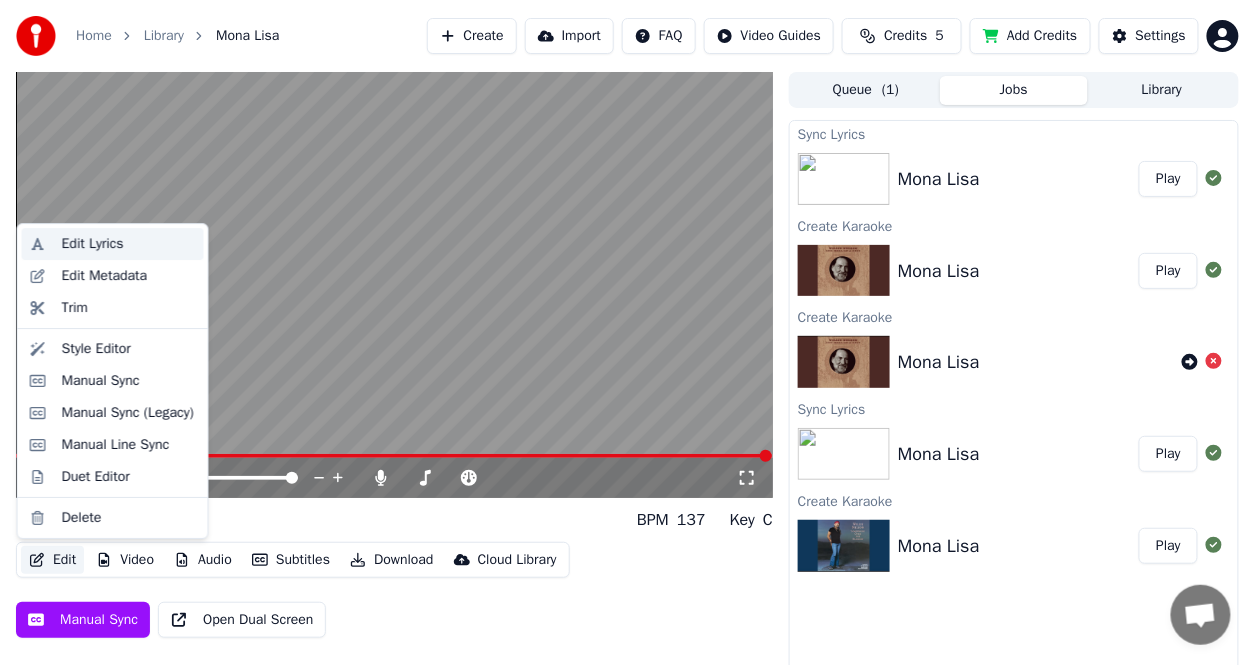 click on "Edit Lyrics" at bounding box center [93, 244] 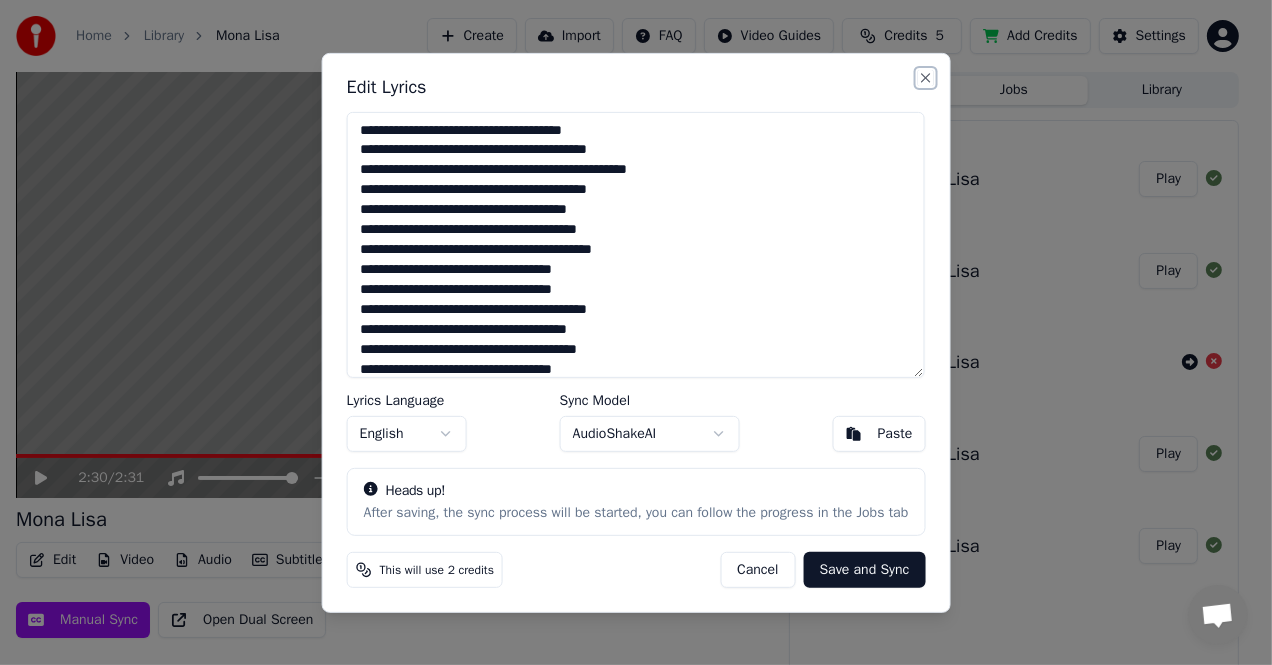 click on "Close" at bounding box center (925, 77) 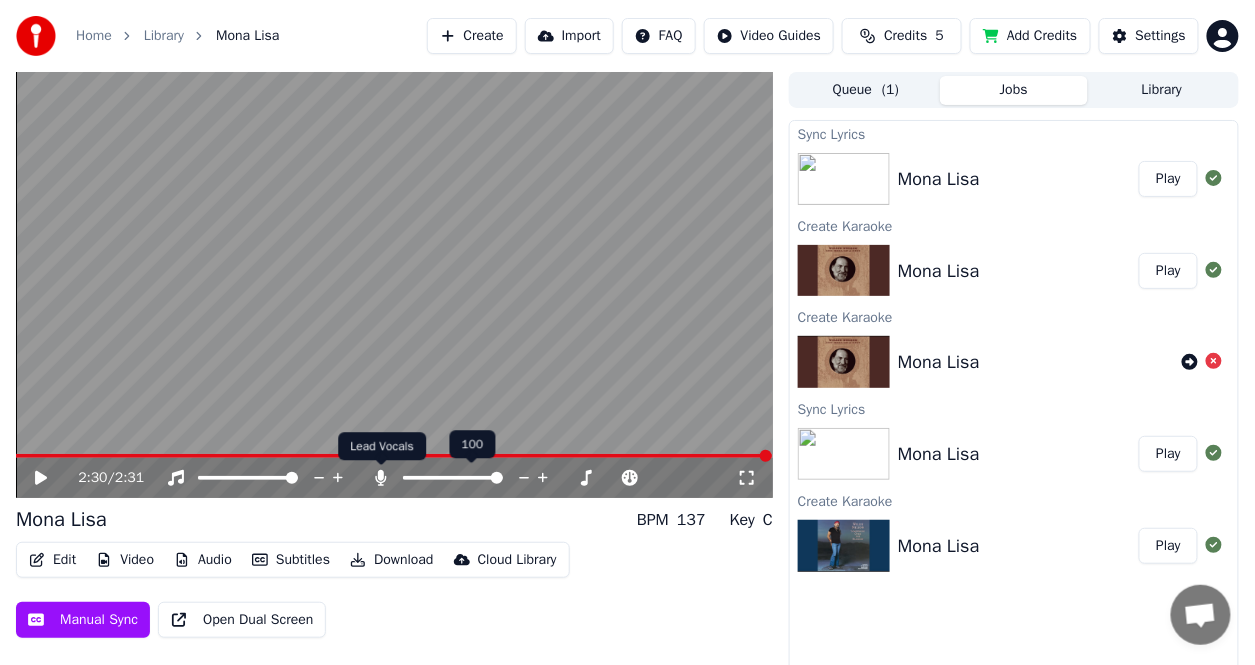click 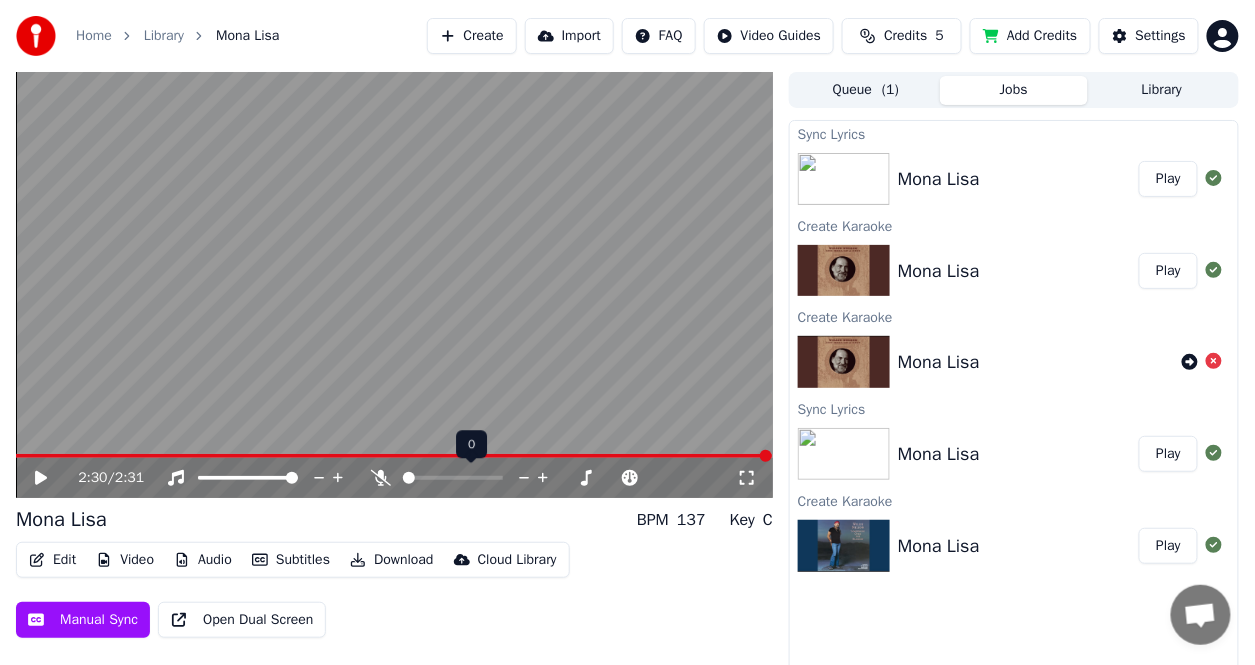 click 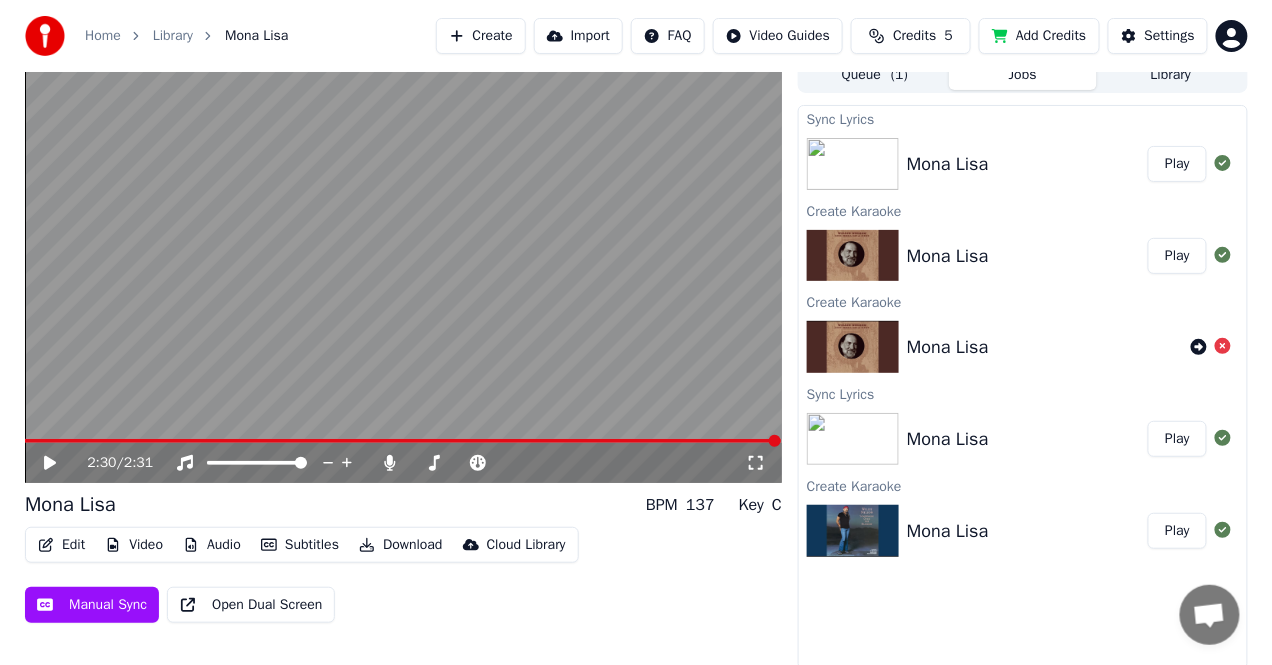 scroll, scrollTop: 19, scrollLeft: 0, axis: vertical 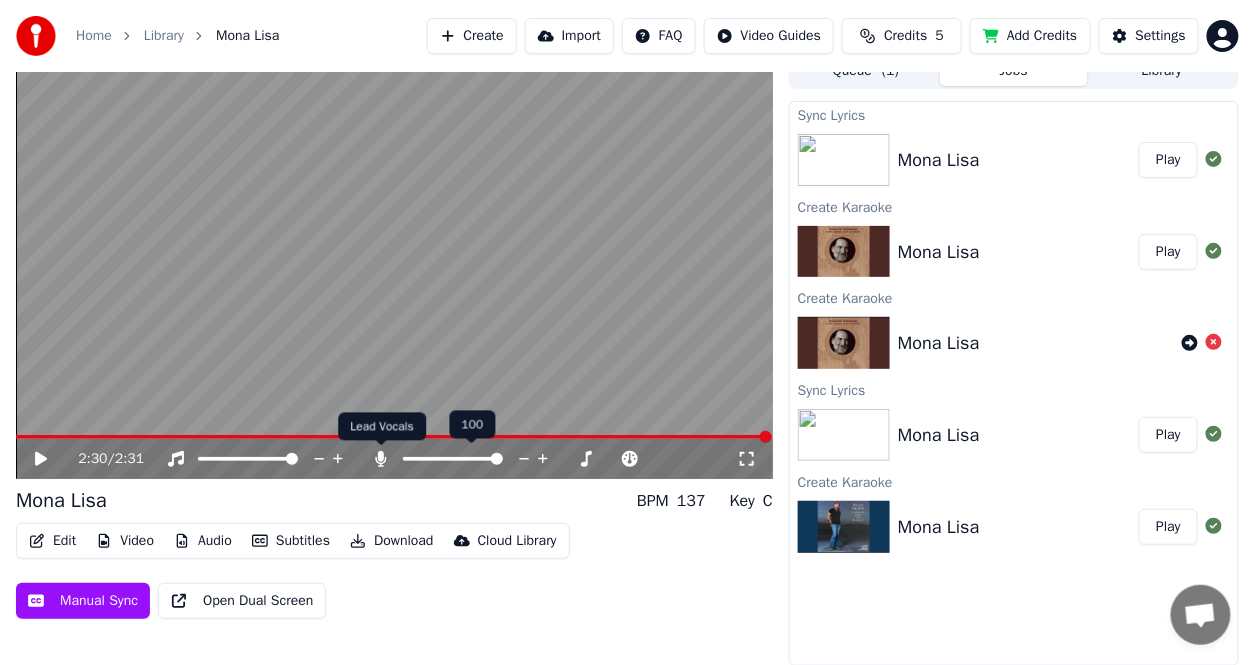 click 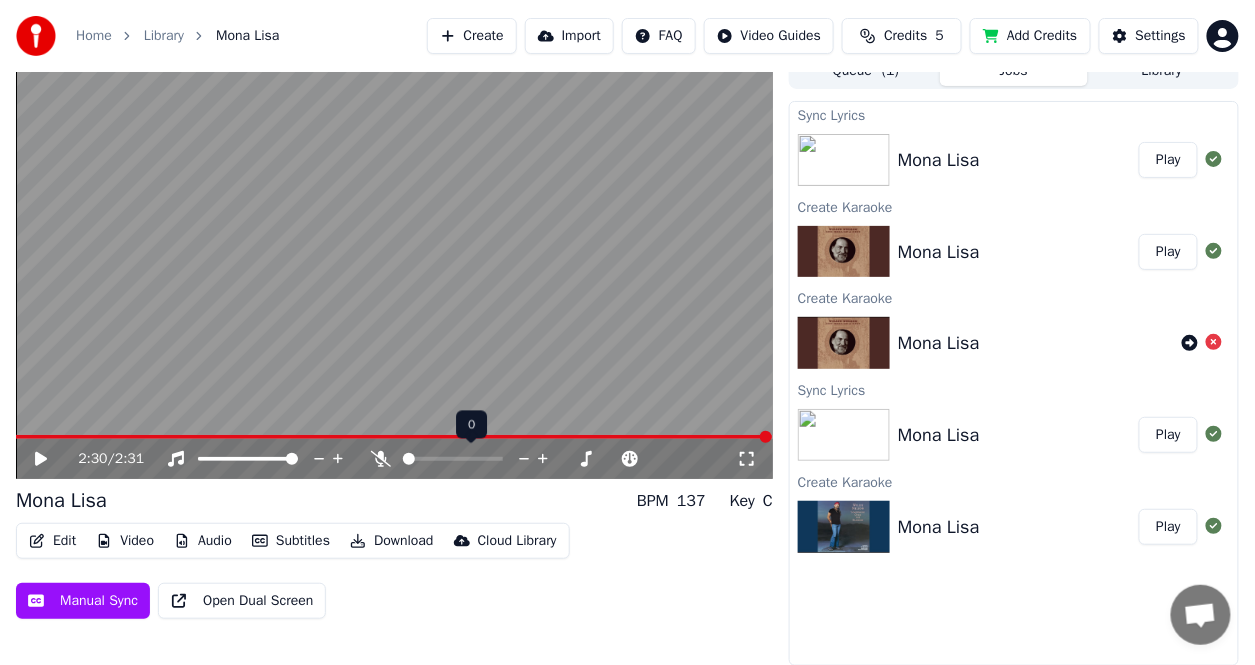 click 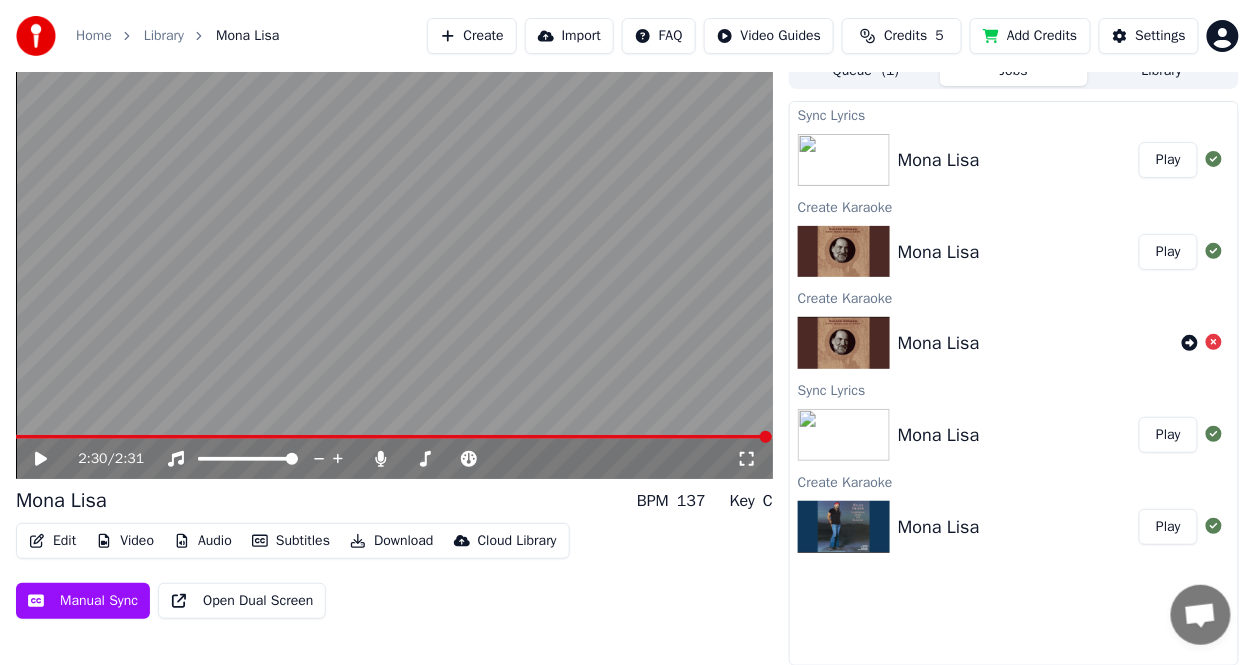 click on "Play" at bounding box center [1168, 160] 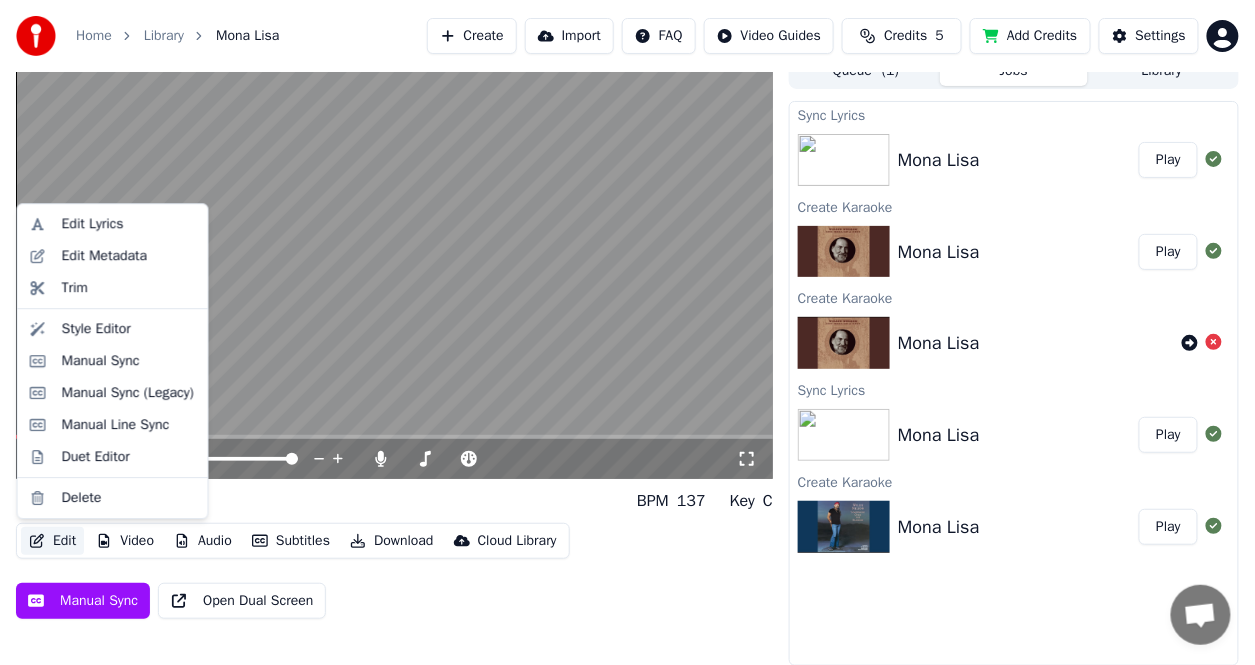 click on "Edit" at bounding box center [52, 541] 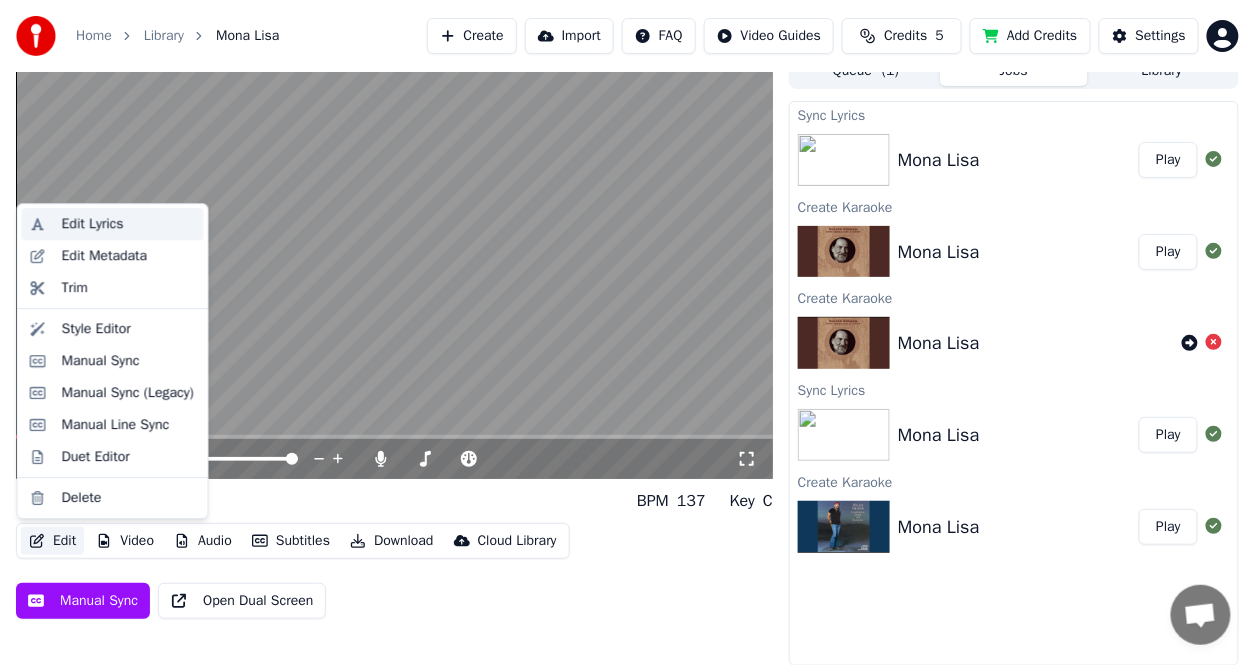 click on "Edit Lyrics" at bounding box center [93, 224] 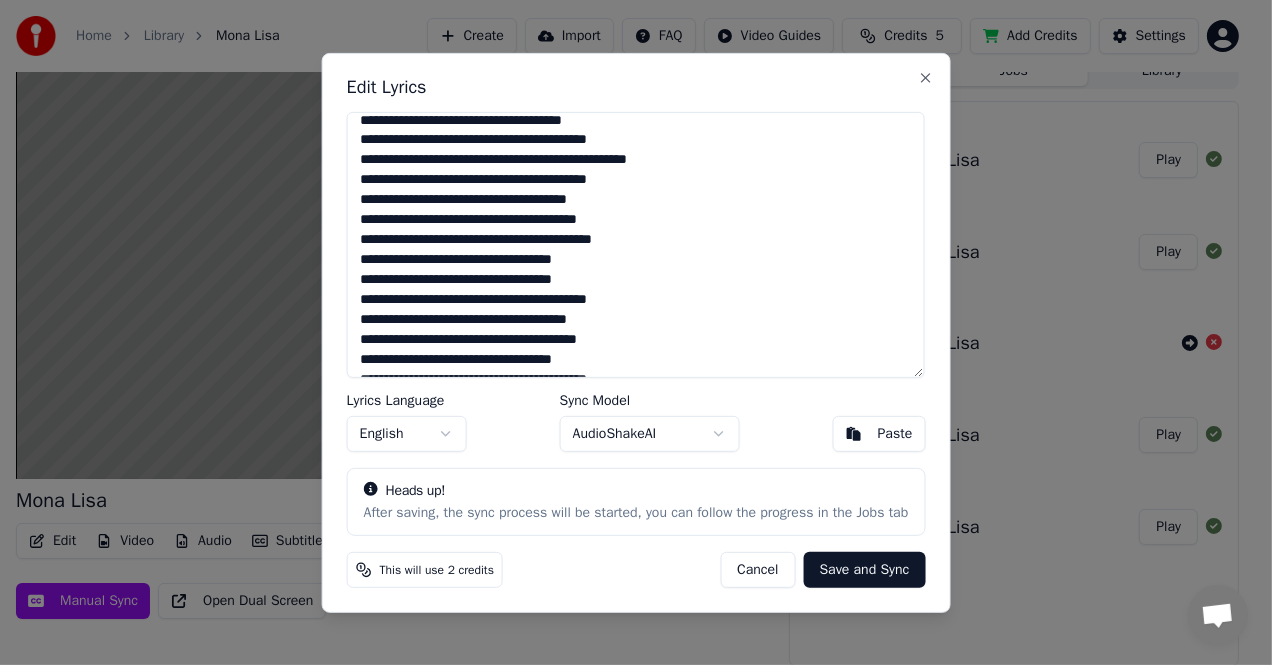 scroll, scrollTop: 0, scrollLeft: 0, axis: both 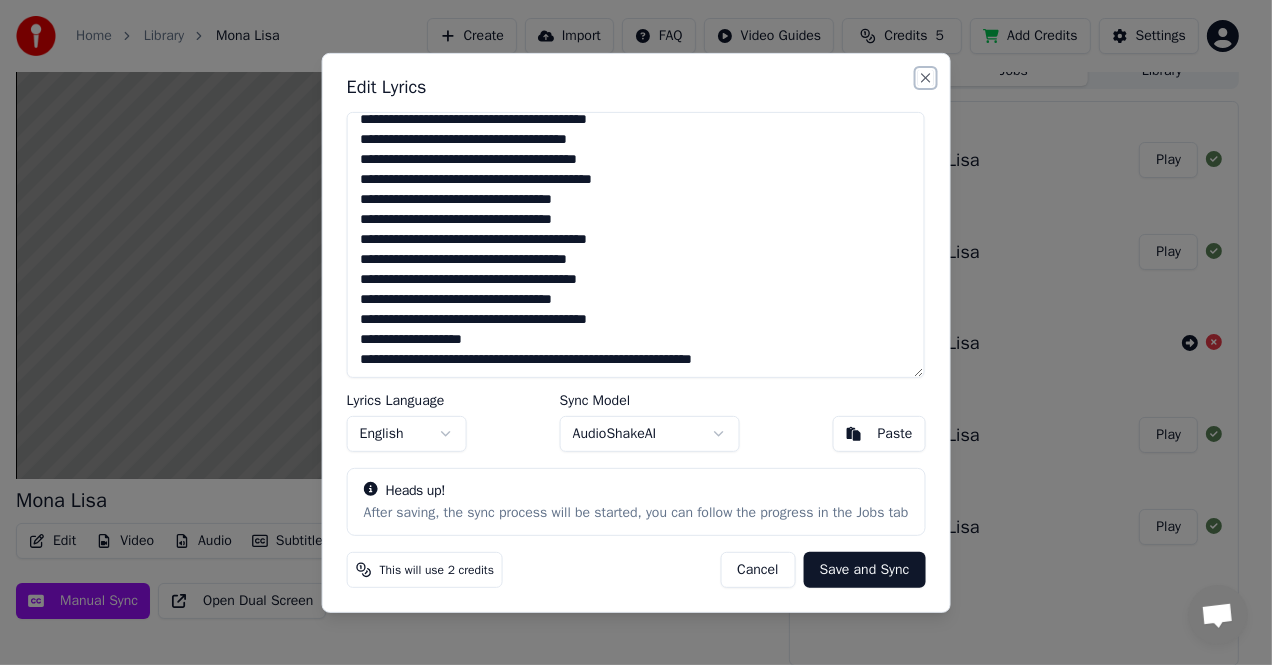 click on "Close" at bounding box center [925, 77] 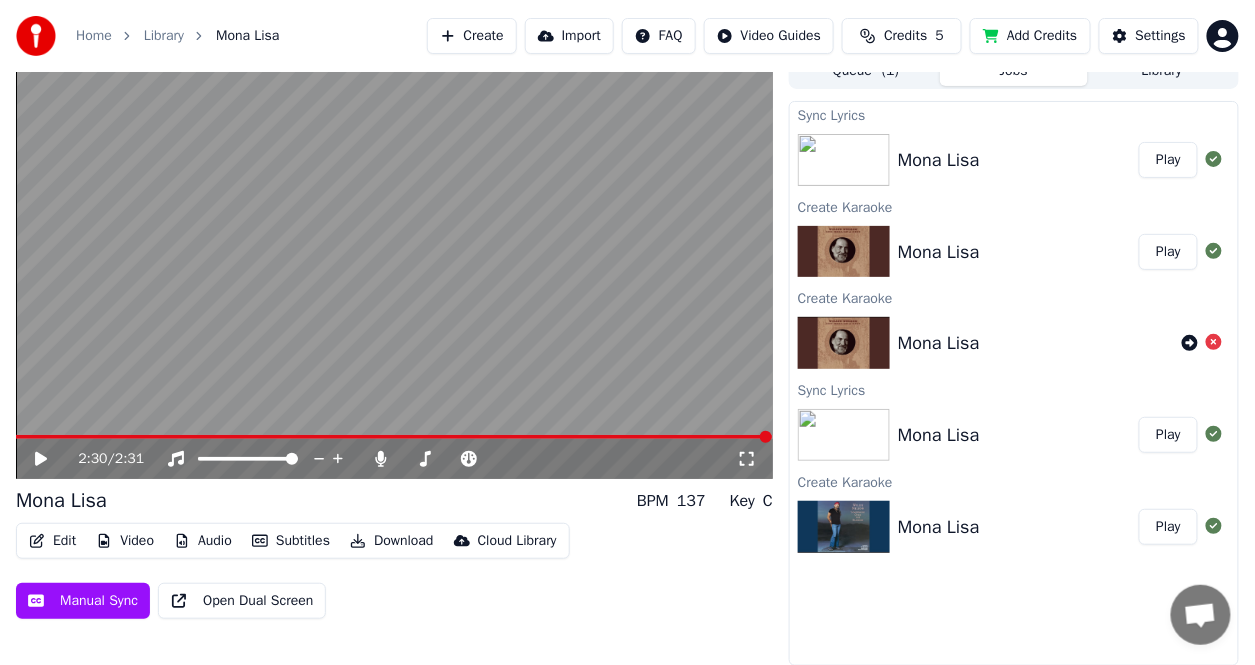 click 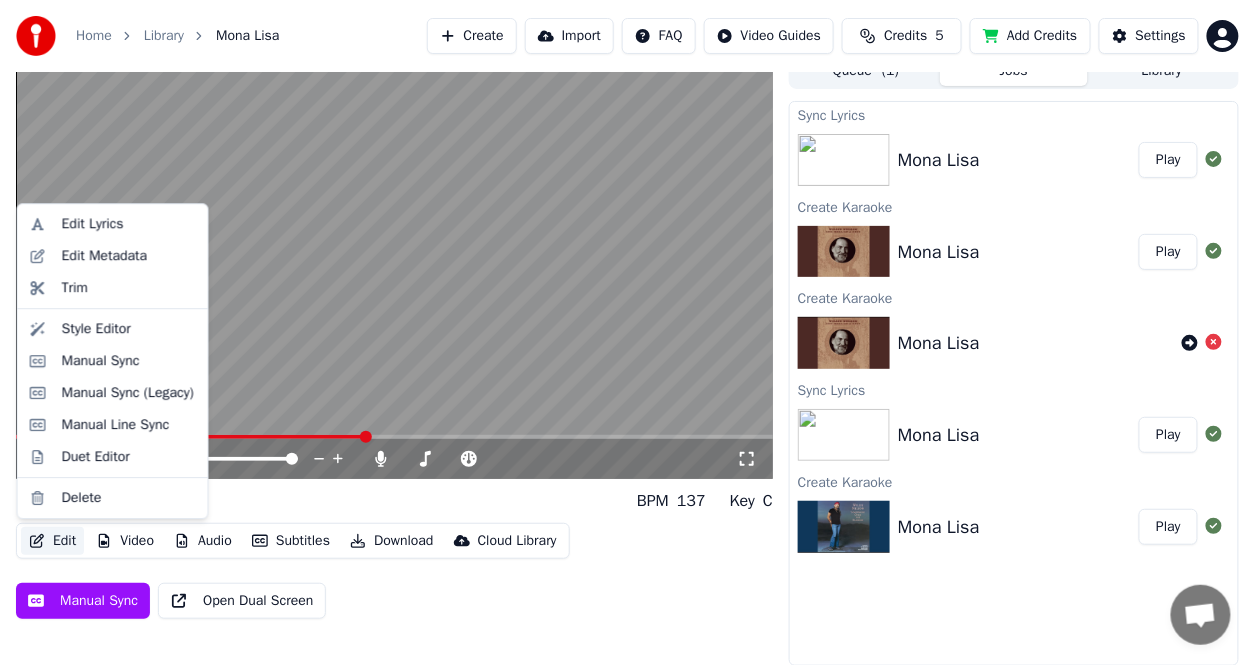click on "Edit" at bounding box center [52, 541] 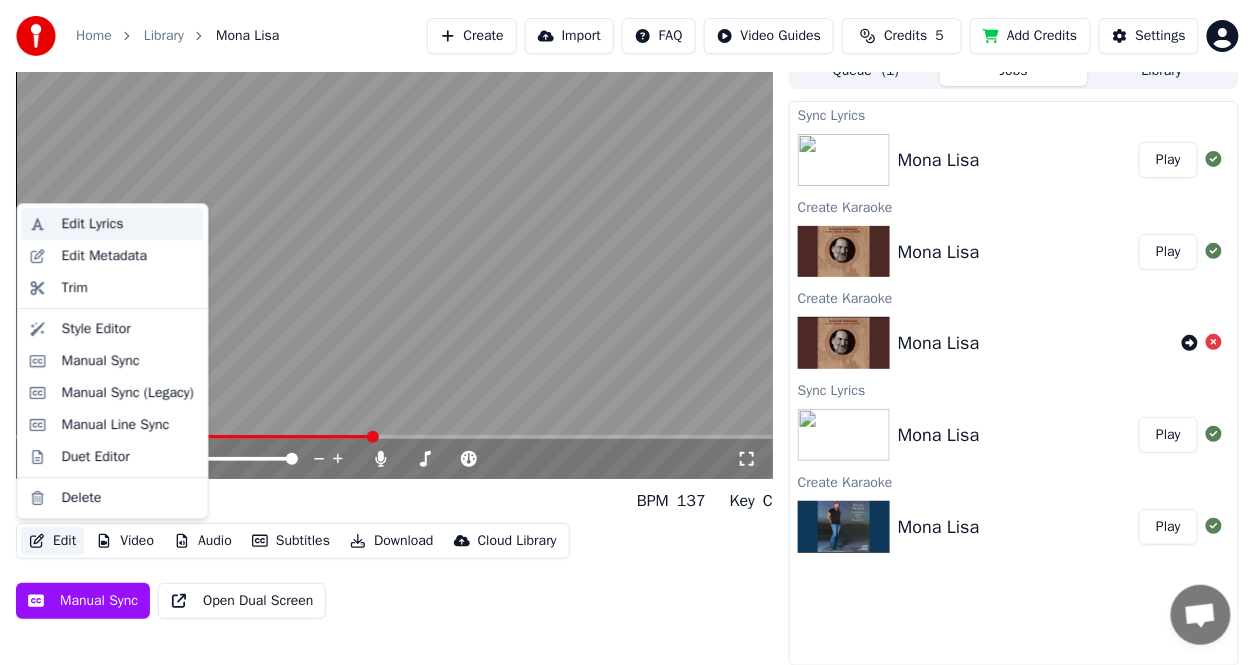 click on "Edit Lyrics" at bounding box center [93, 224] 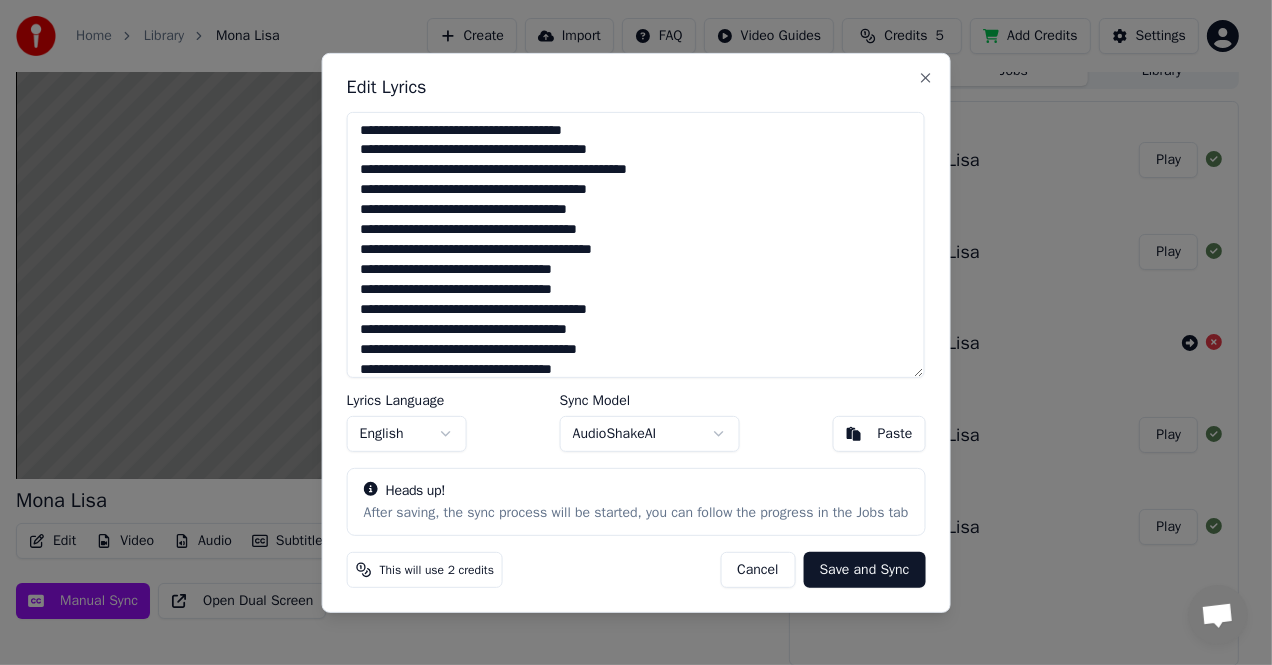 drag, startPoint x: 568, startPoint y: 248, endPoint x: 578, endPoint y: 247, distance: 10.049875 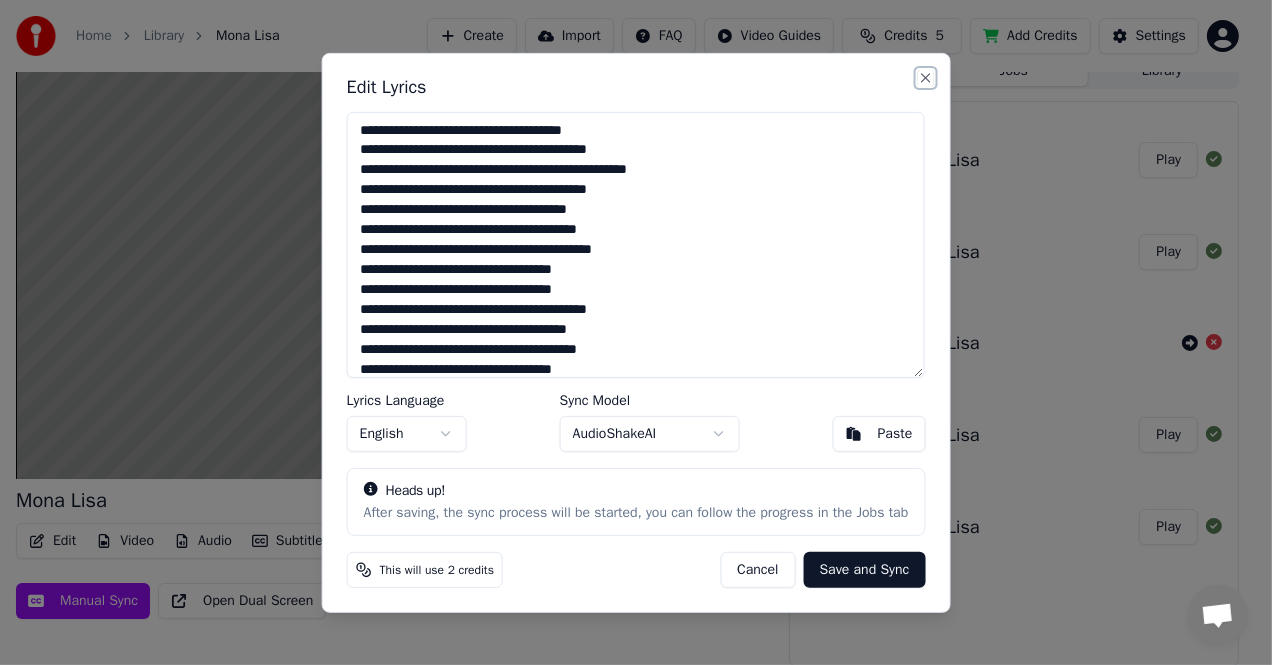 click on "Close" at bounding box center [925, 77] 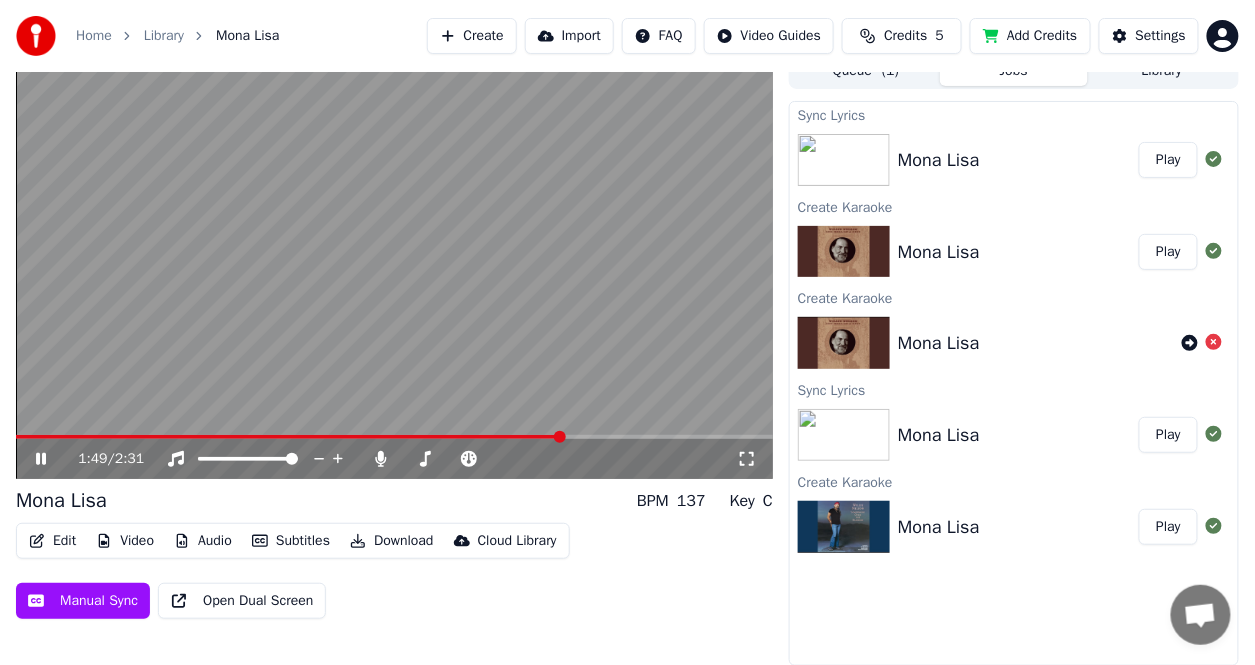click on "Edit" at bounding box center [52, 541] 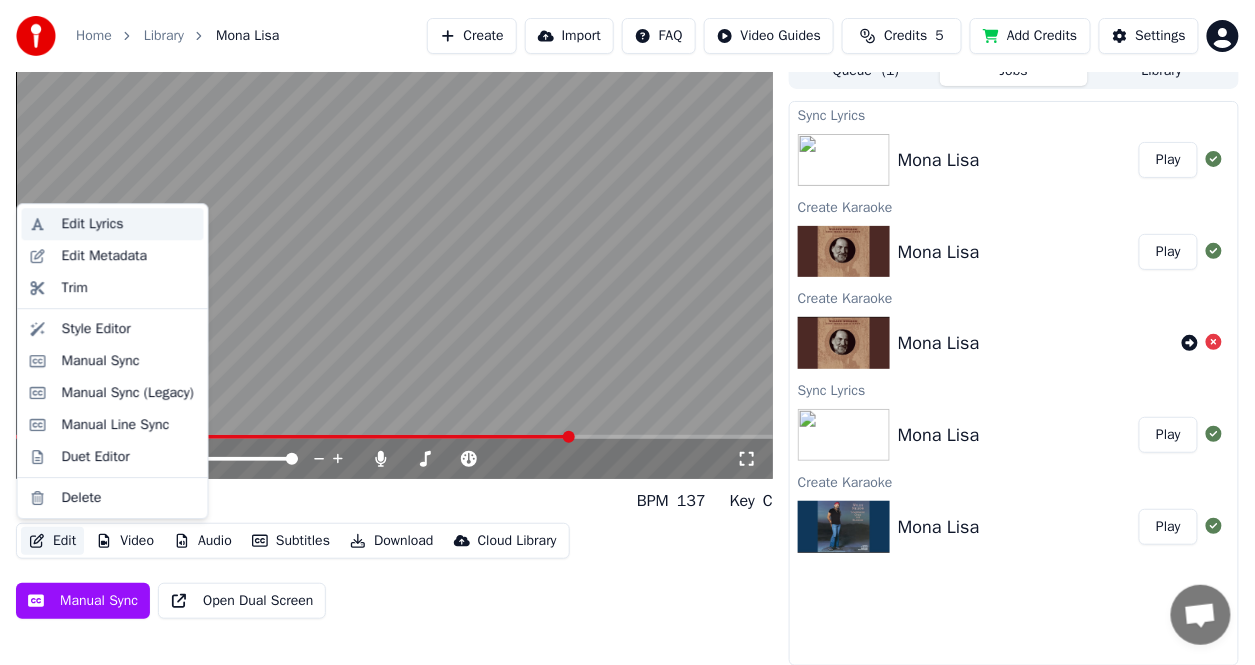 click on "Edit Lyrics" at bounding box center (93, 224) 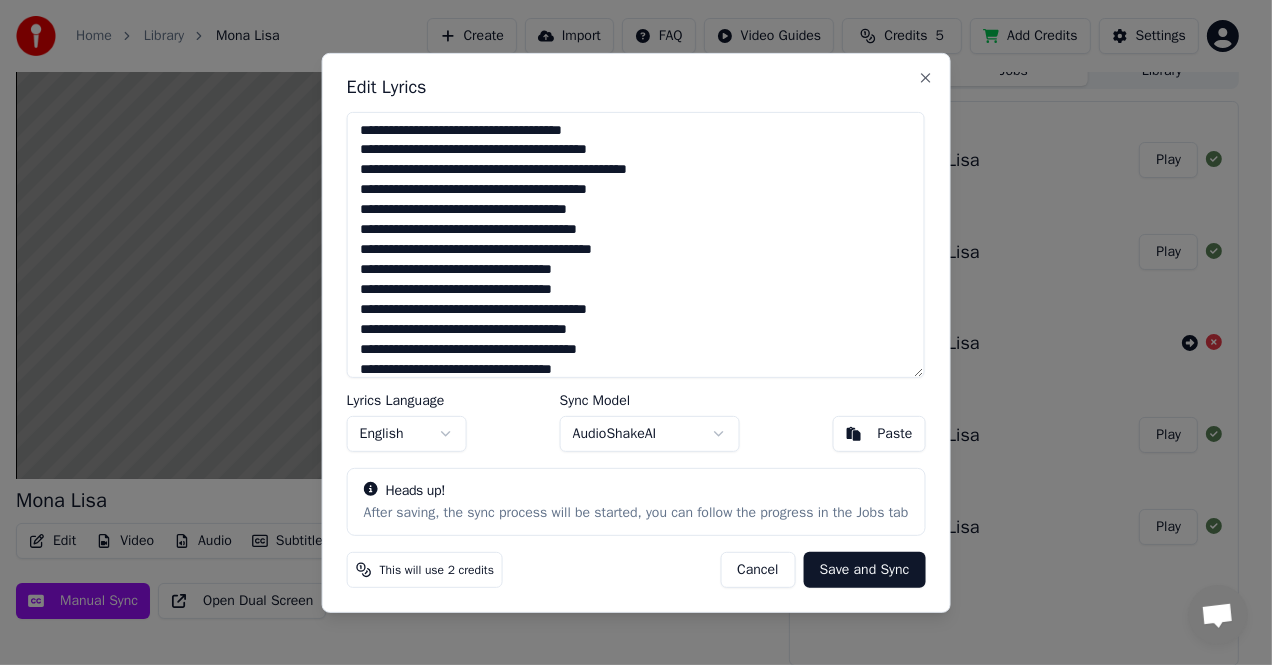 click on "**********" at bounding box center (636, 244) 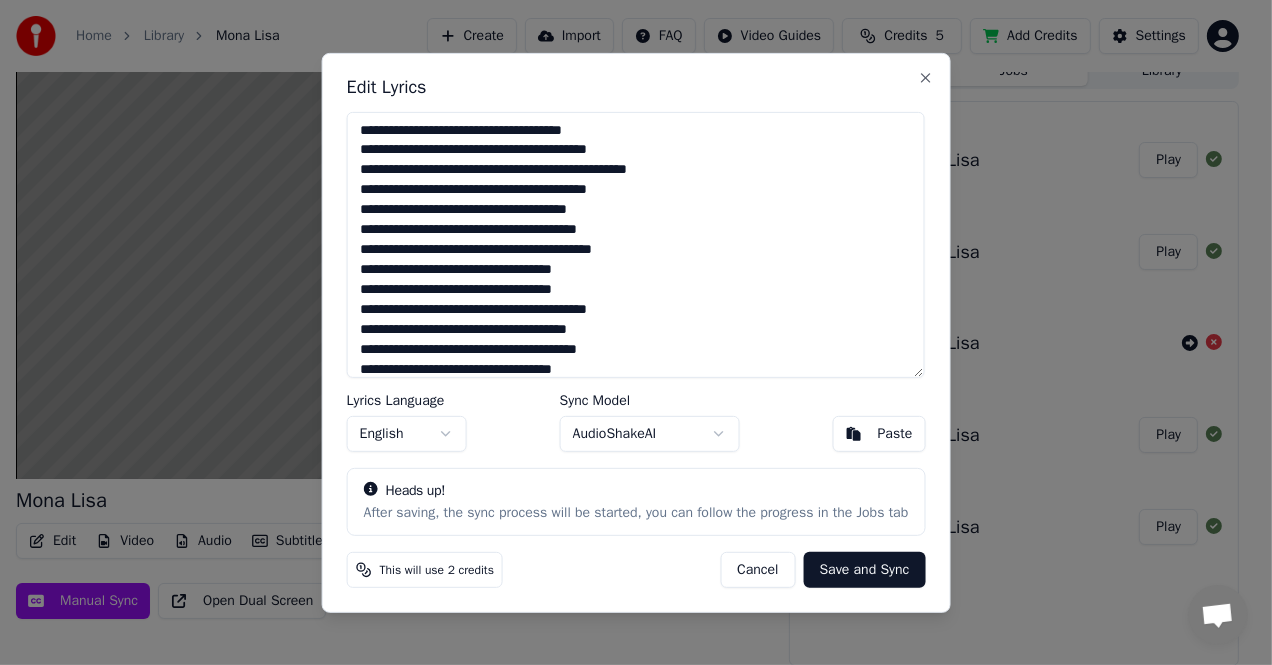 click on "**********" at bounding box center (636, 244) 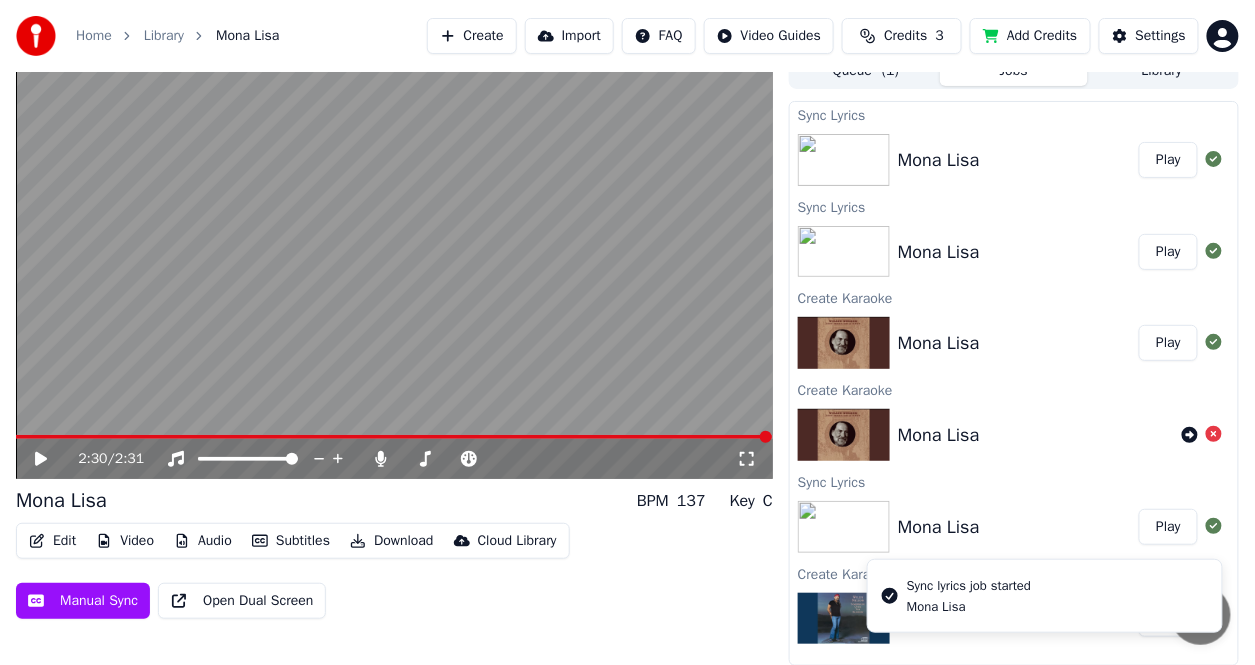 click on "Play" at bounding box center [1168, 160] 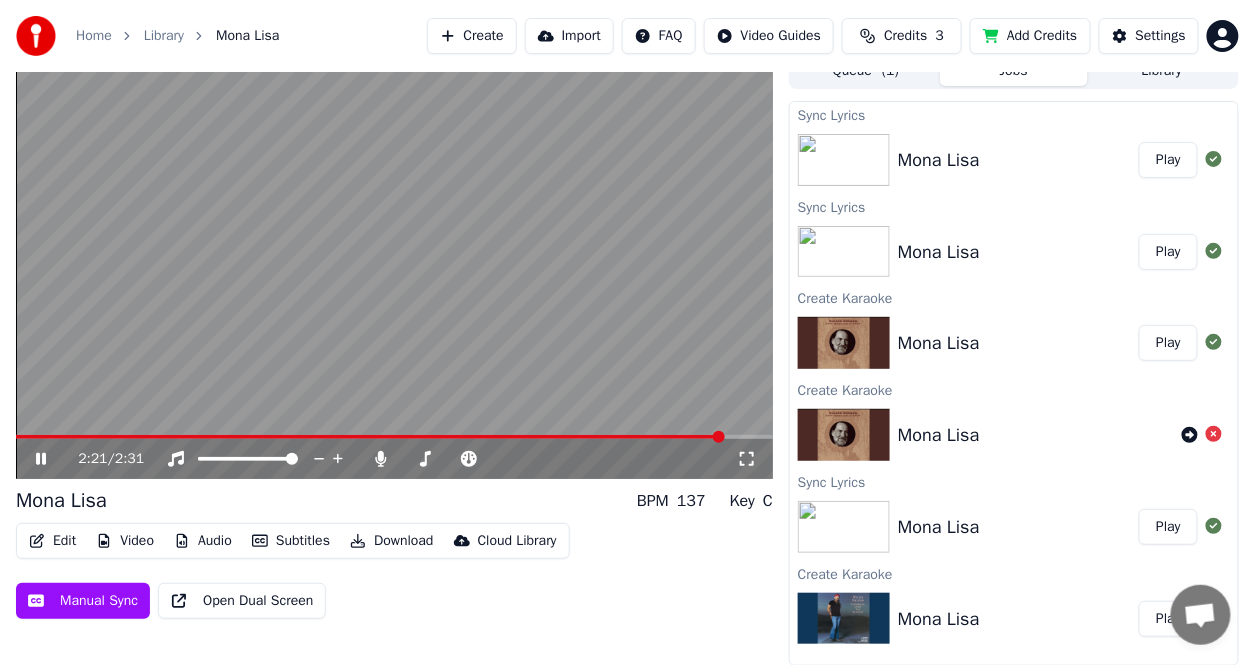 click at bounding box center (370, 437) 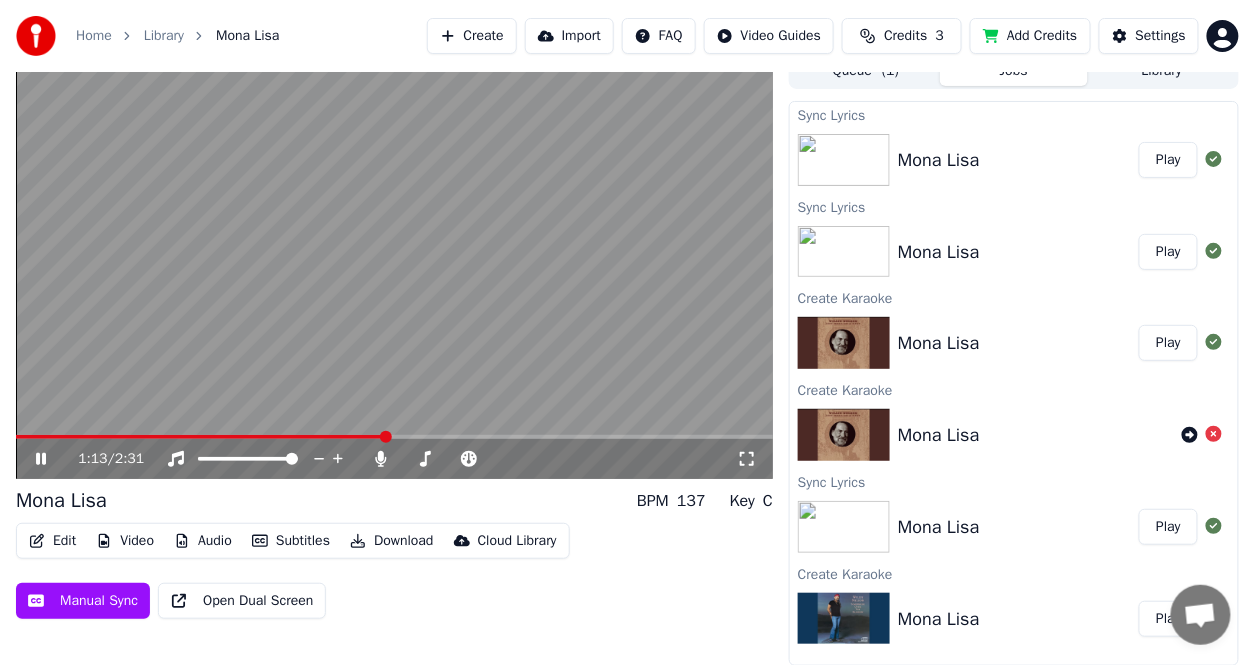 click at bounding box center [201, 437] 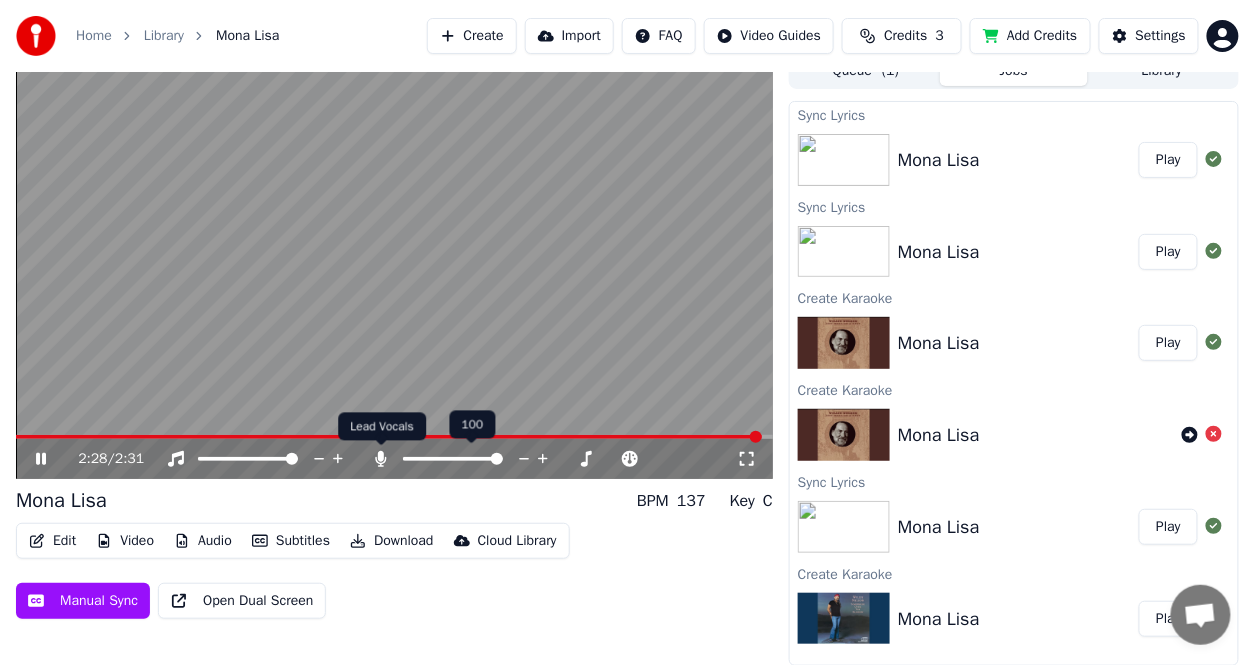 click 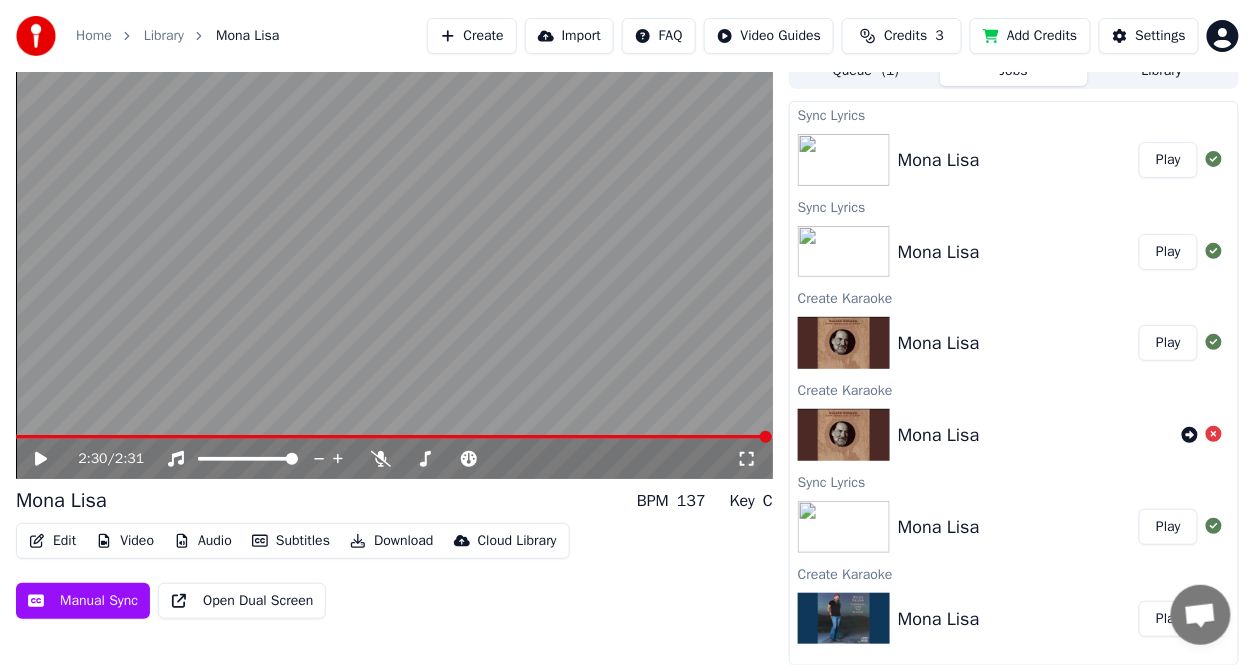 click 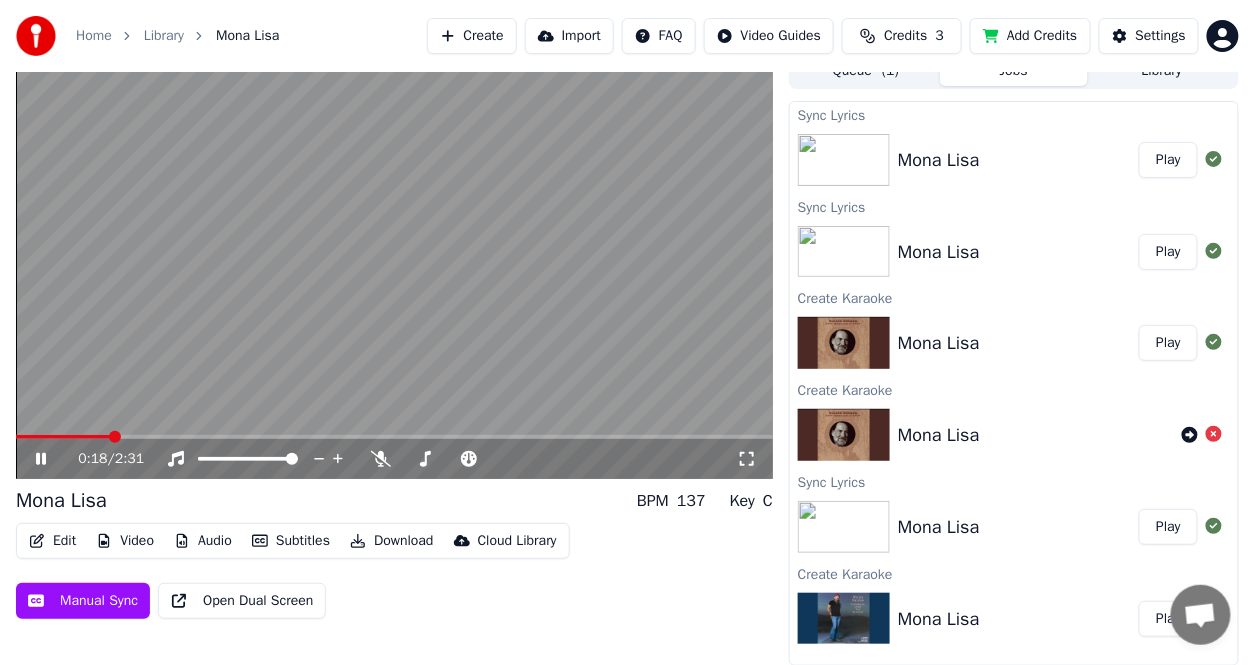 click on "Download" at bounding box center (392, 541) 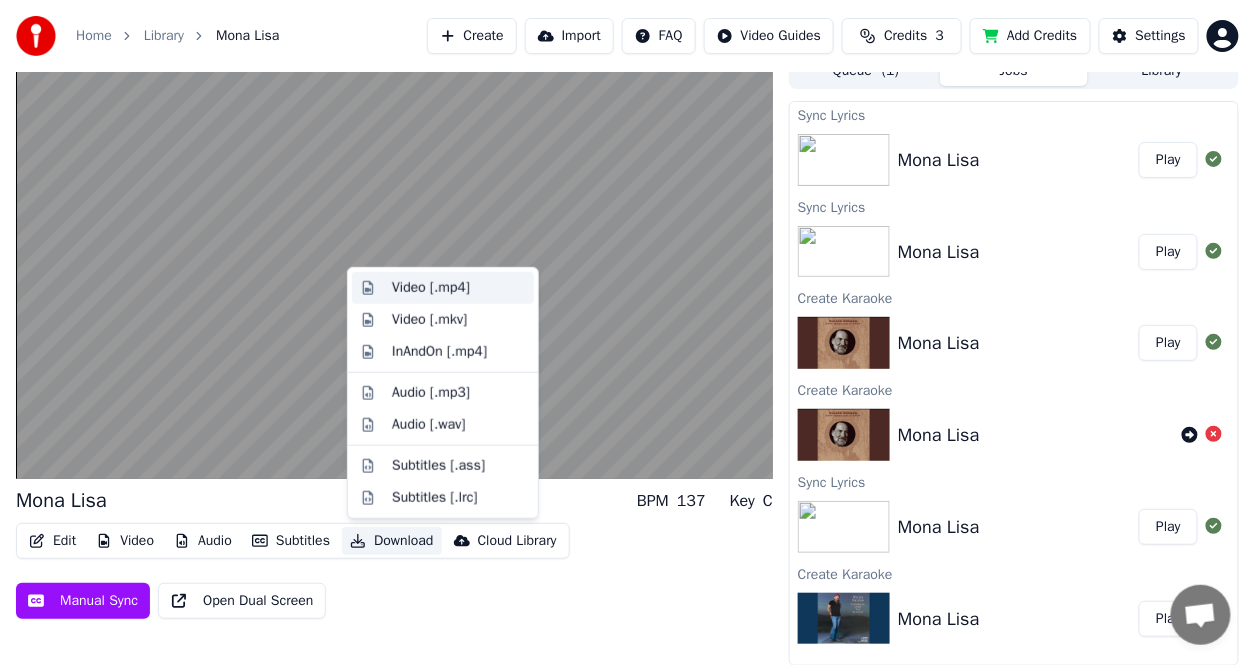 click on "Video [.mp4]" at bounding box center (431, 288) 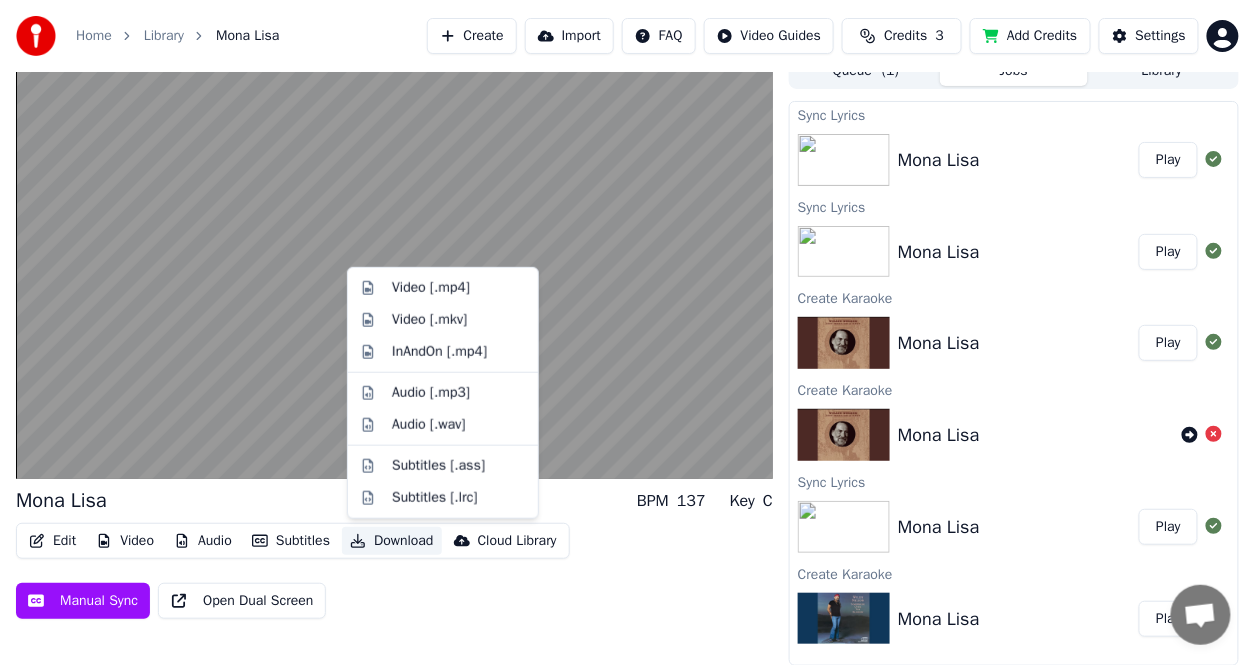 drag, startPoint x: 405, startPoint y: 285, endPoint x: 405, endPoint y: 303, distance: 18 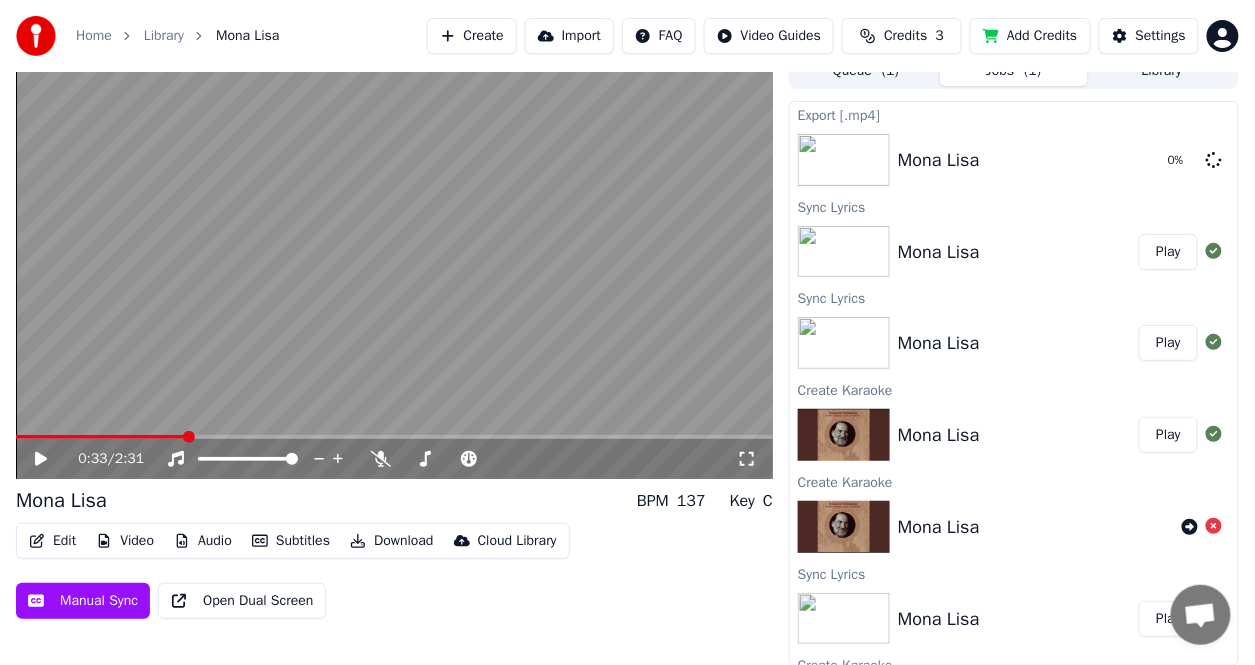 scroll, scrollTop: 12, scrollLeft: 0, axis: vertical 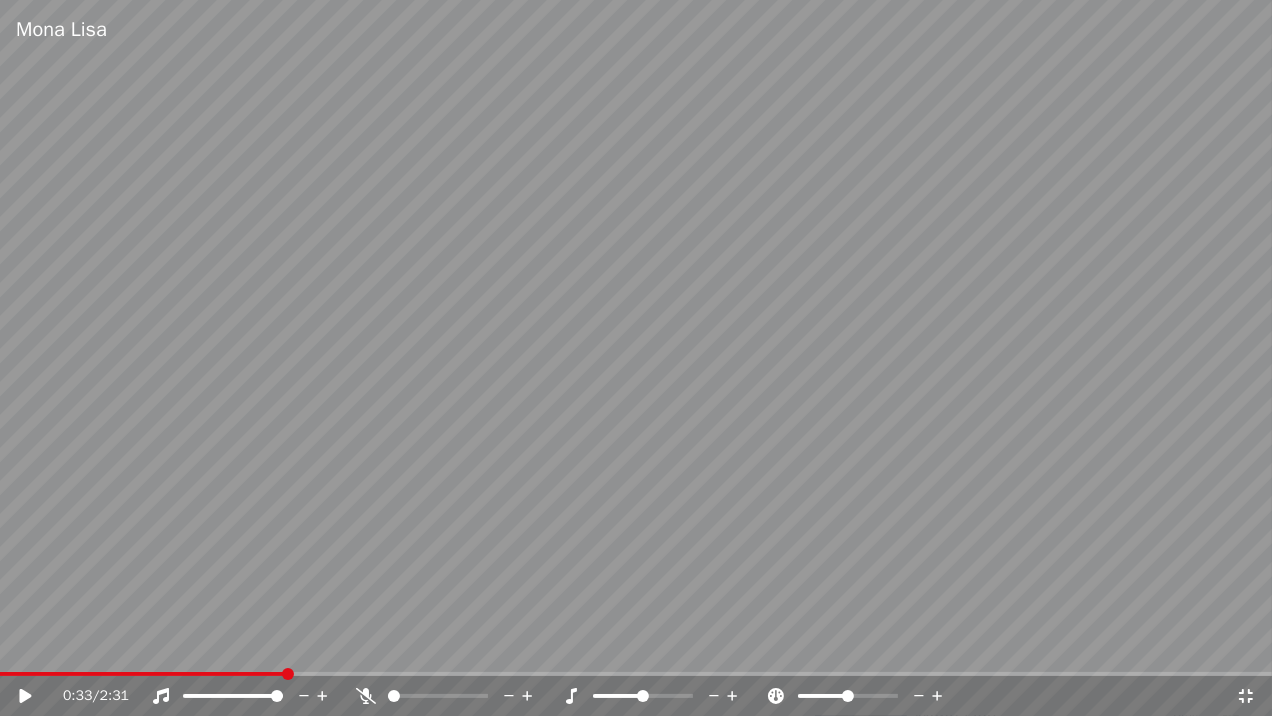 click 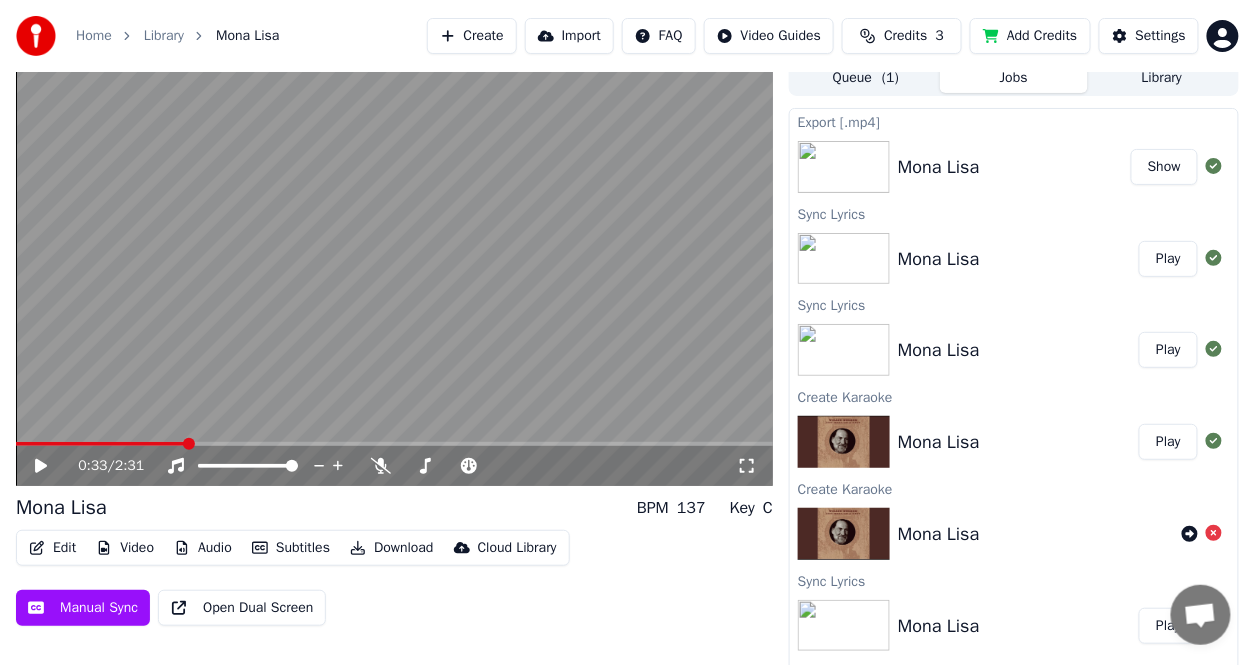 click on "Show" at bounding box center [1164, 167] 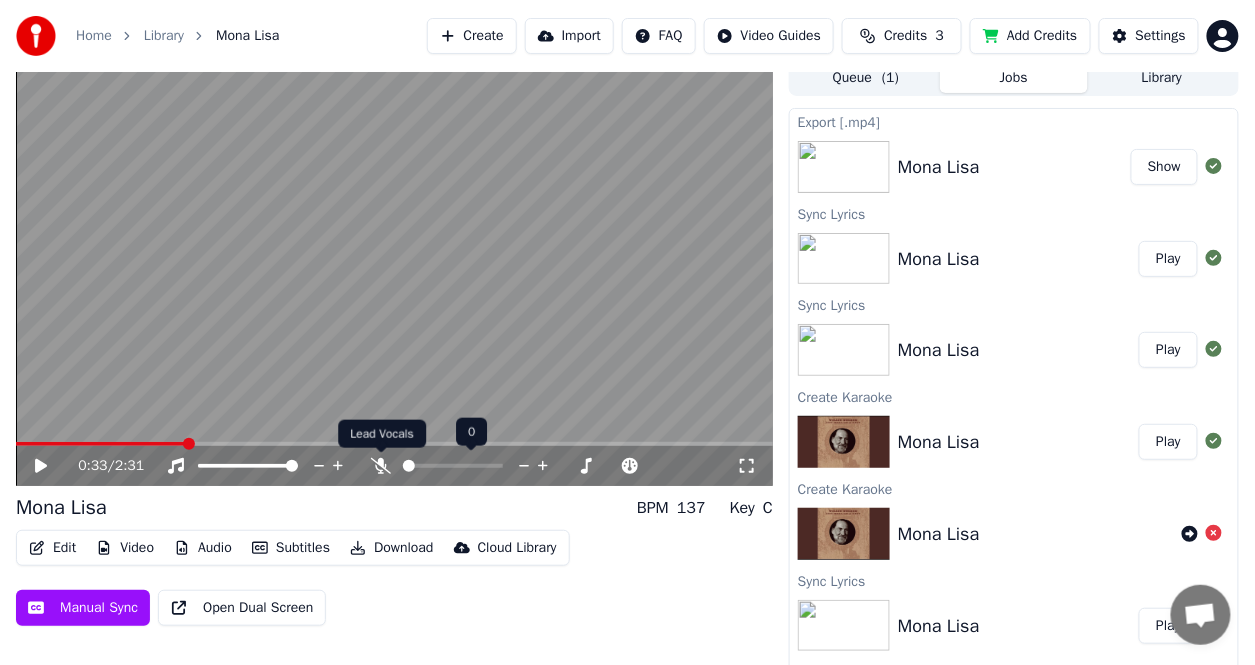click 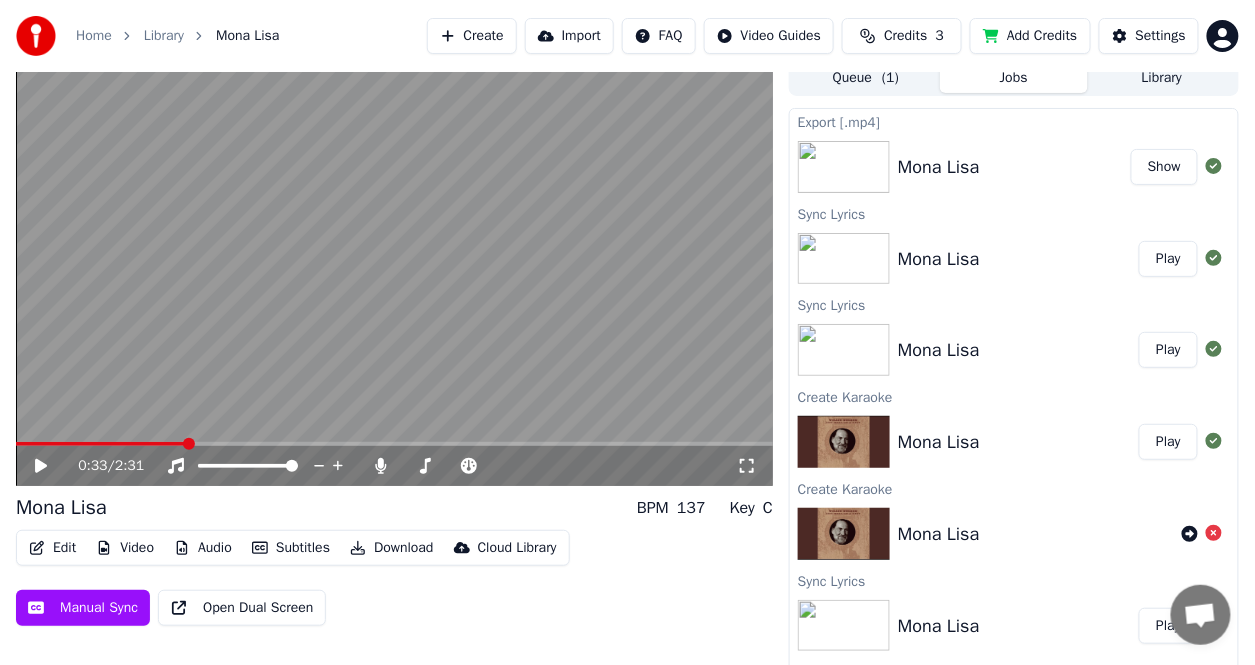 click 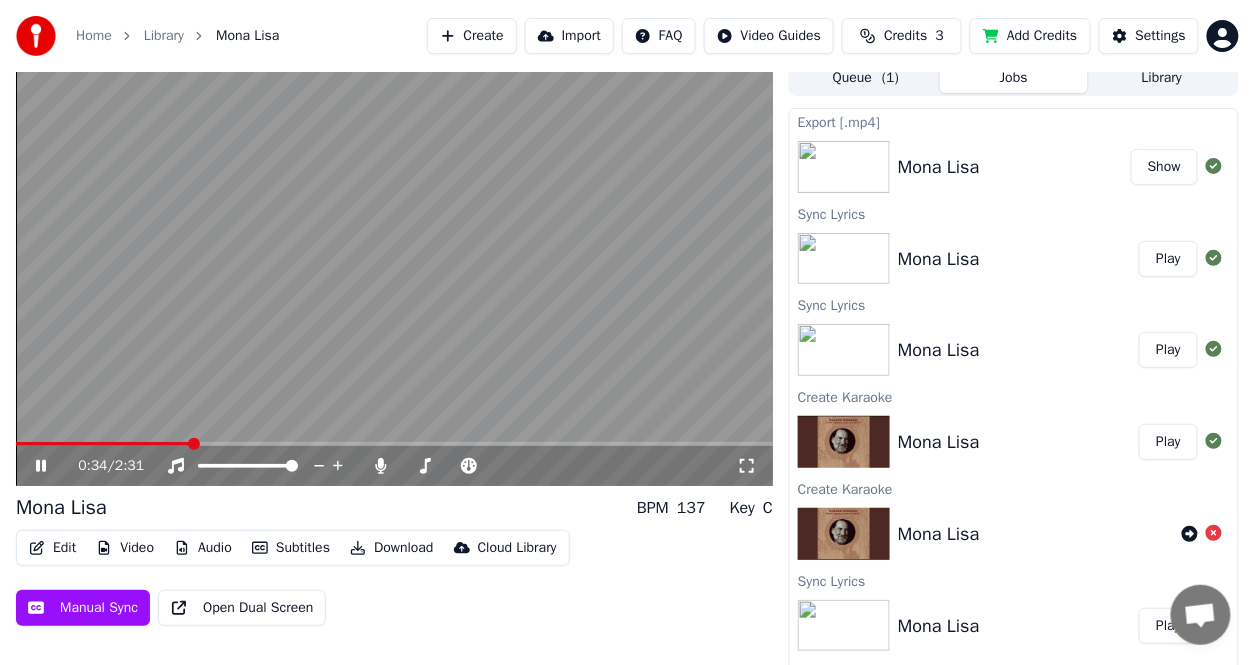 click at bounding box center [194, 444] 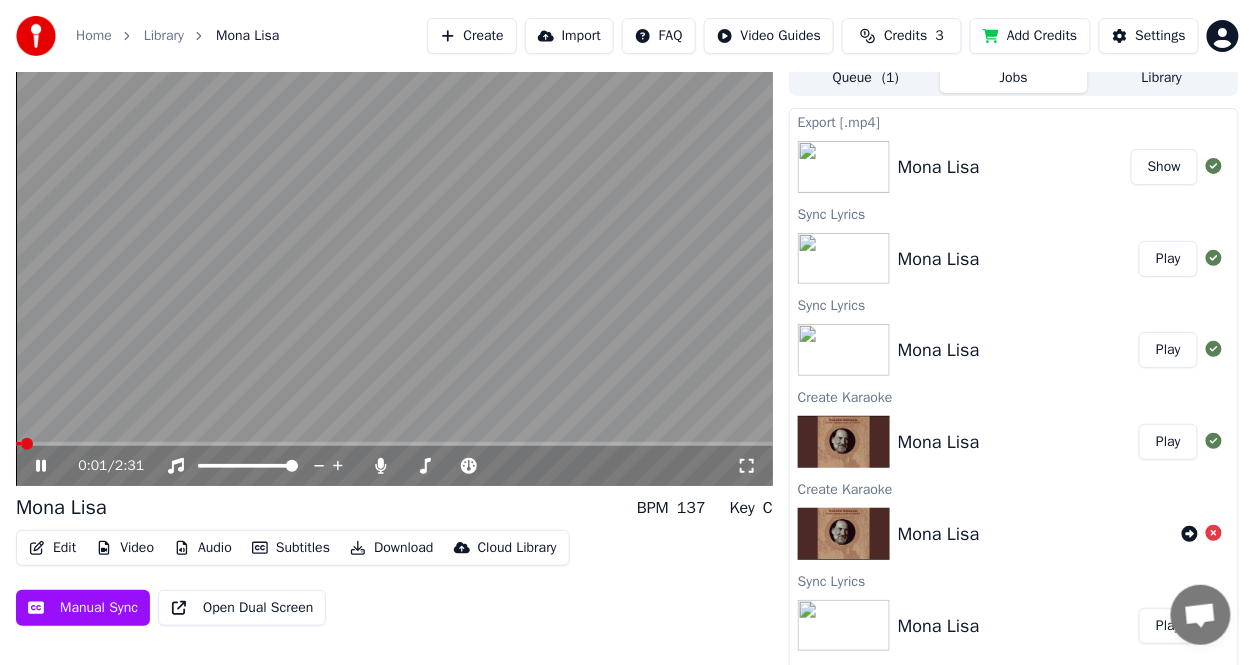 click at bounding box center [27, 444] 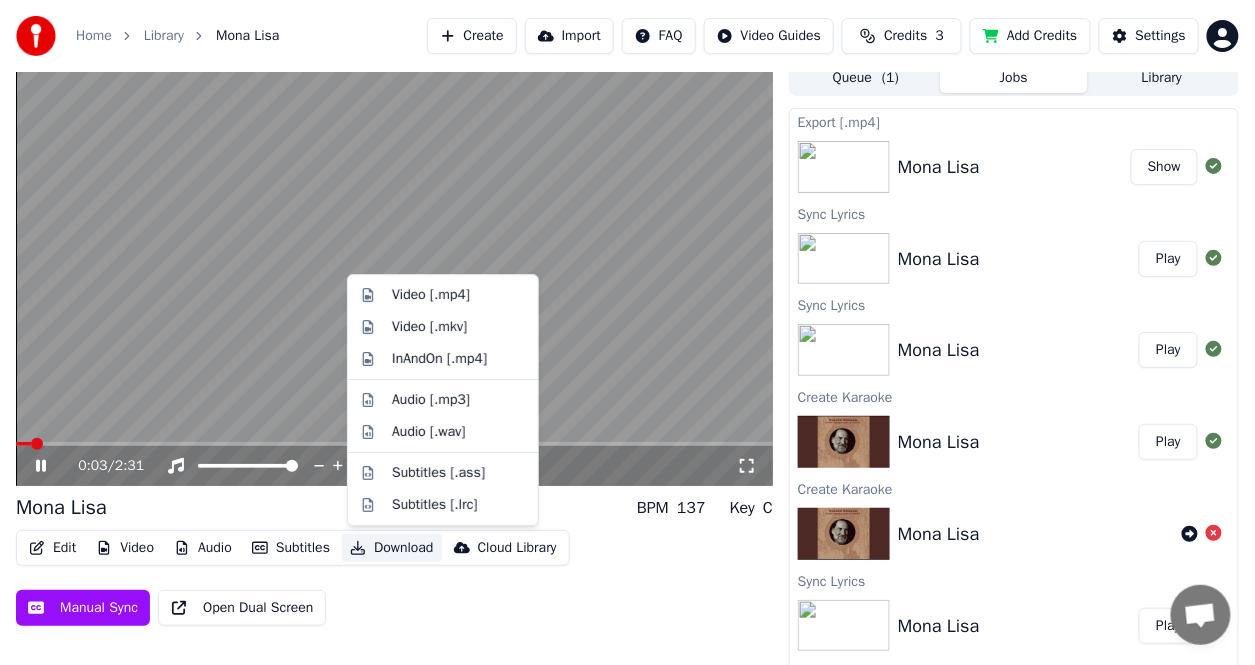 click on "Download" at bounding box center [392, 548] 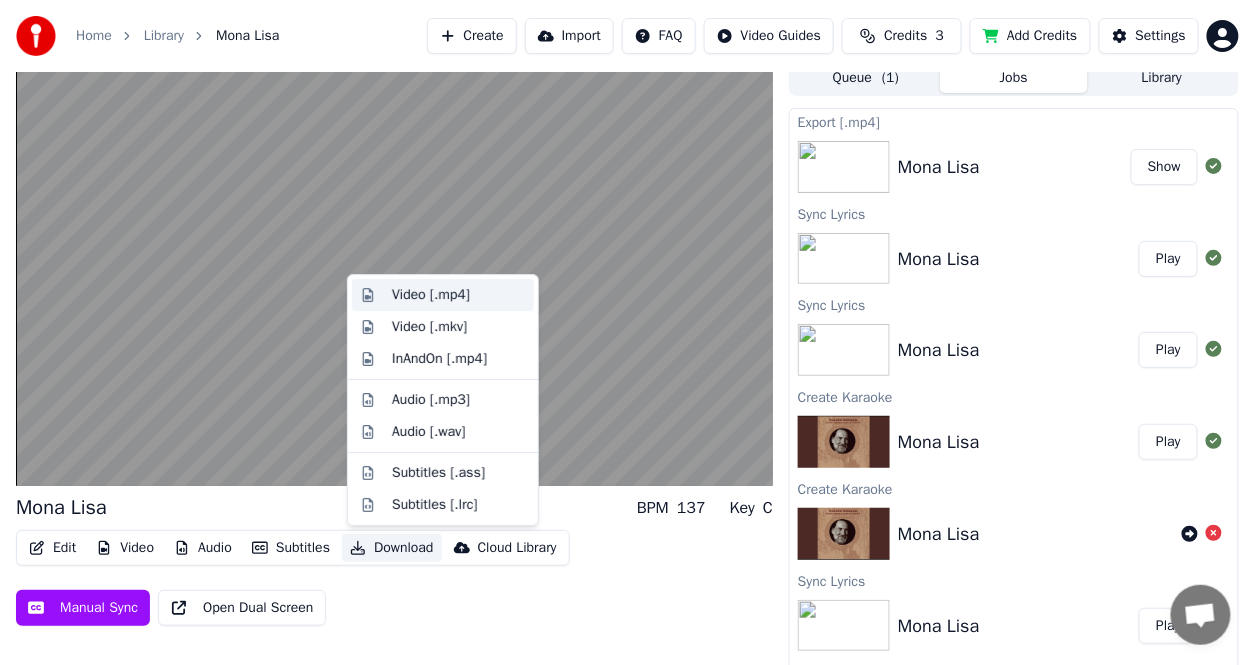 click on "Video [.mp4]" at bounding box center [431, 295] 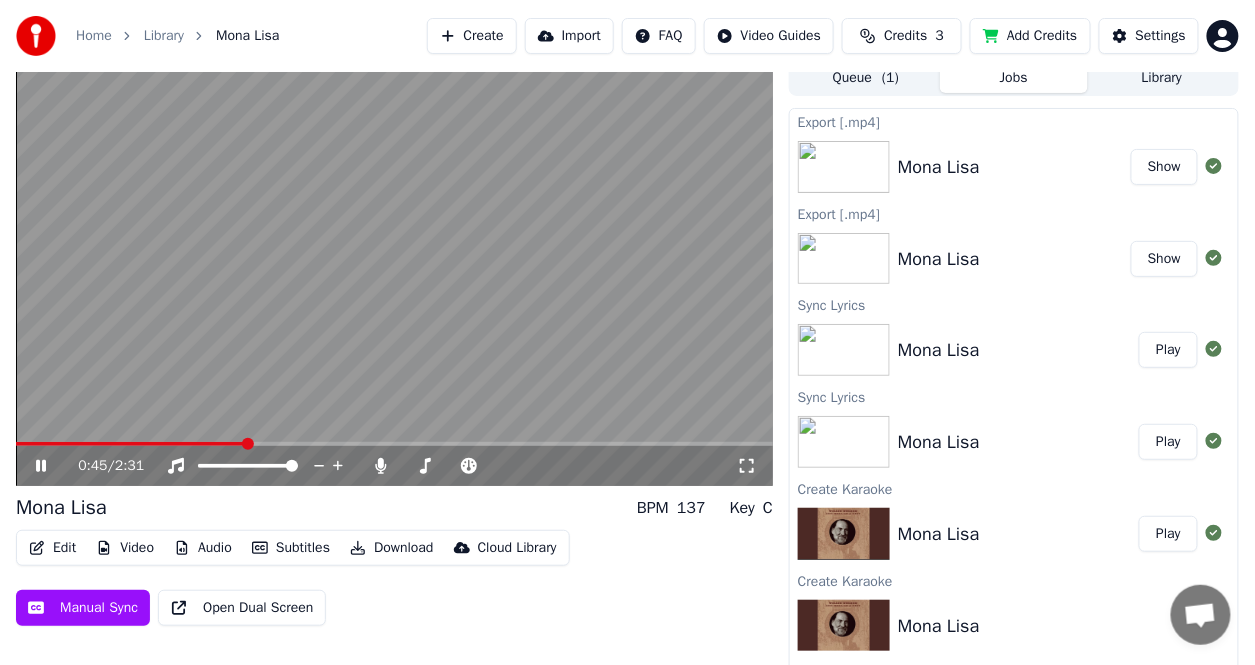 click on "Show" at bounding box center (1164, 167) 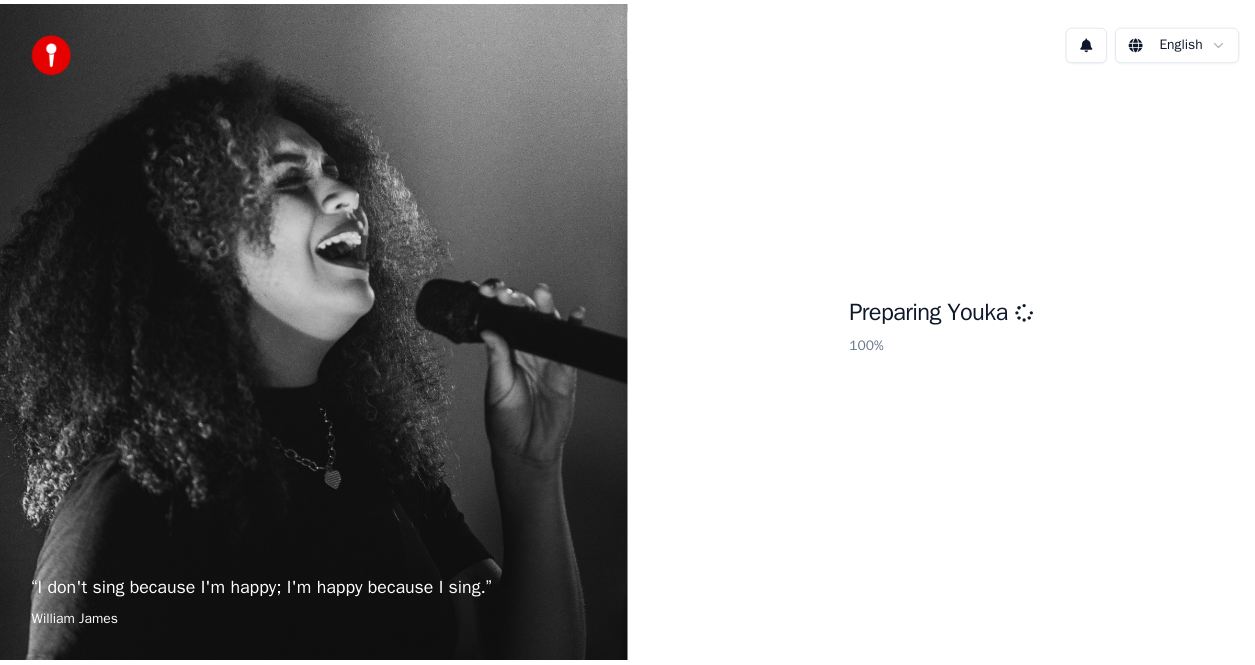 scroll, scrollTop: 0, scrollLeft: 0, axis: both 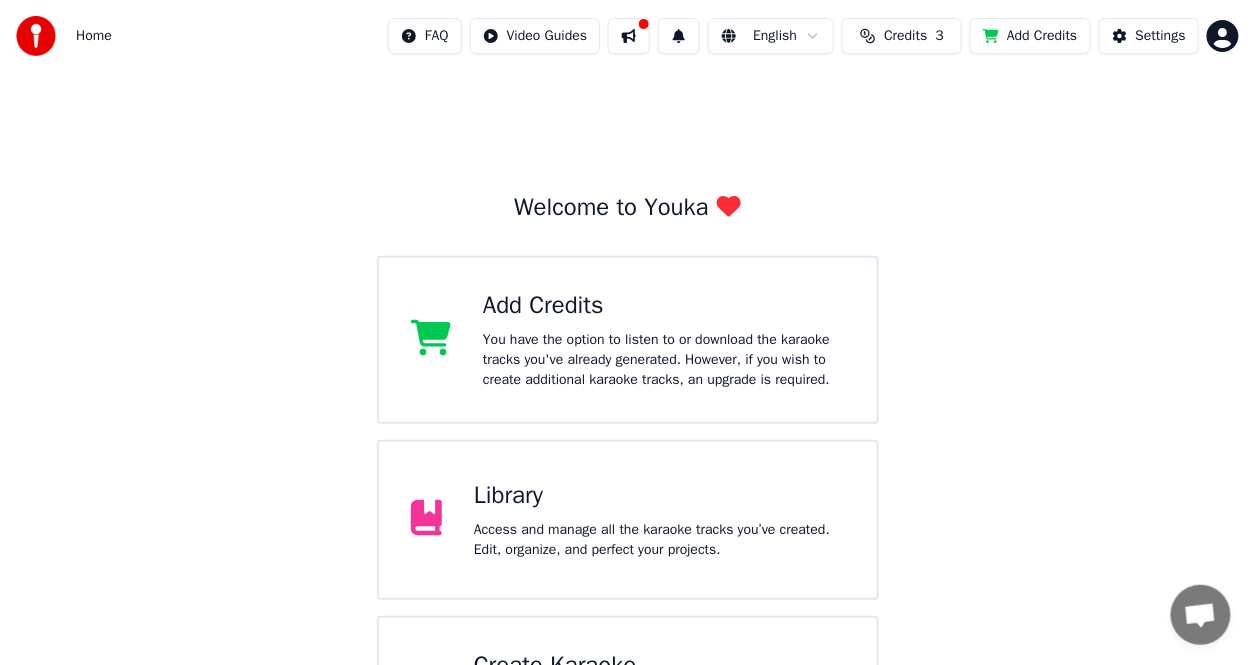 click on "Library" at bounding box center [659, 496] 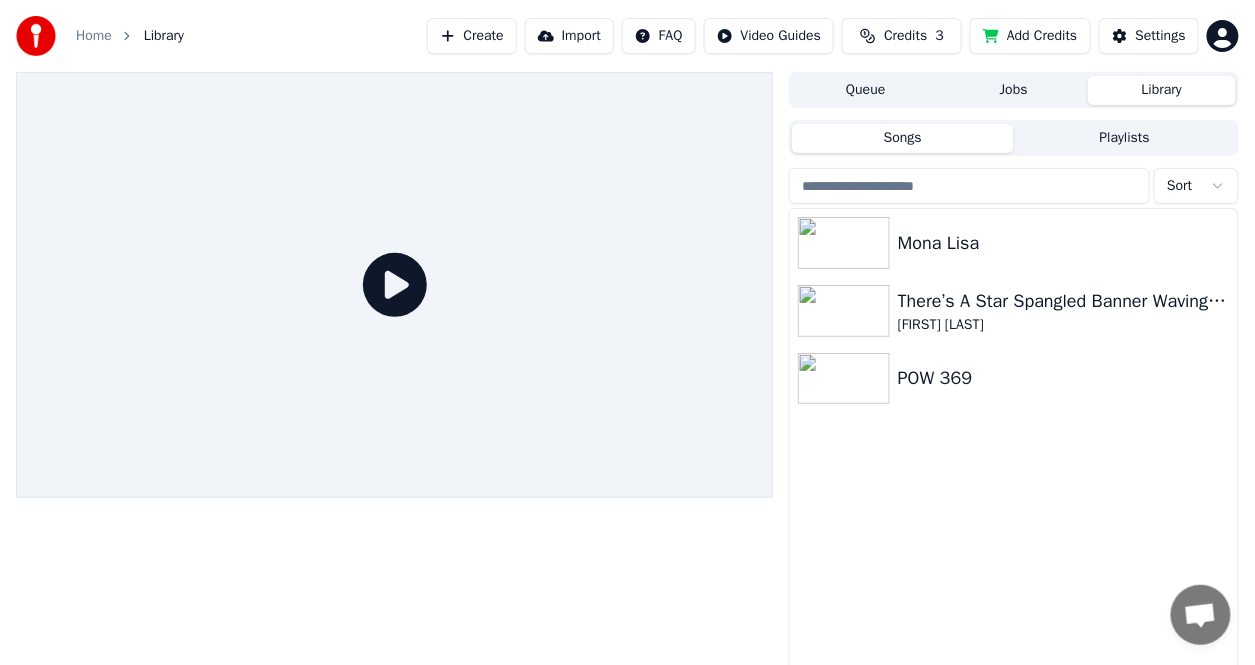 click on "Library" at bounding box center [1162, 90] 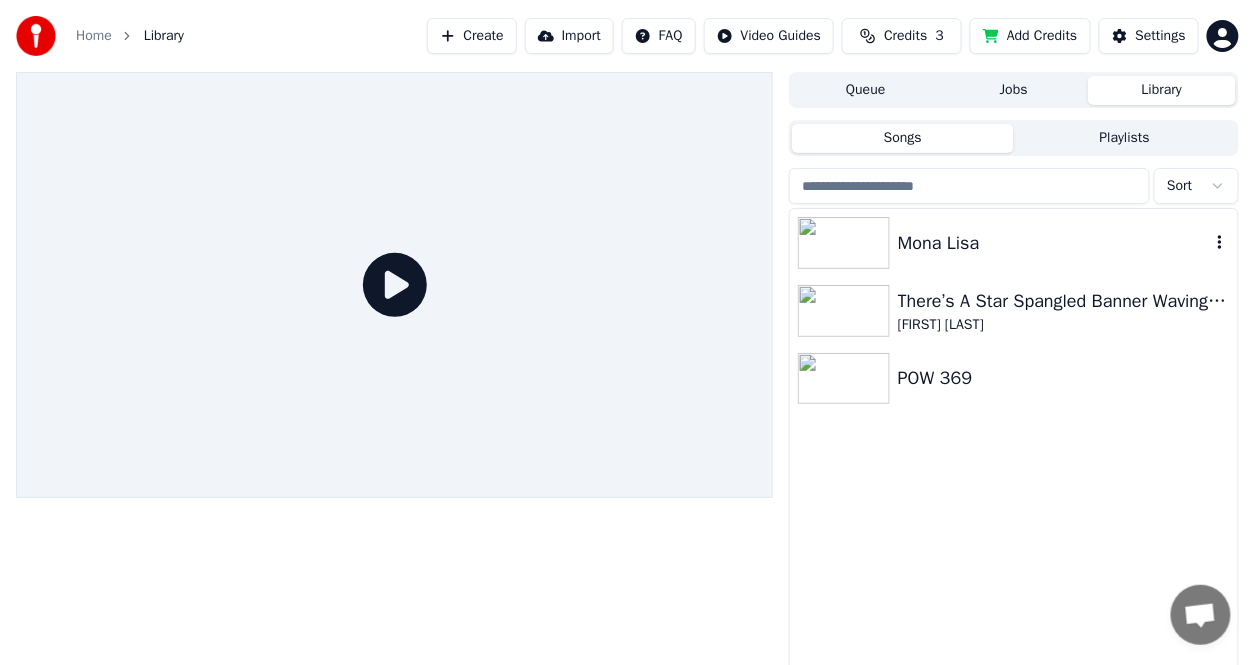 click on "Mona Lisa" at bounding box center (1054, 243) 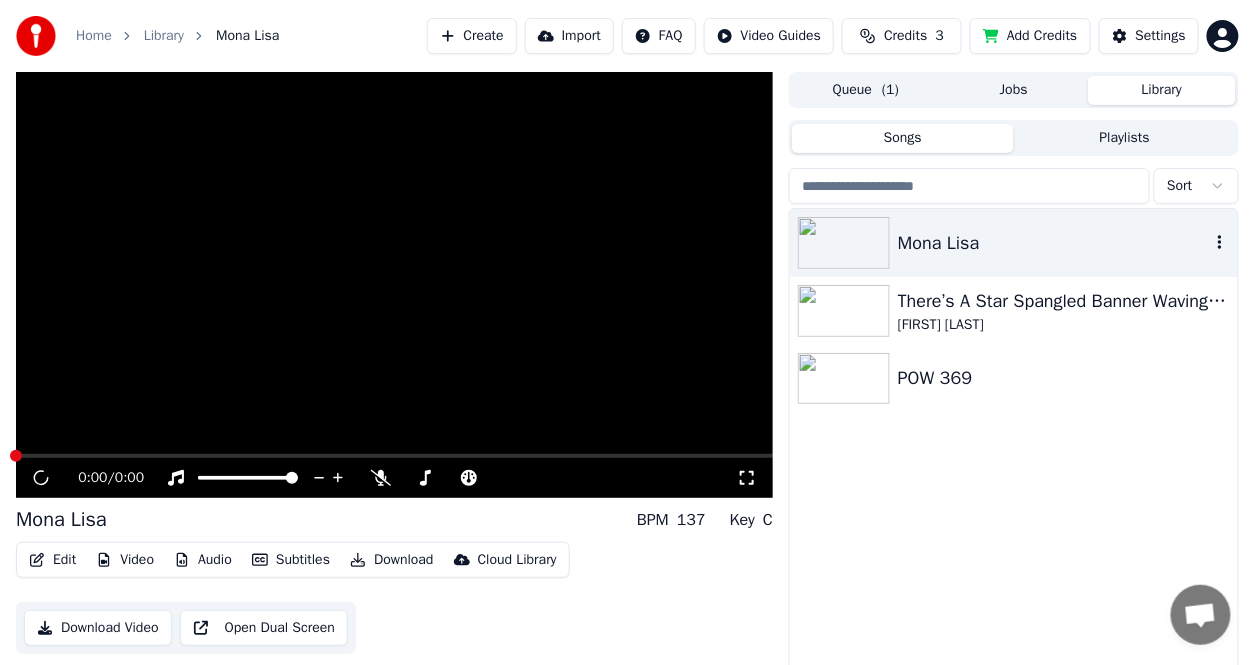 click on "Mona Lisa" at bounding box center [1054, 243] 